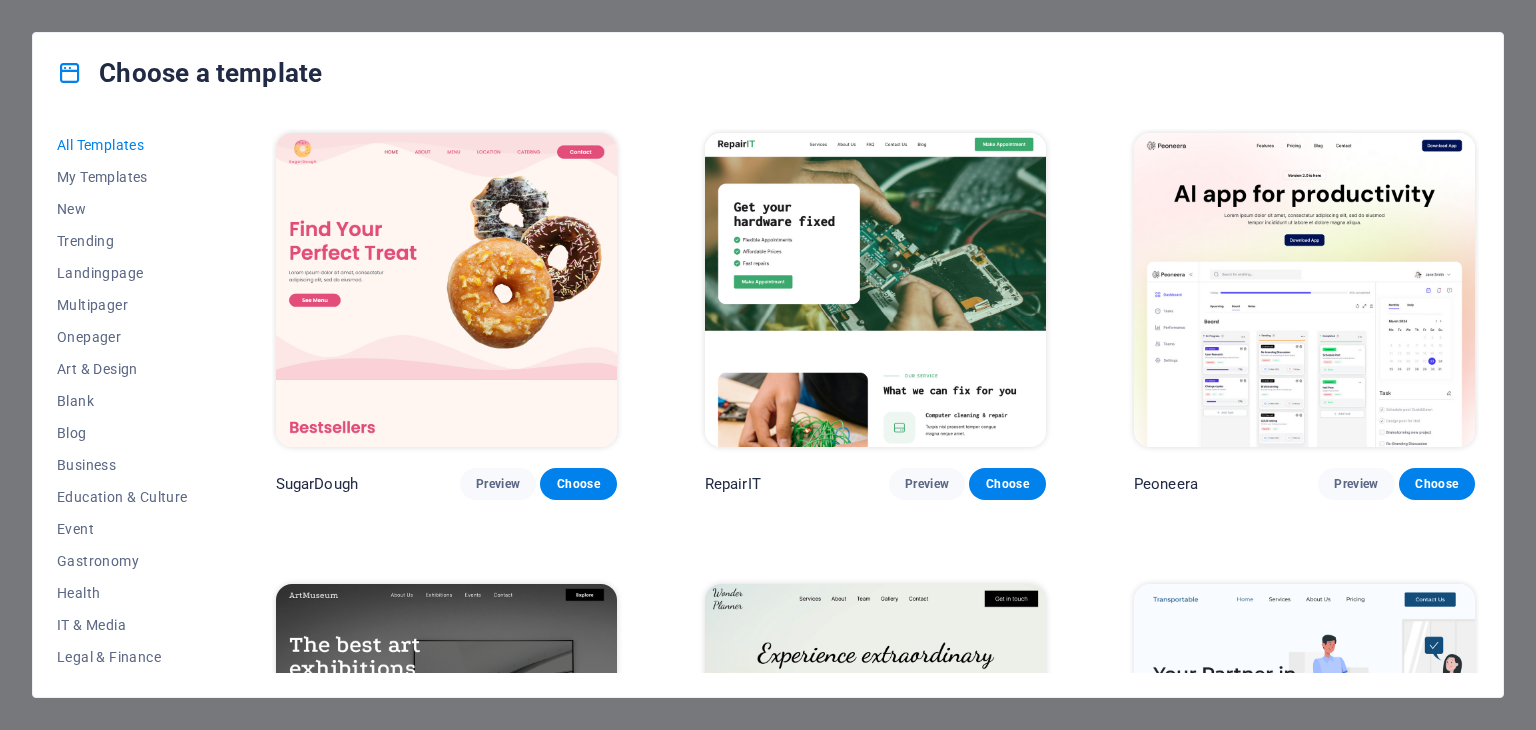 scroll, scrollTop: 0, scrollLeft: 0, axis: both 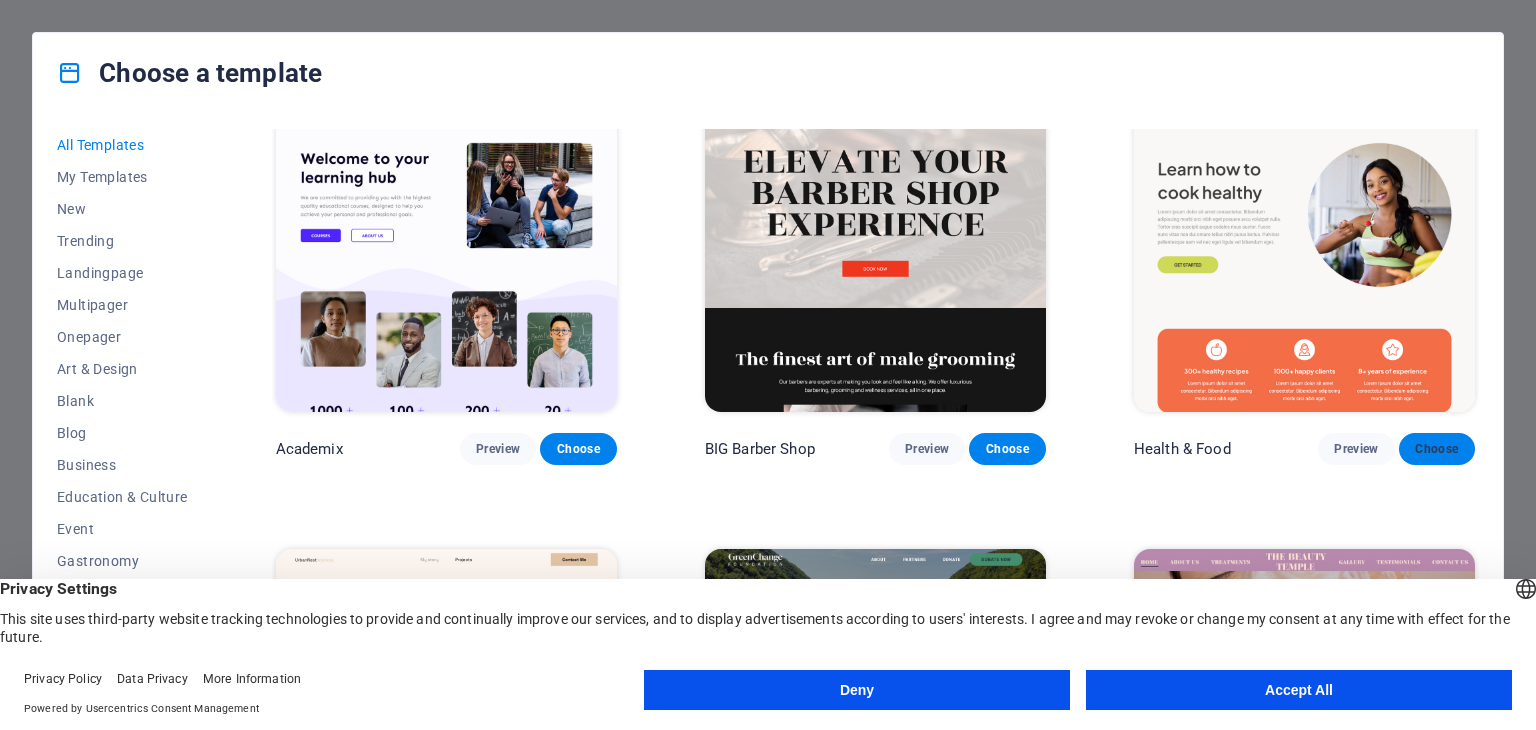 click on "Choose" at bounding box center [1437, 449] 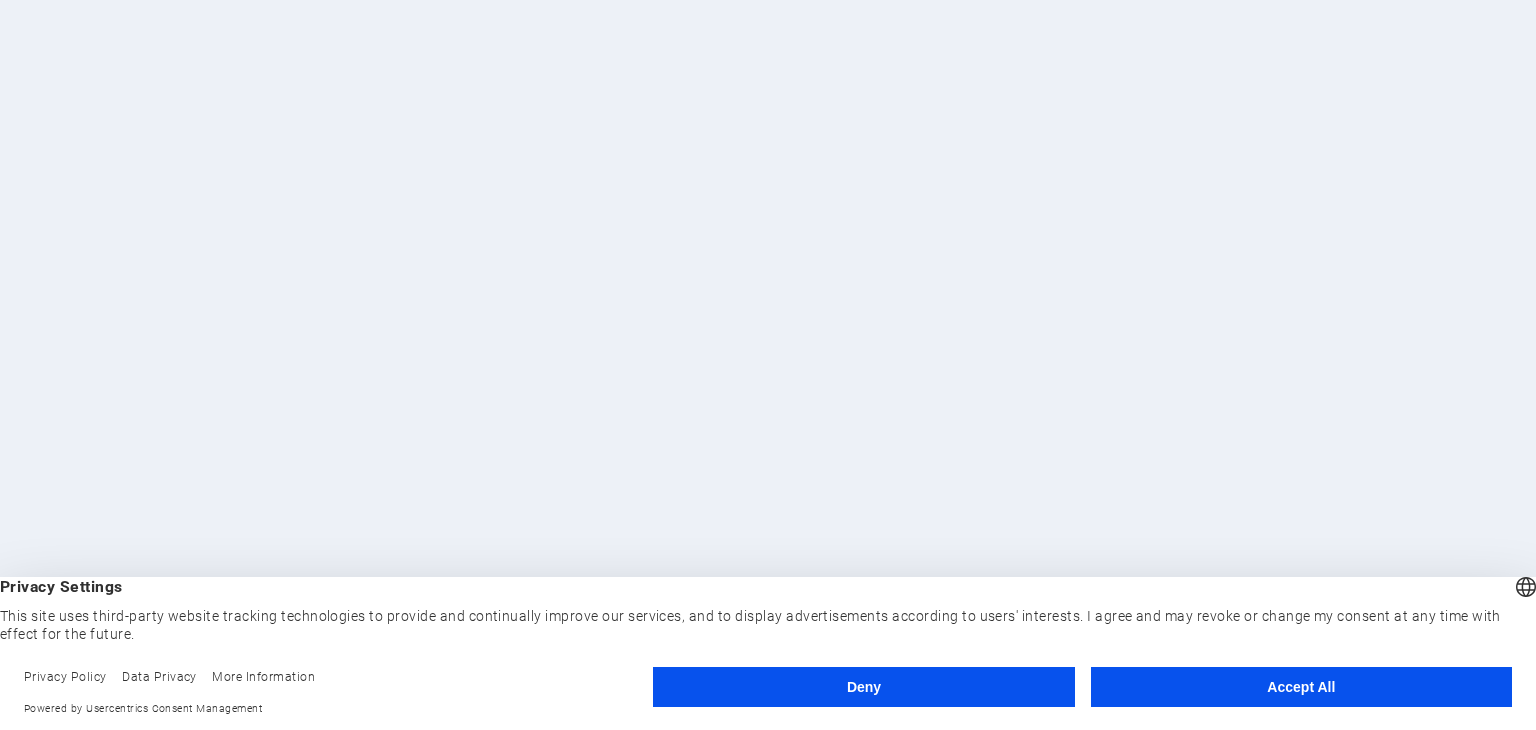 scroll, scrollTop: 0, scrollLeft: 0, axis: both 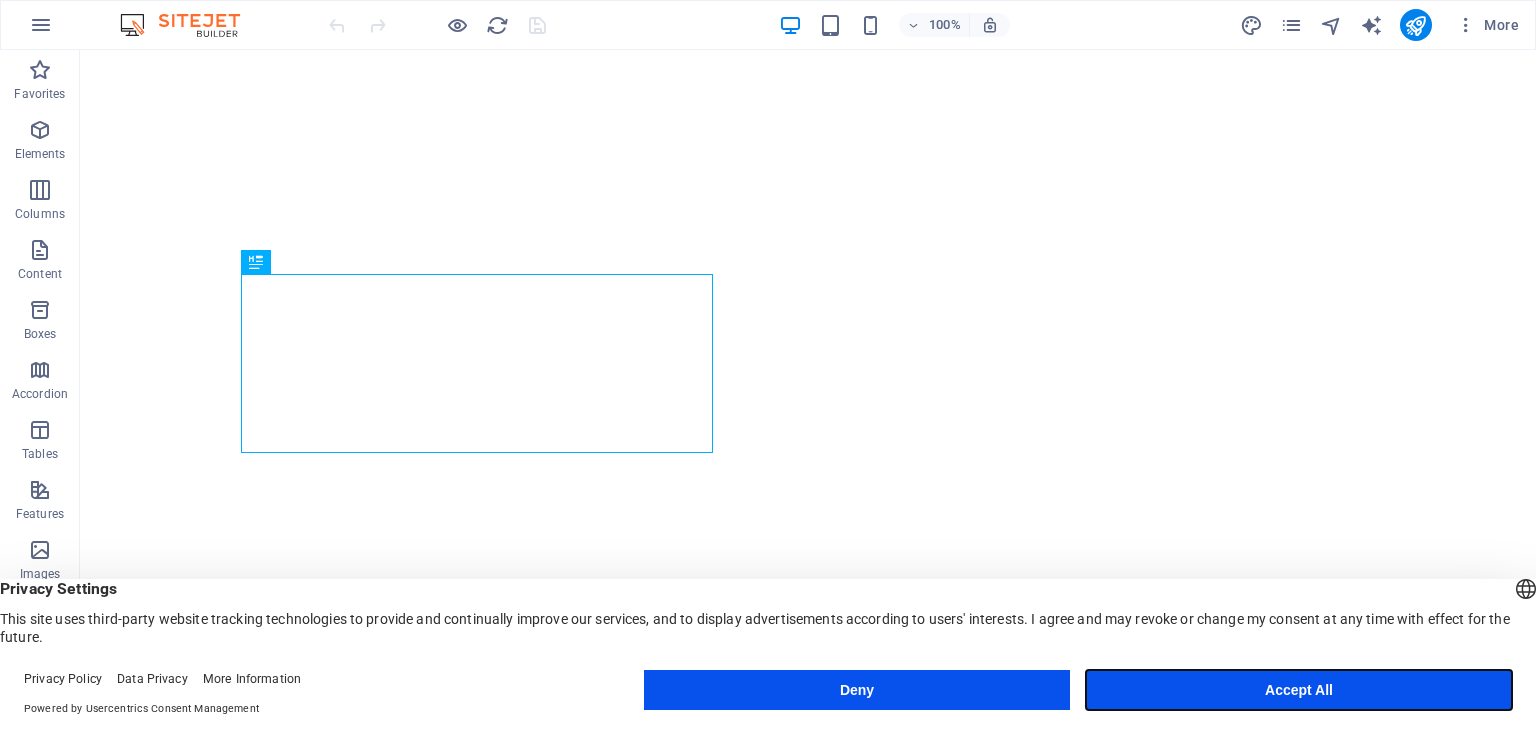 click on "Accept All" at bounding box center [1299, 690] 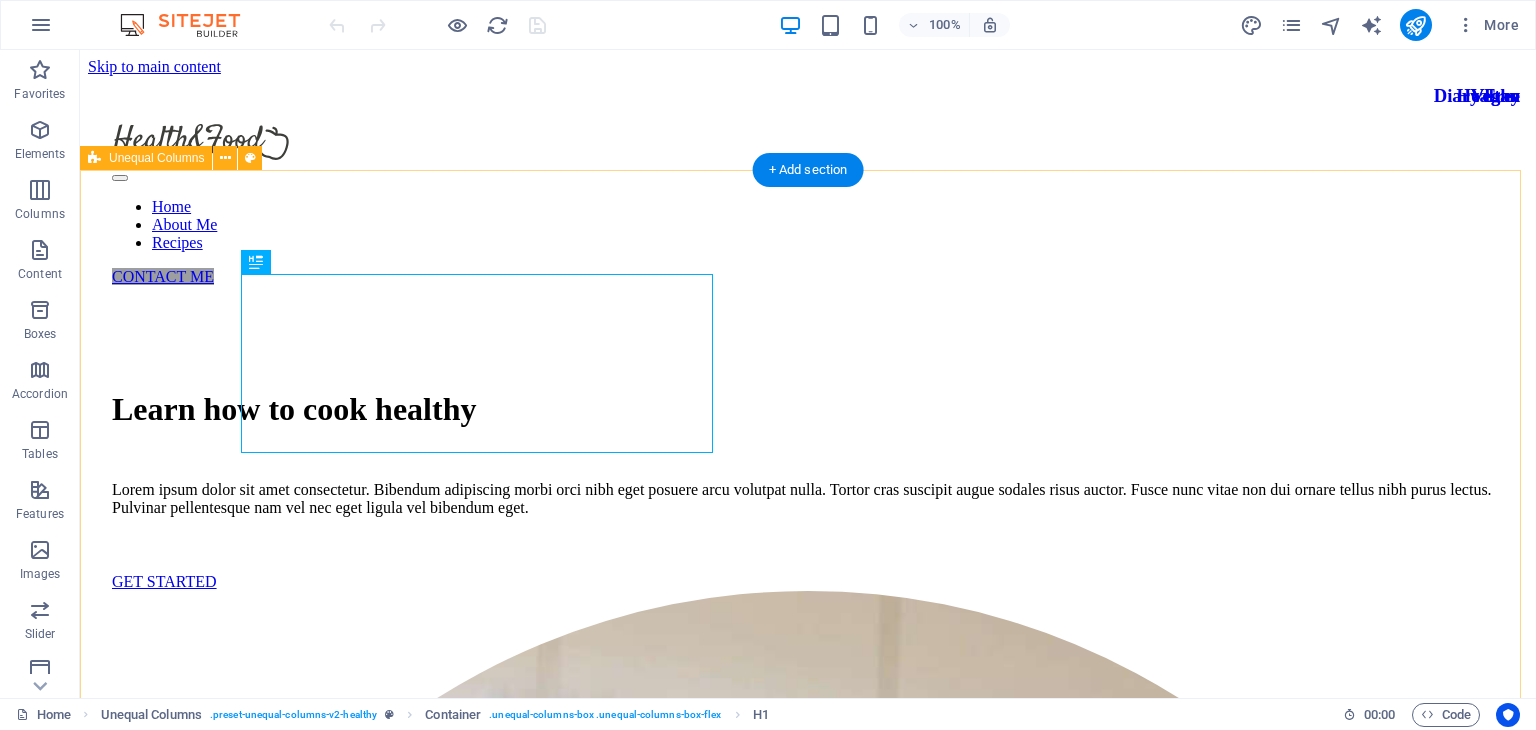 scroll, scrollTop: 0, scrollLeft: 0, axis: both 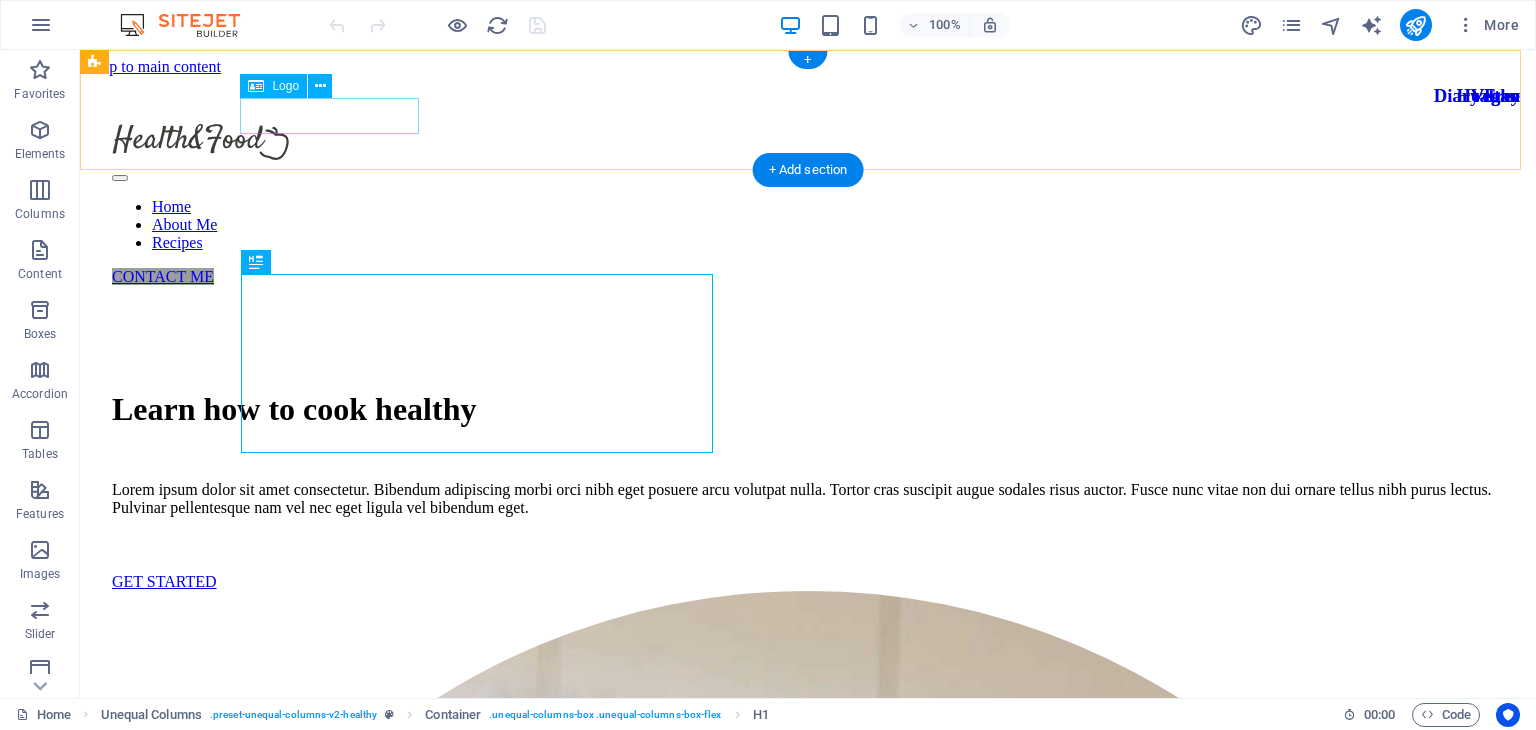 click at bounding box center (808, 144) 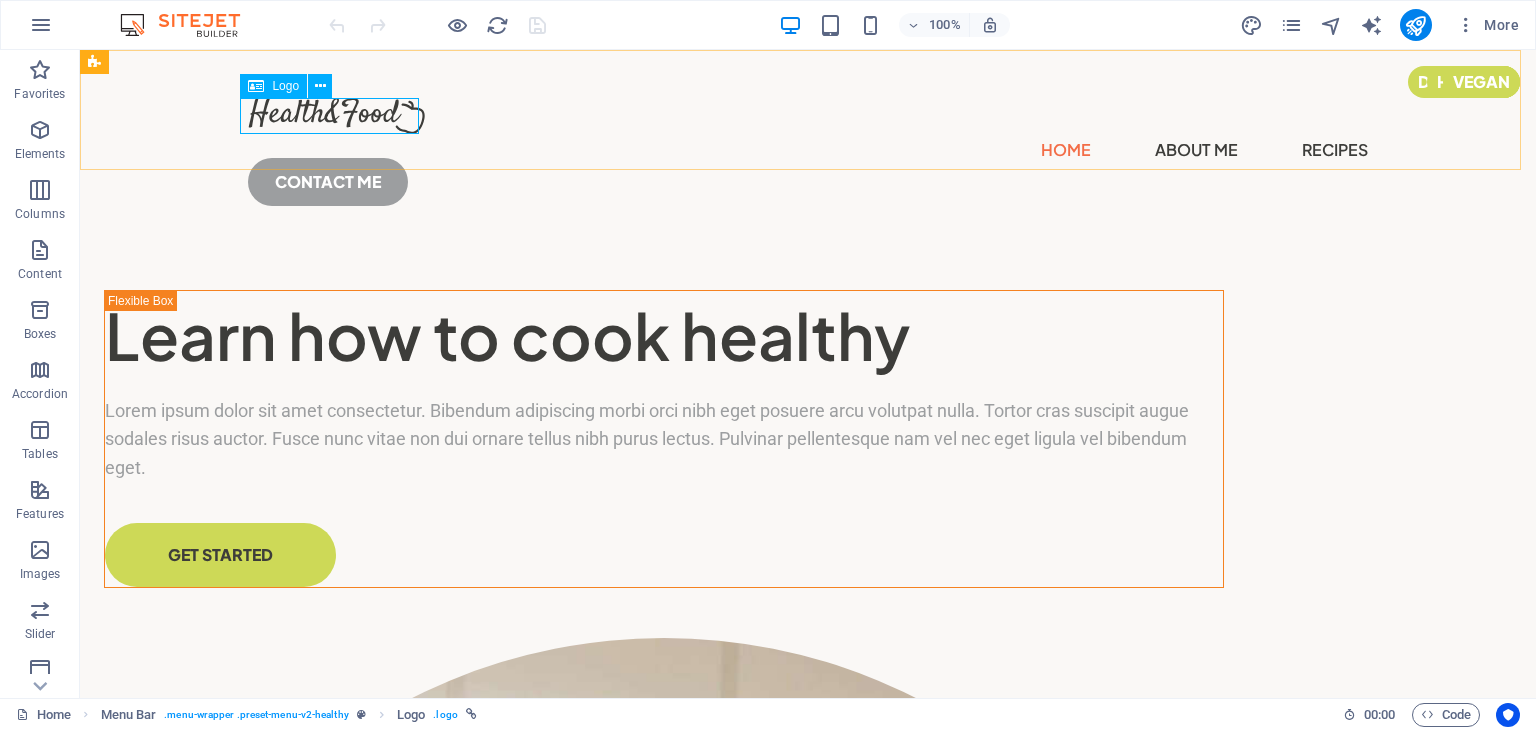 click on "Logo" at bounding box center [285, 86] 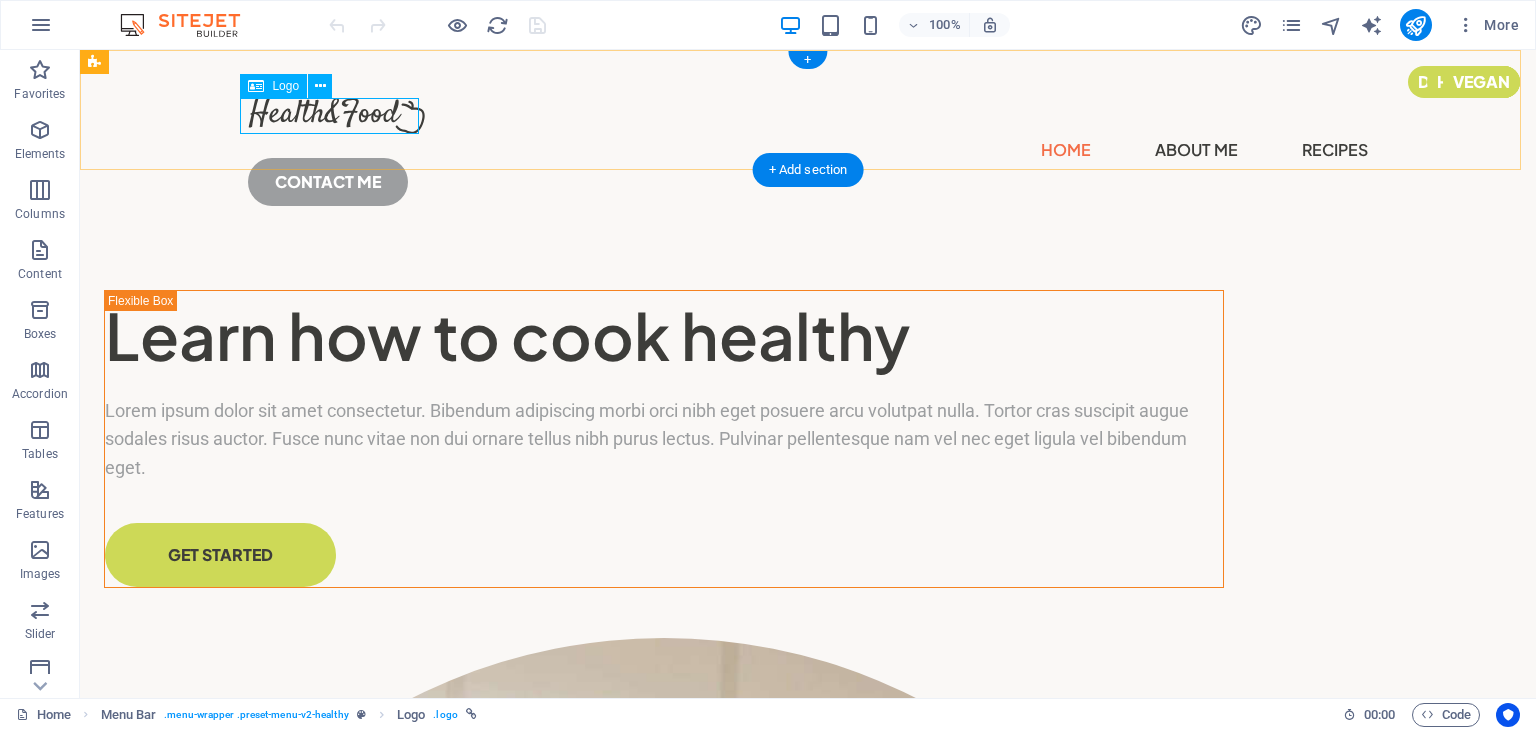 click at bounding box center (808, 116) 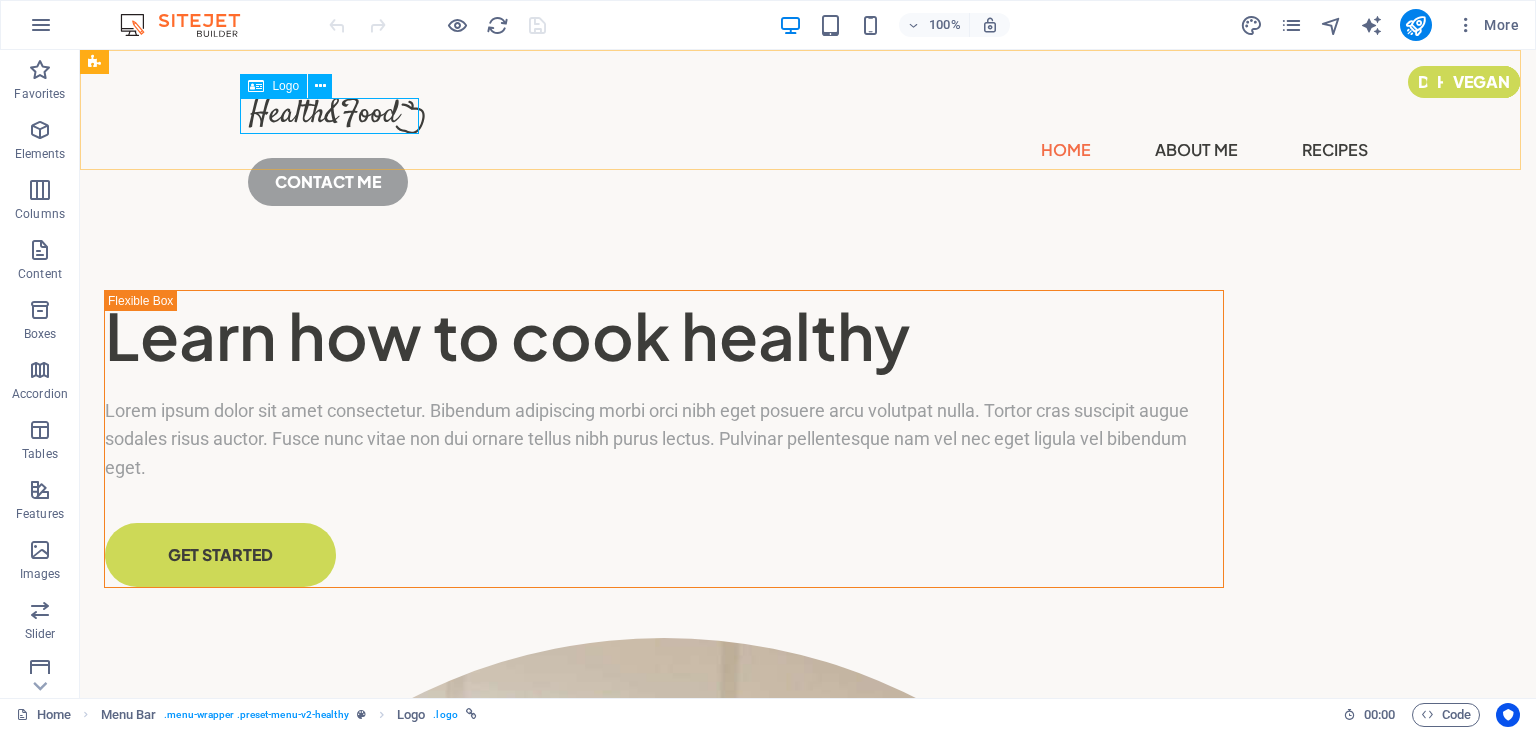 click on "Logo" at bounding box center (285, 86) 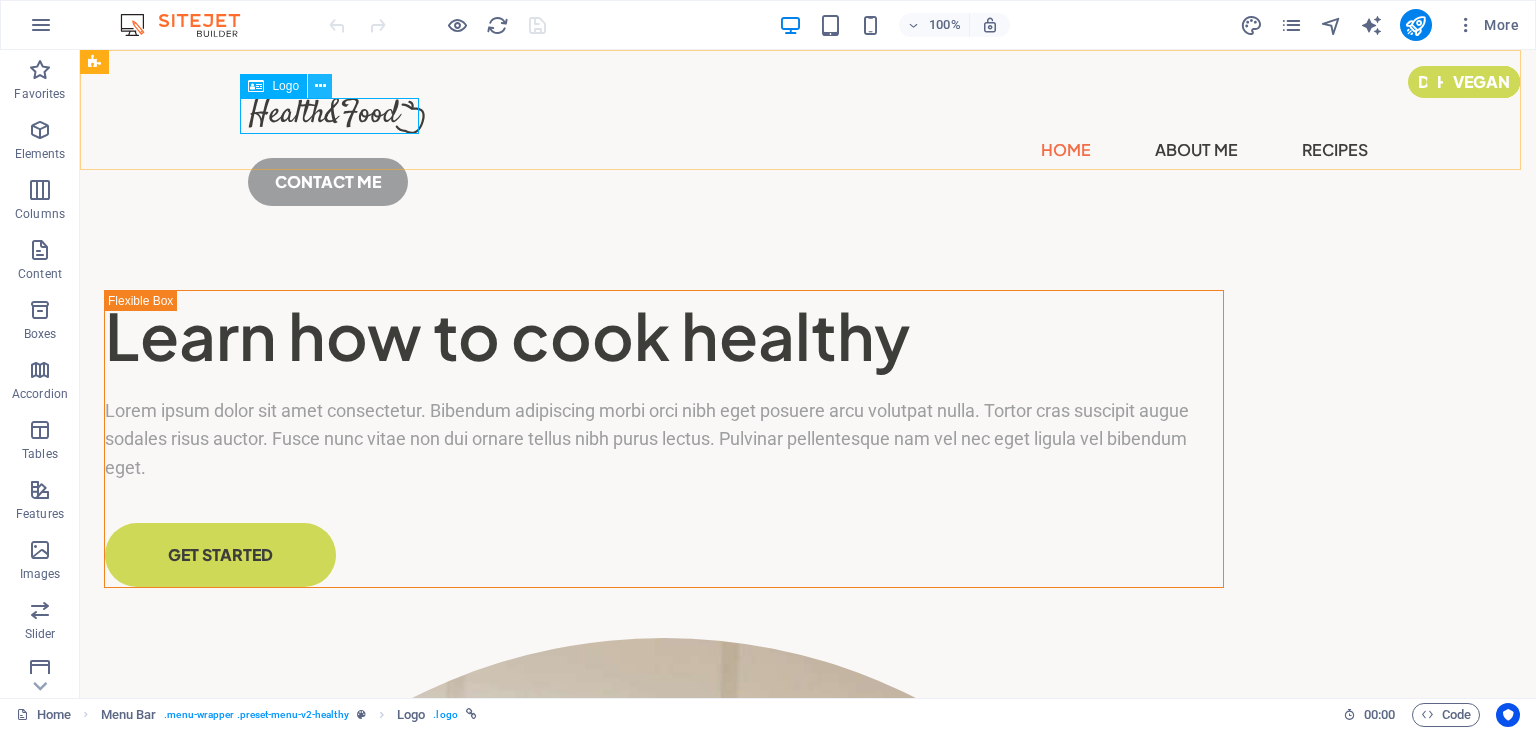 click at bounding box center (320, 86) 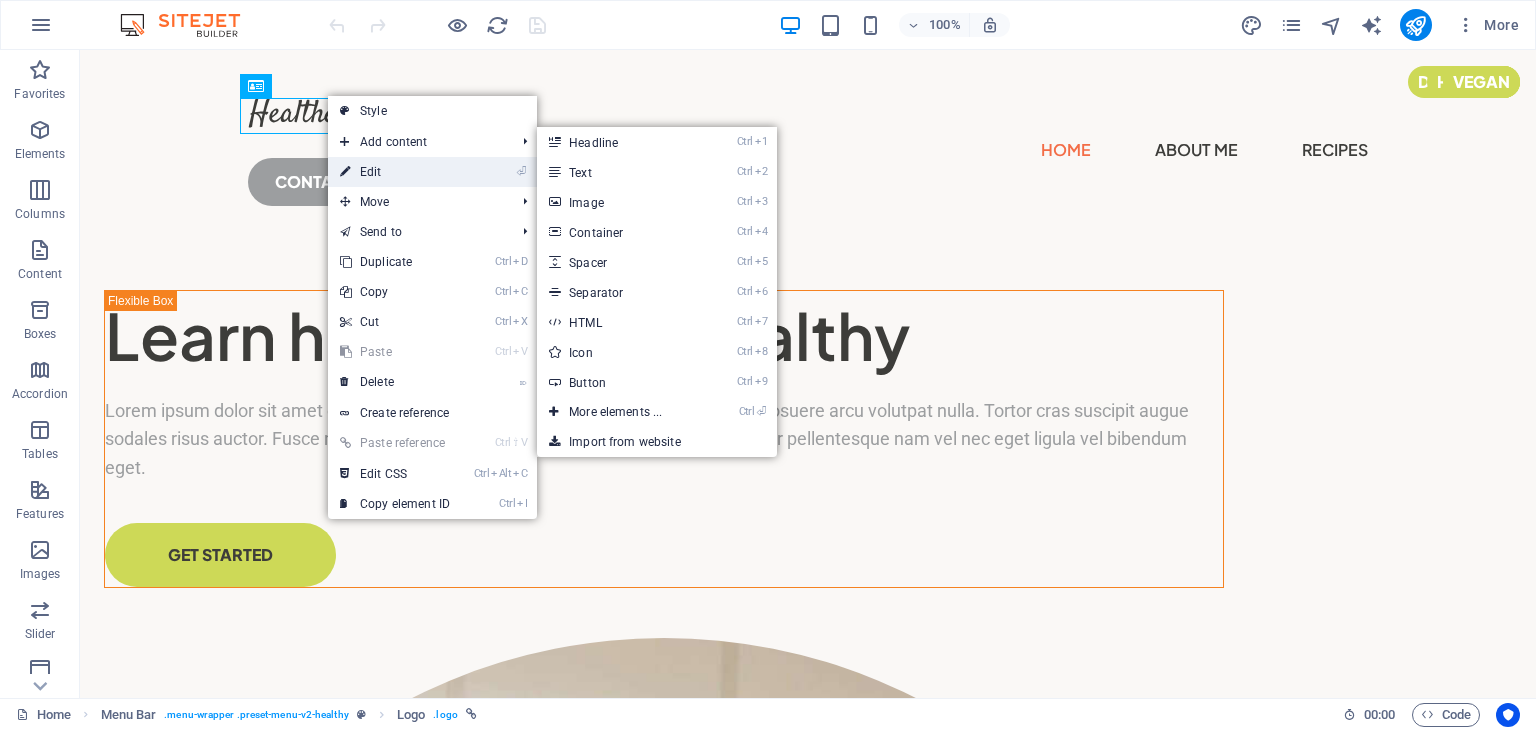 click on "⏎  Edit" at bounding box center [395, 172] 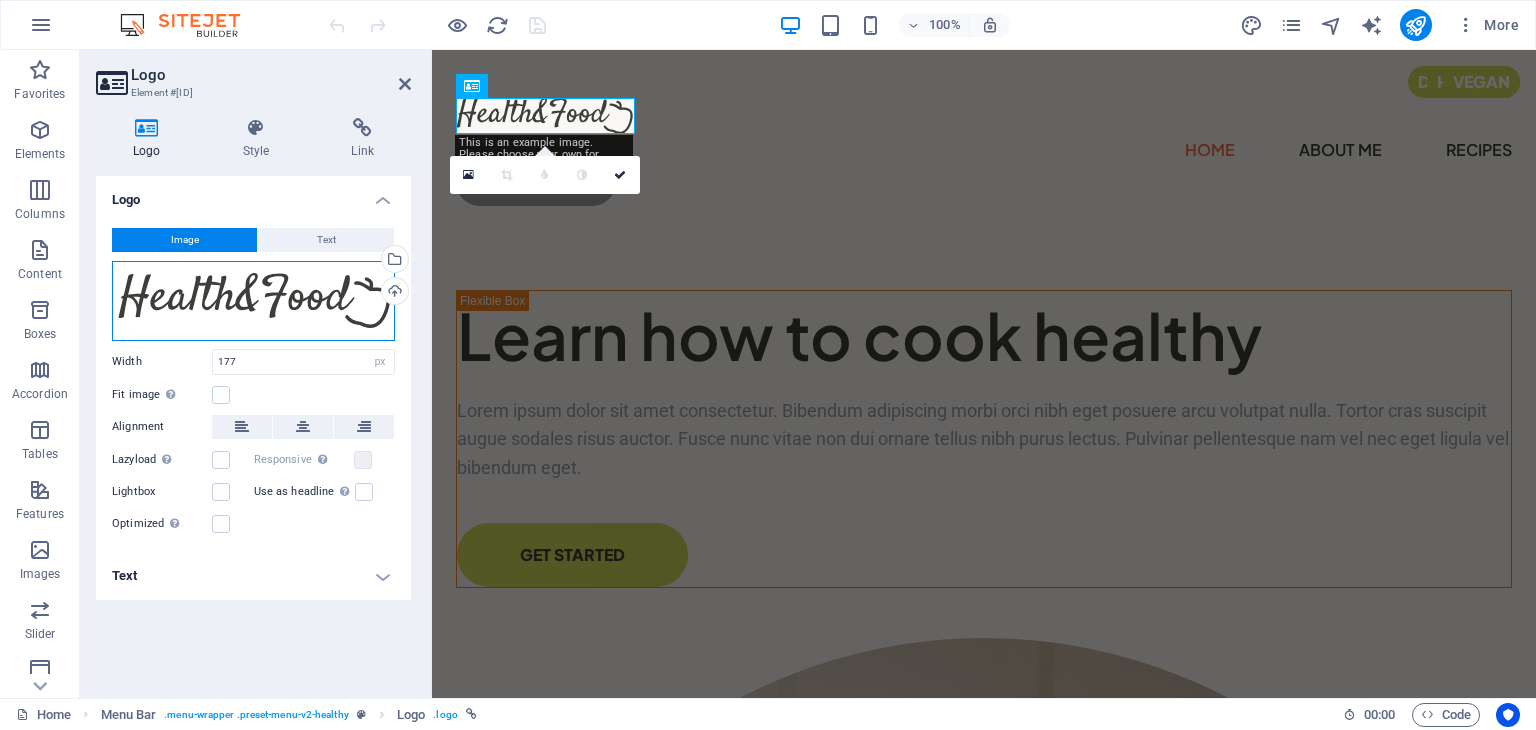 click on "Drag files here, click to choose files or select files from Files or our free stock photos & videos" at bounding box center [253, 301] 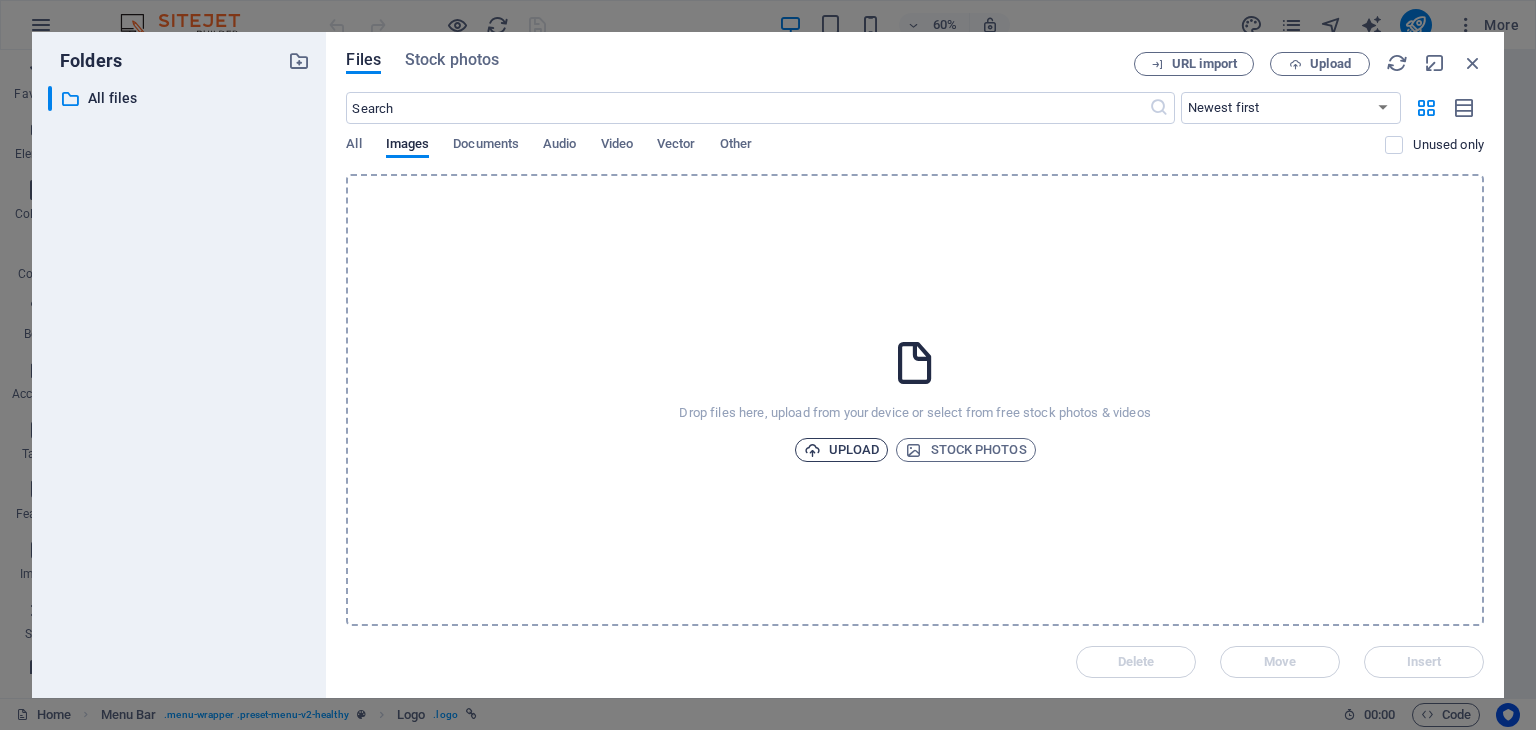 click on "Upload" at bounding box center [842, 450] 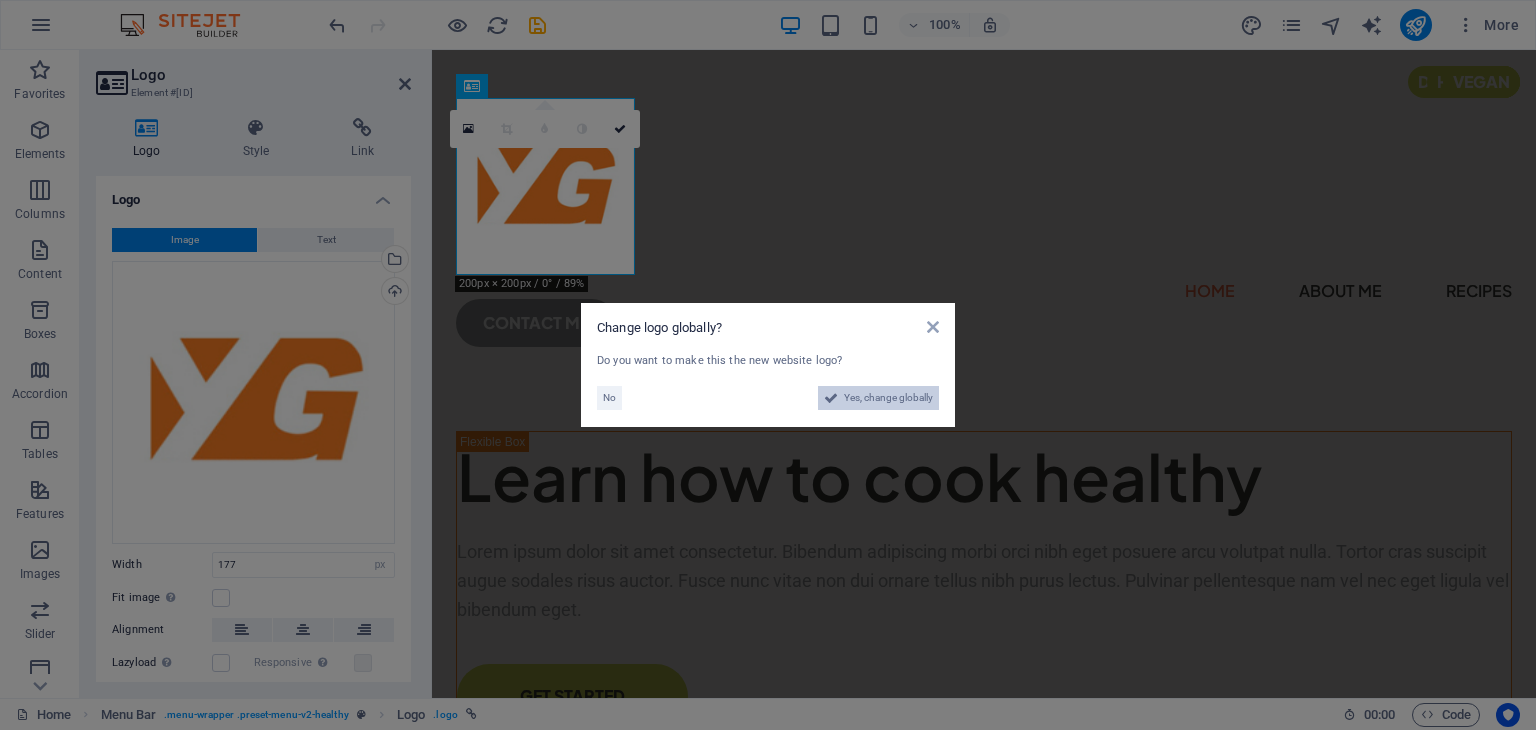 drag, startPoint x: 885, startPoint y: 399, endPoint x: 731, endPoint y: 582, distance: 239.17567 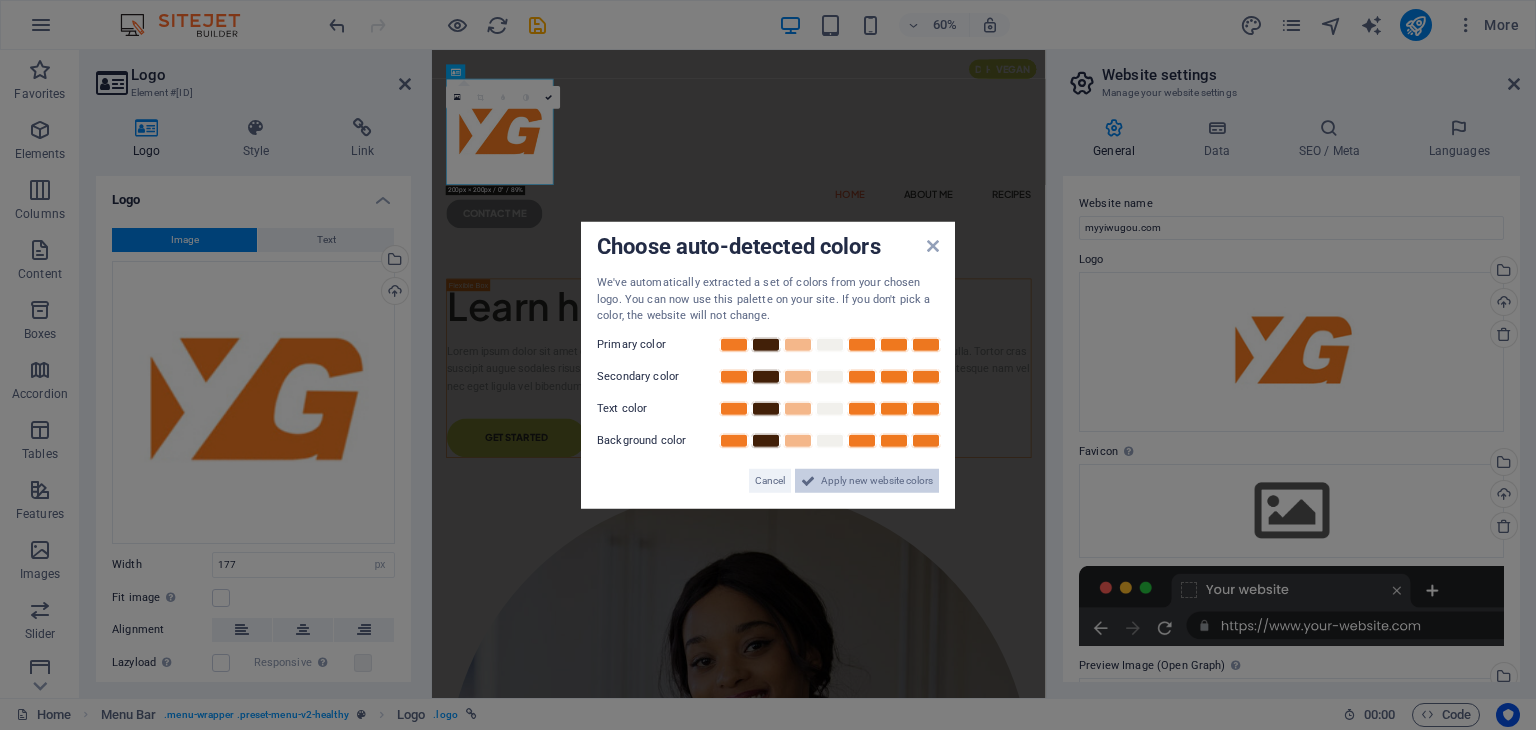click on "Apply new website colors" at bounding box center [877, 480] 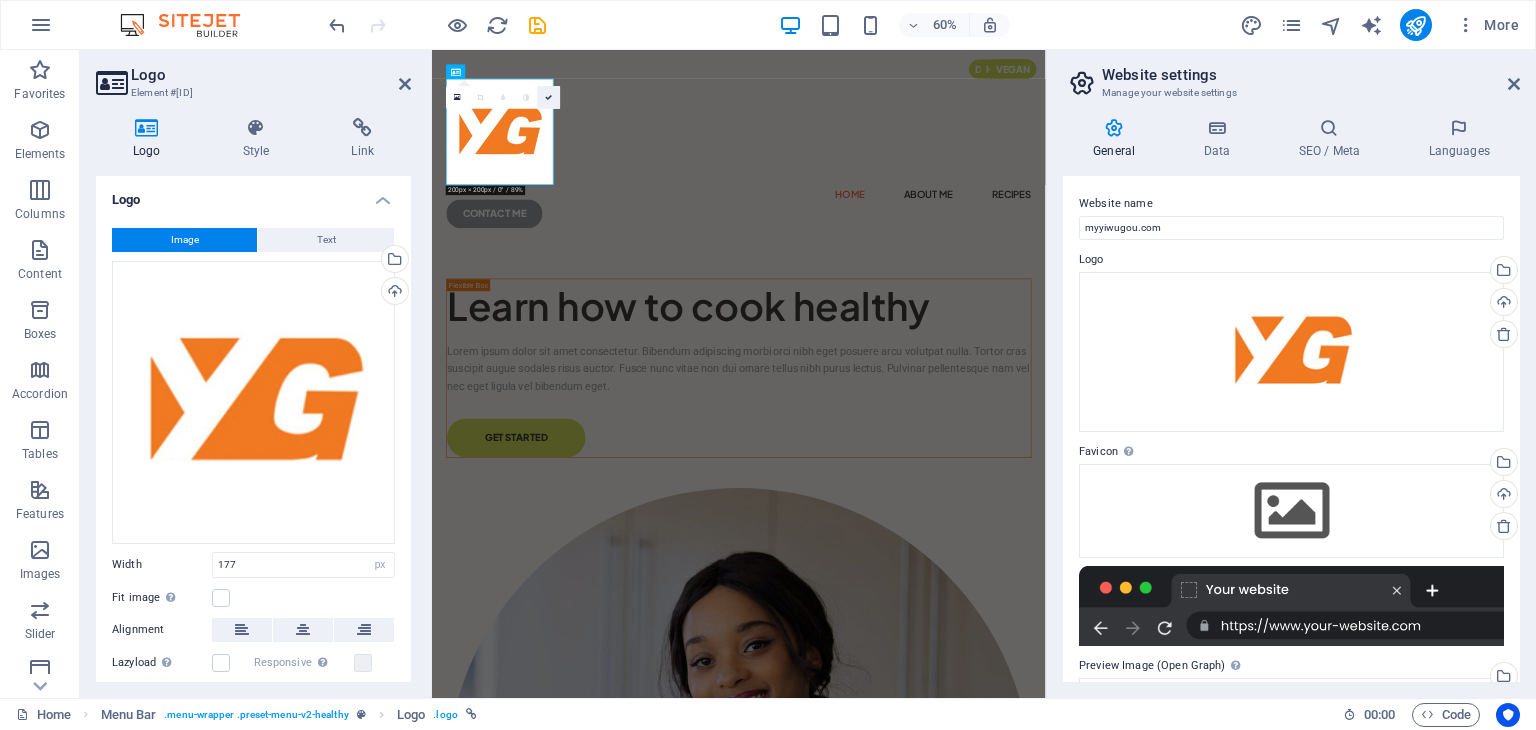 click at bounding box center [549, 97] 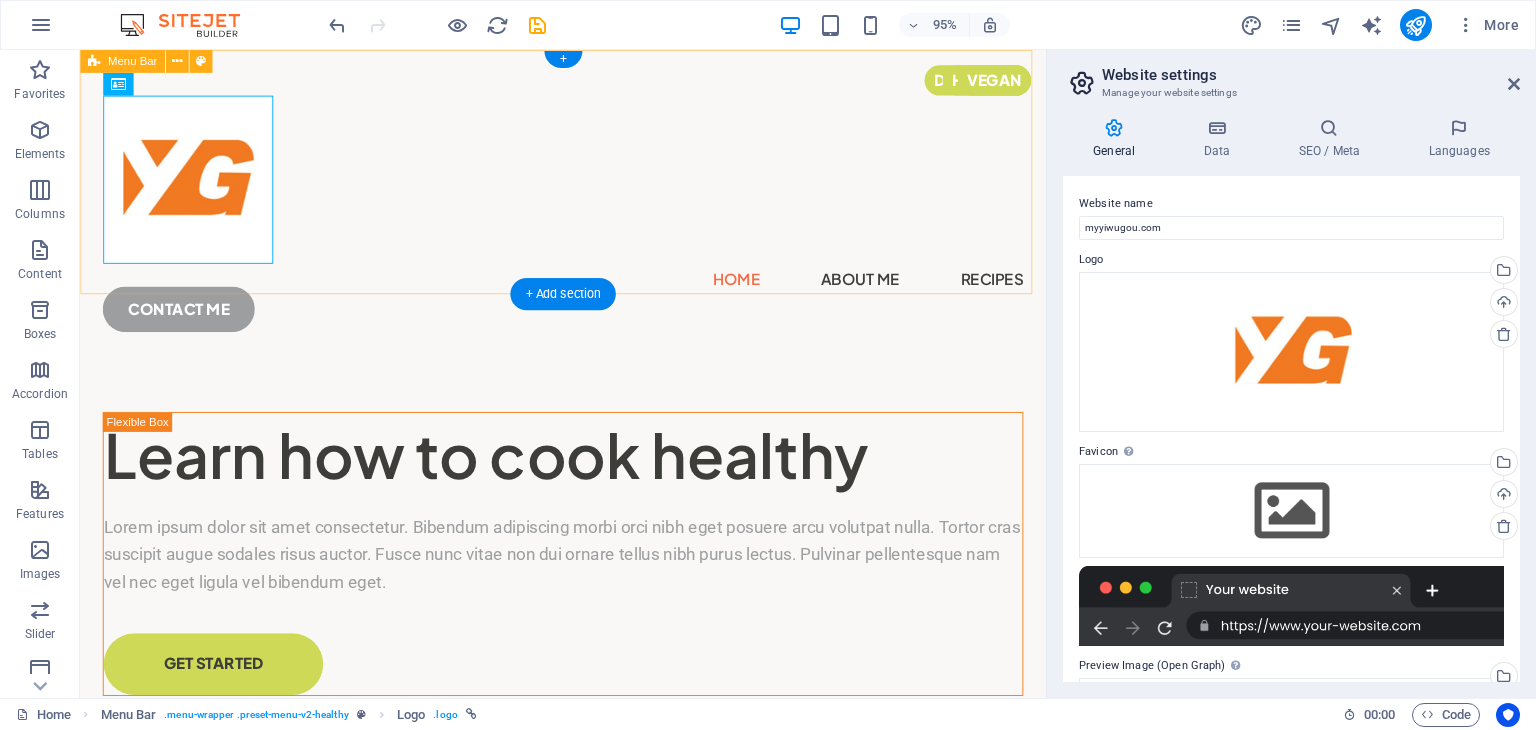 click on "Home About Me Recipes CONTACT ME" at bounding box center [588, 214] 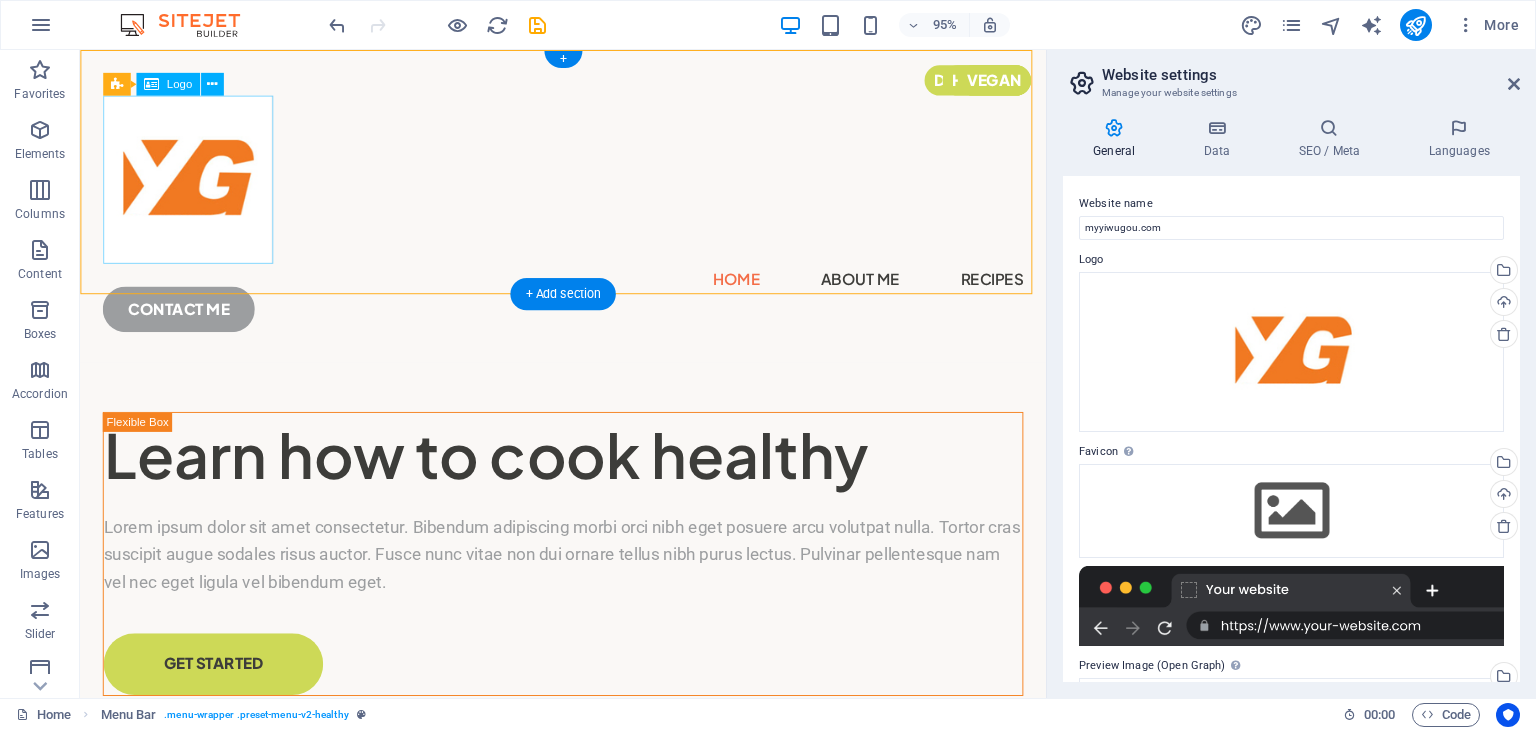 click at bounding box center [588, 186] 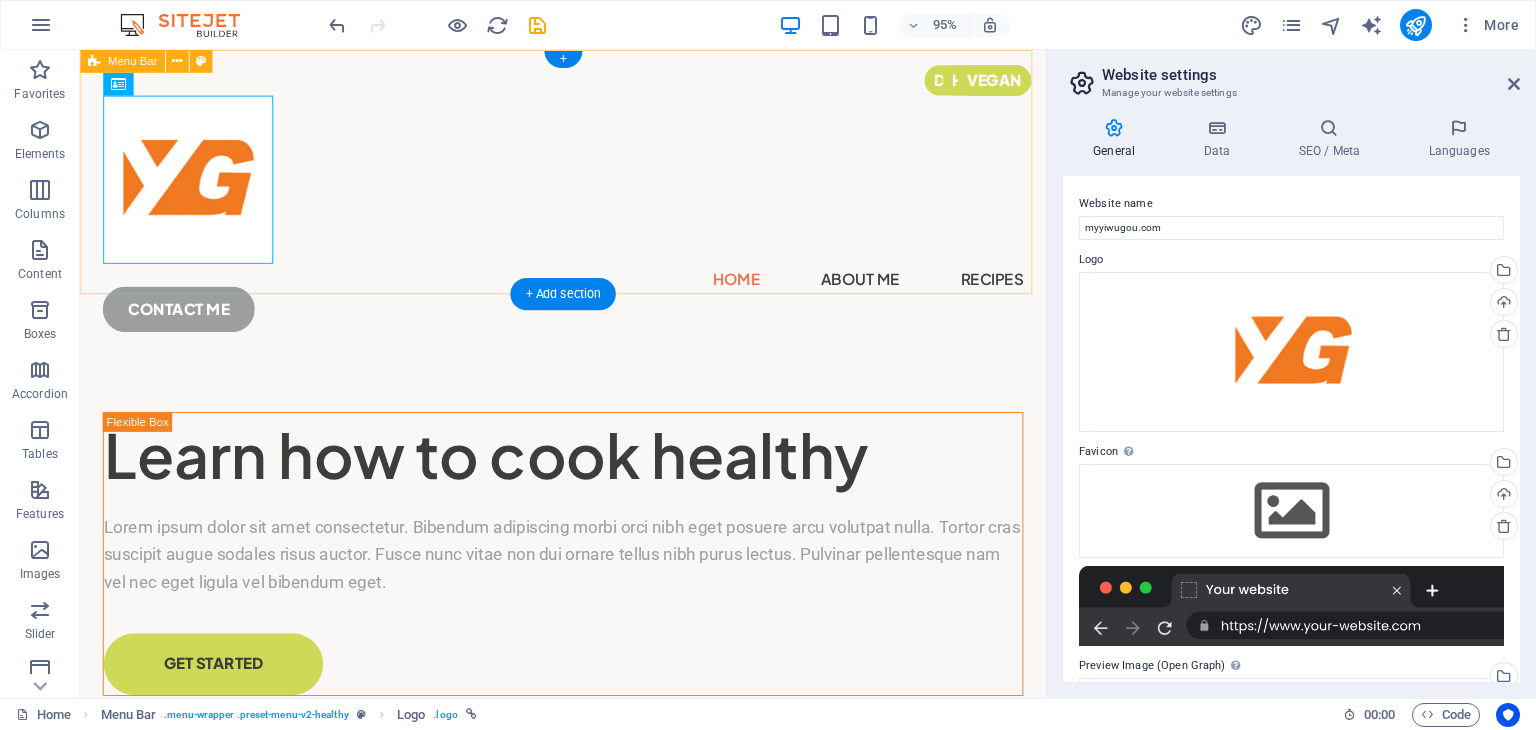 click on "Home About Me Recipes CONTACT ME" at bounding box center (588, 214) 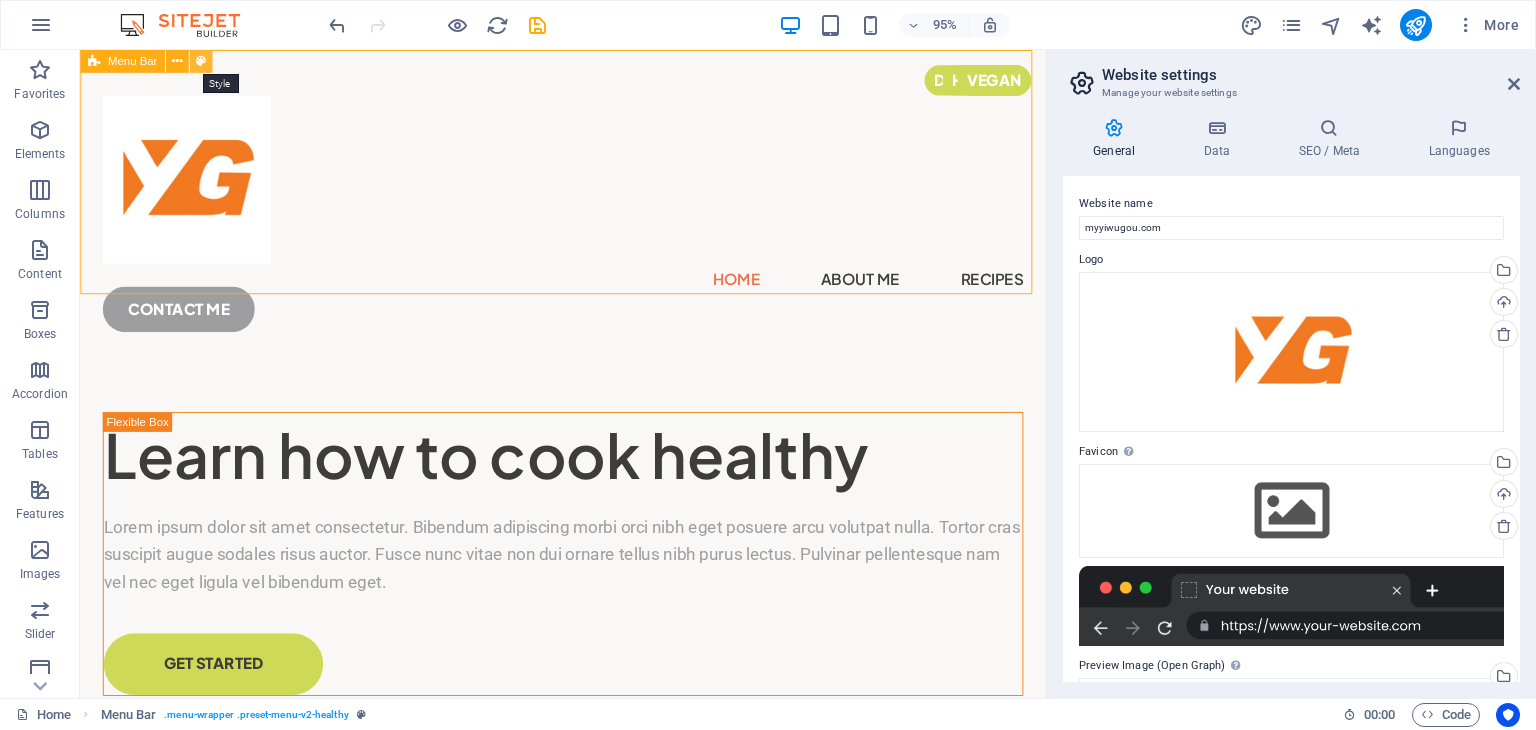 drag, startPoint x: 206, startPoint y: 62, endPoint x: 123, endPoint y: 134, distance: 109.877205 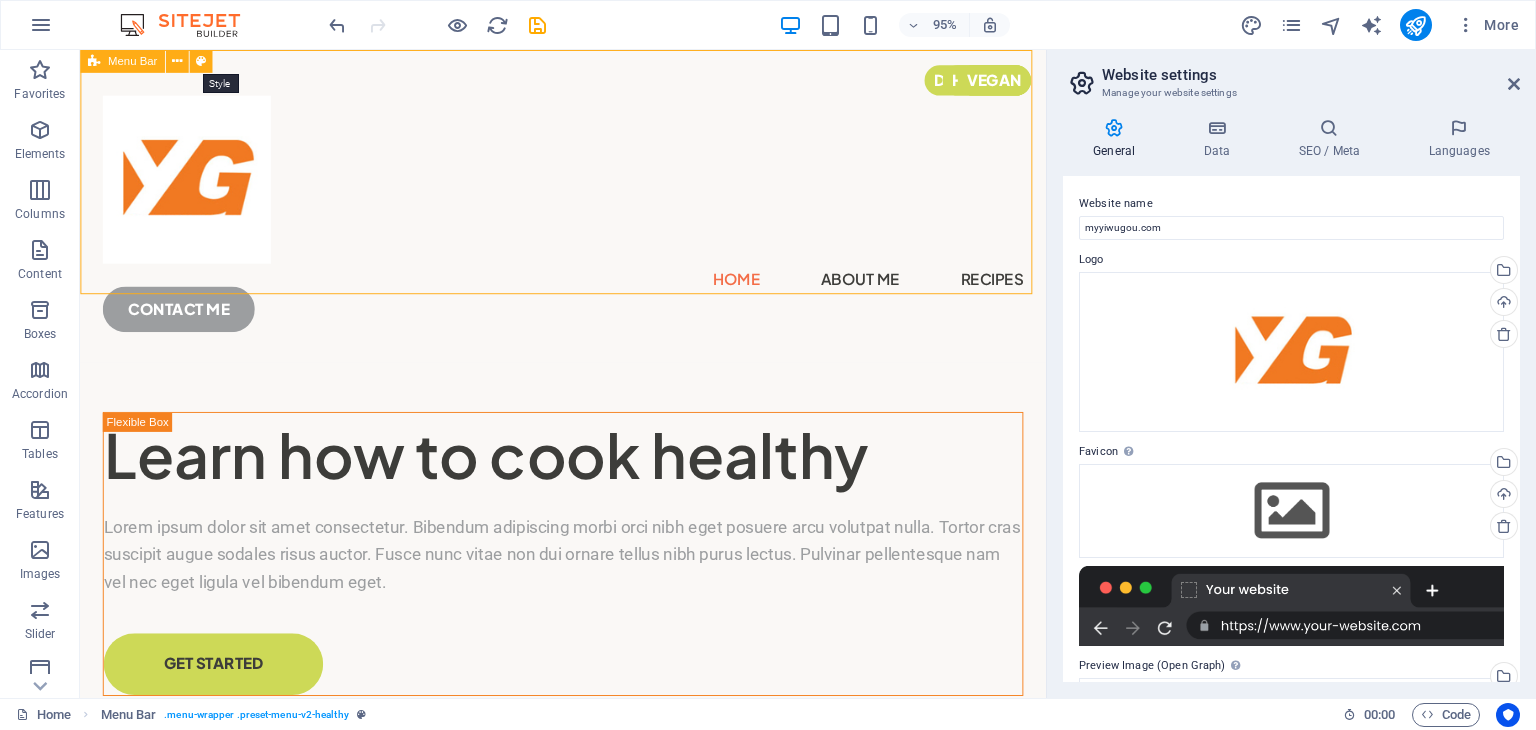 select on "px" 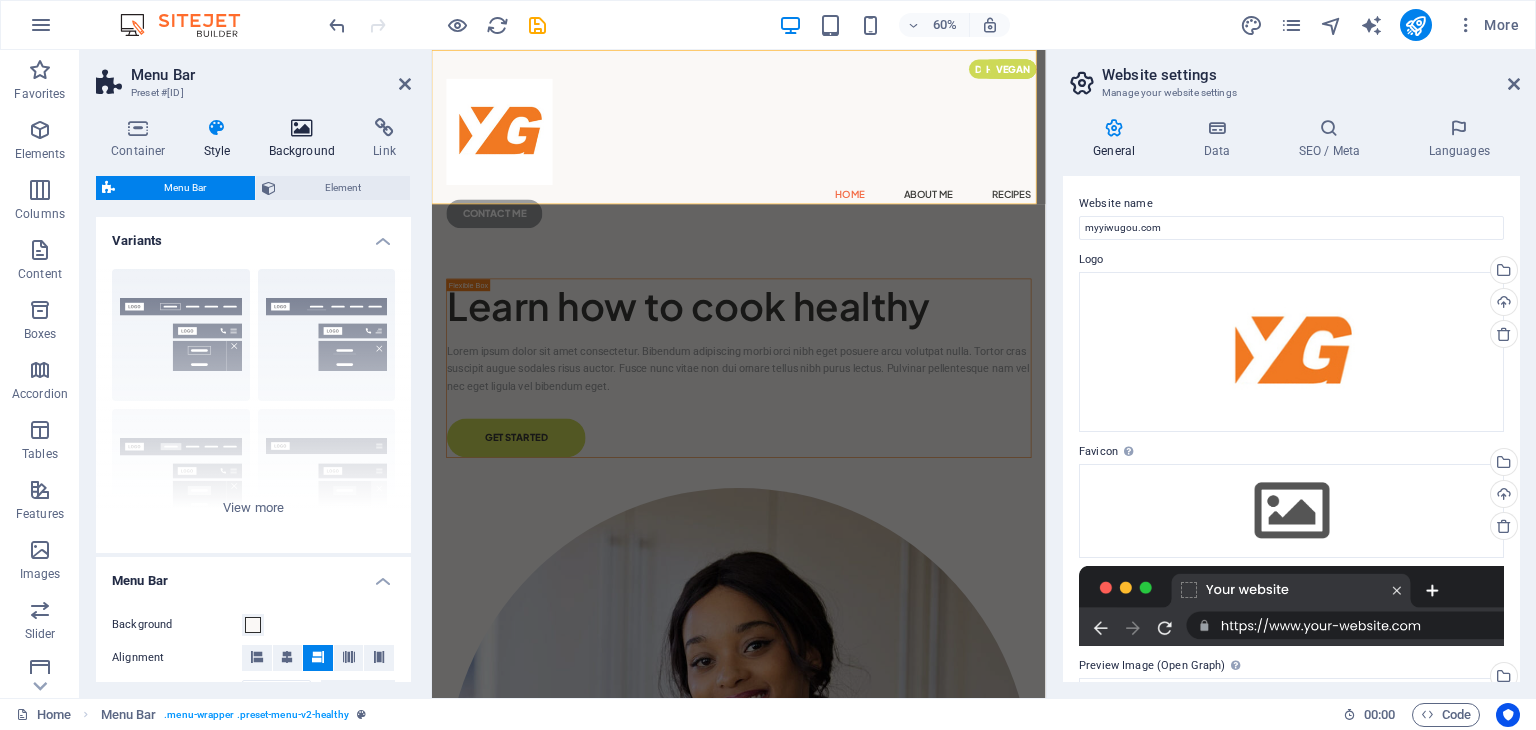 click on "Background" at bounding box center [306, 139] 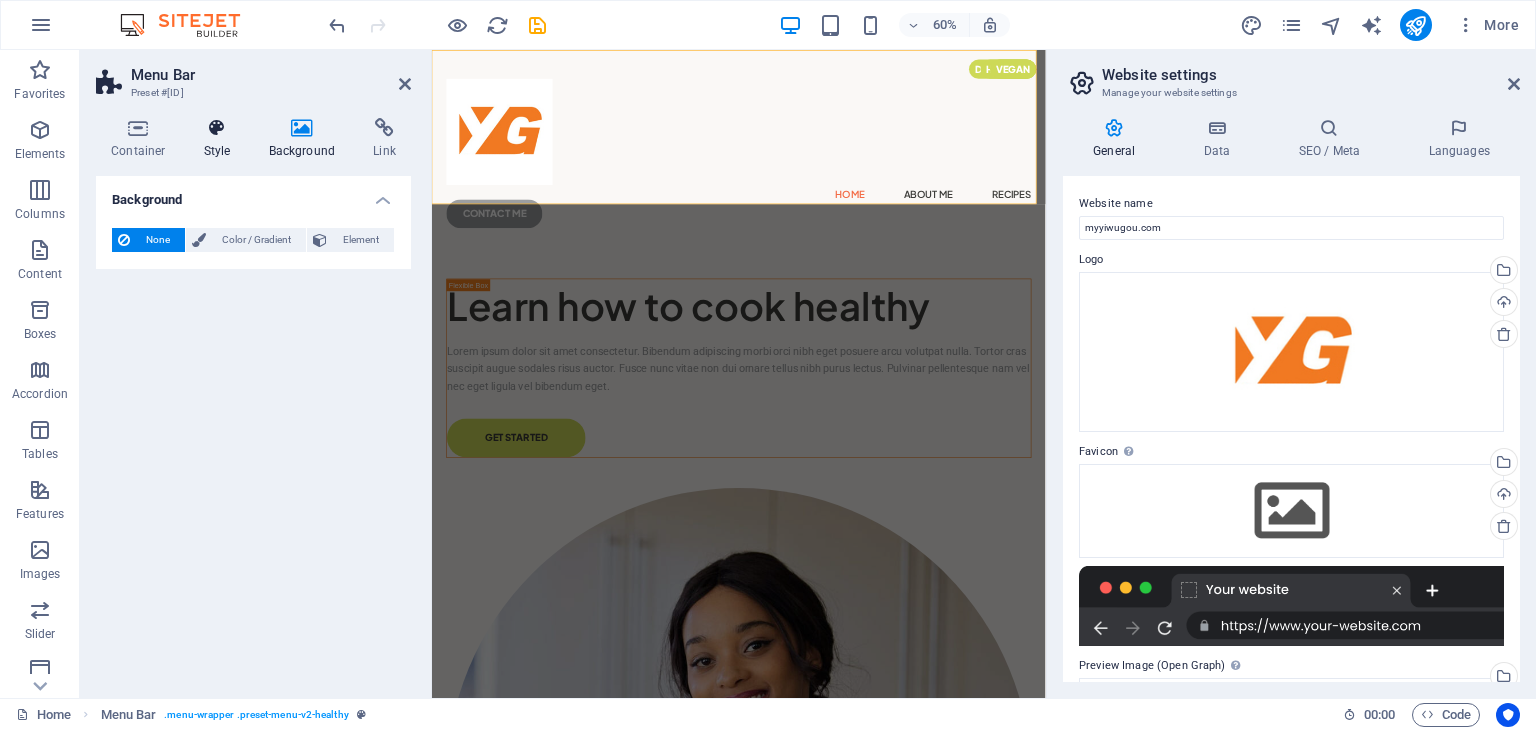 click on "Style" at bounding box center [221, 139] 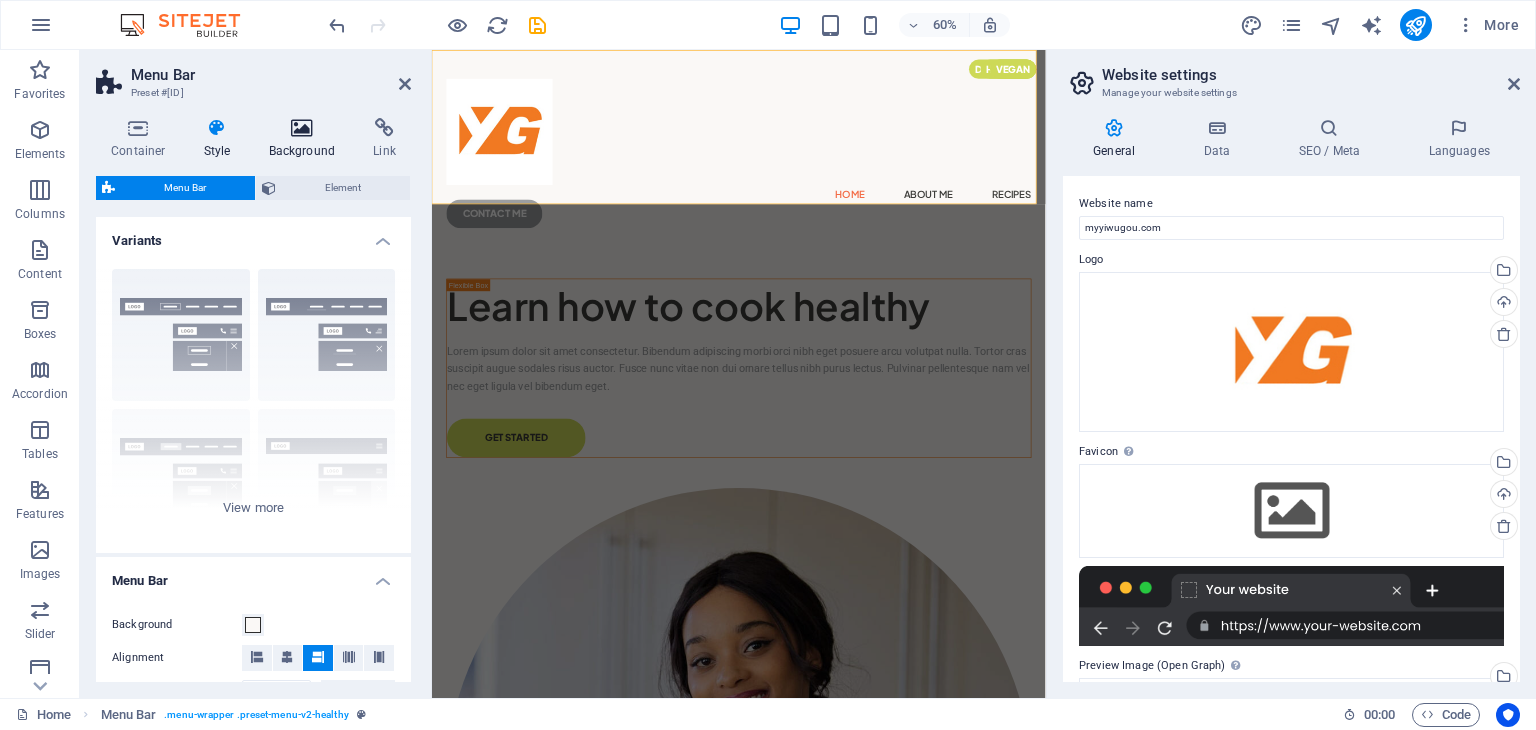 click on "Background" at bounding box center (306, 139) 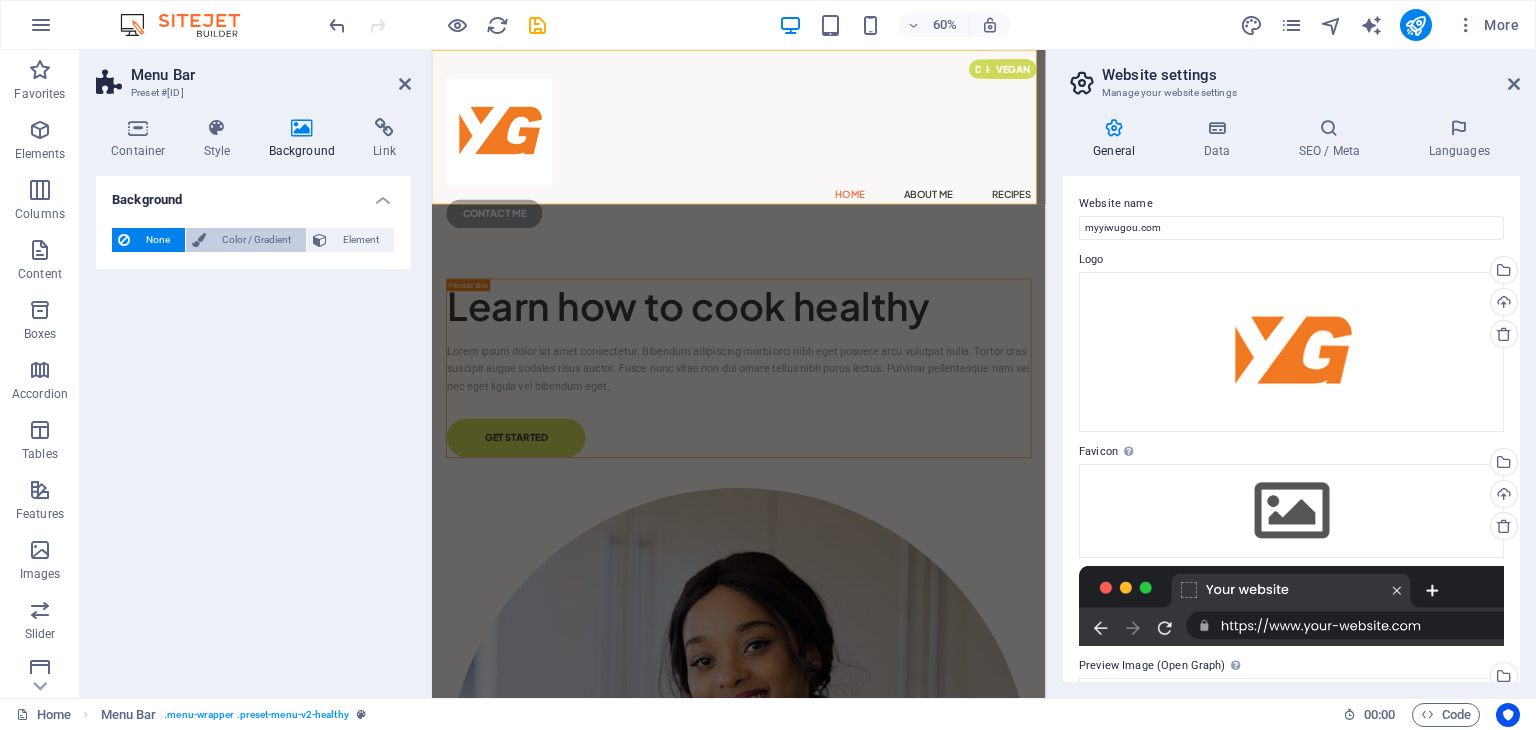 click on "Color / Gradient" at bounding box center (256, 240) 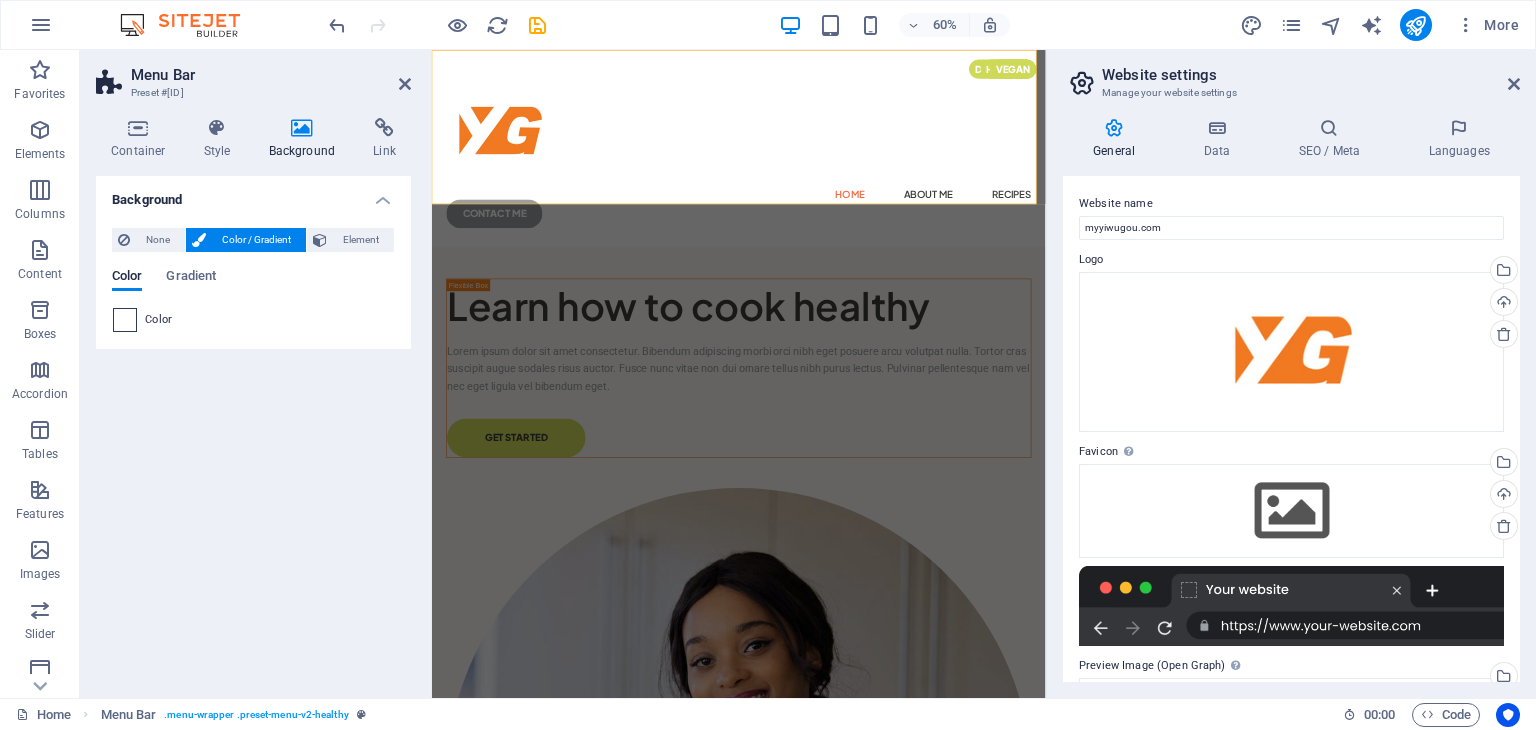 click at bounding box center [125, 320] 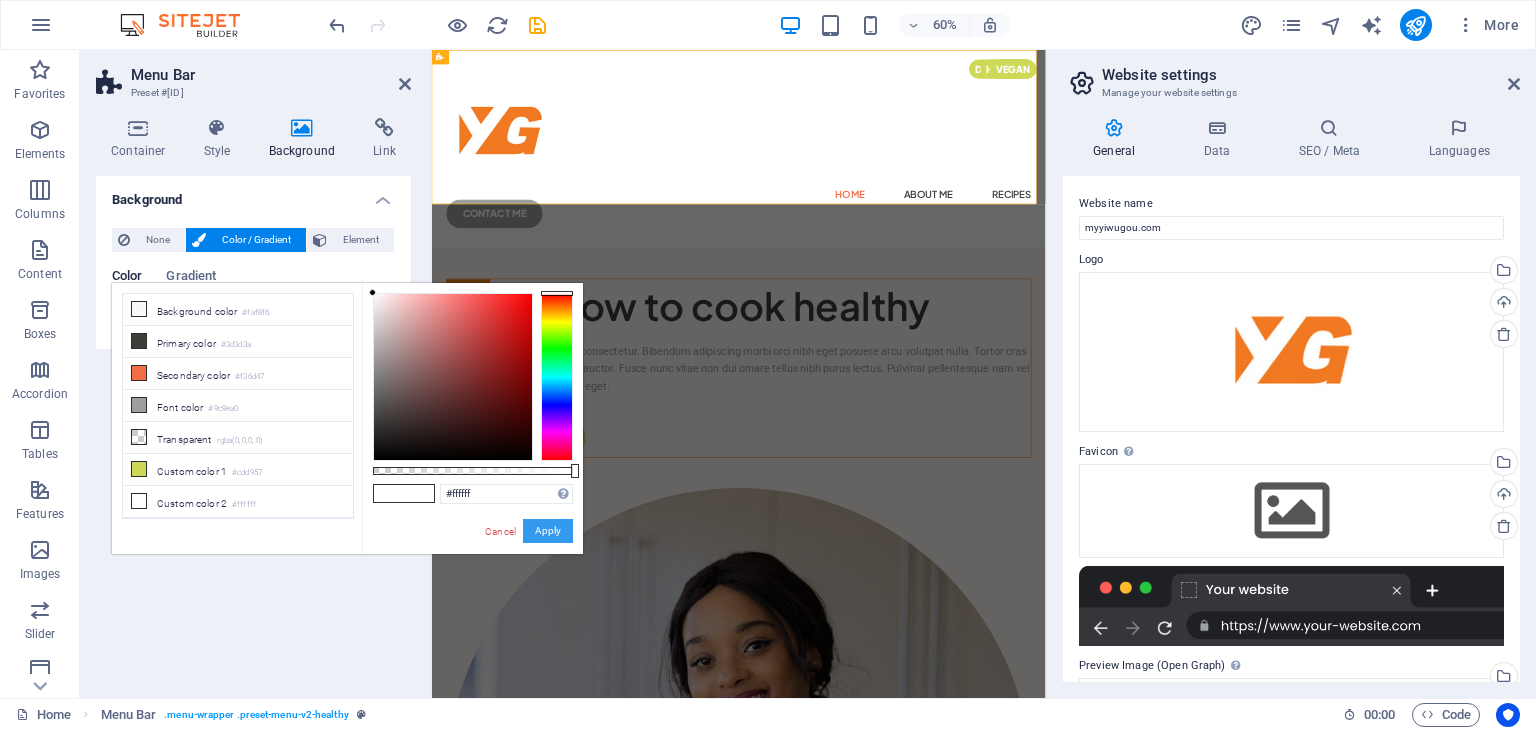 click on "Apply" at bounding box center [548, 531] 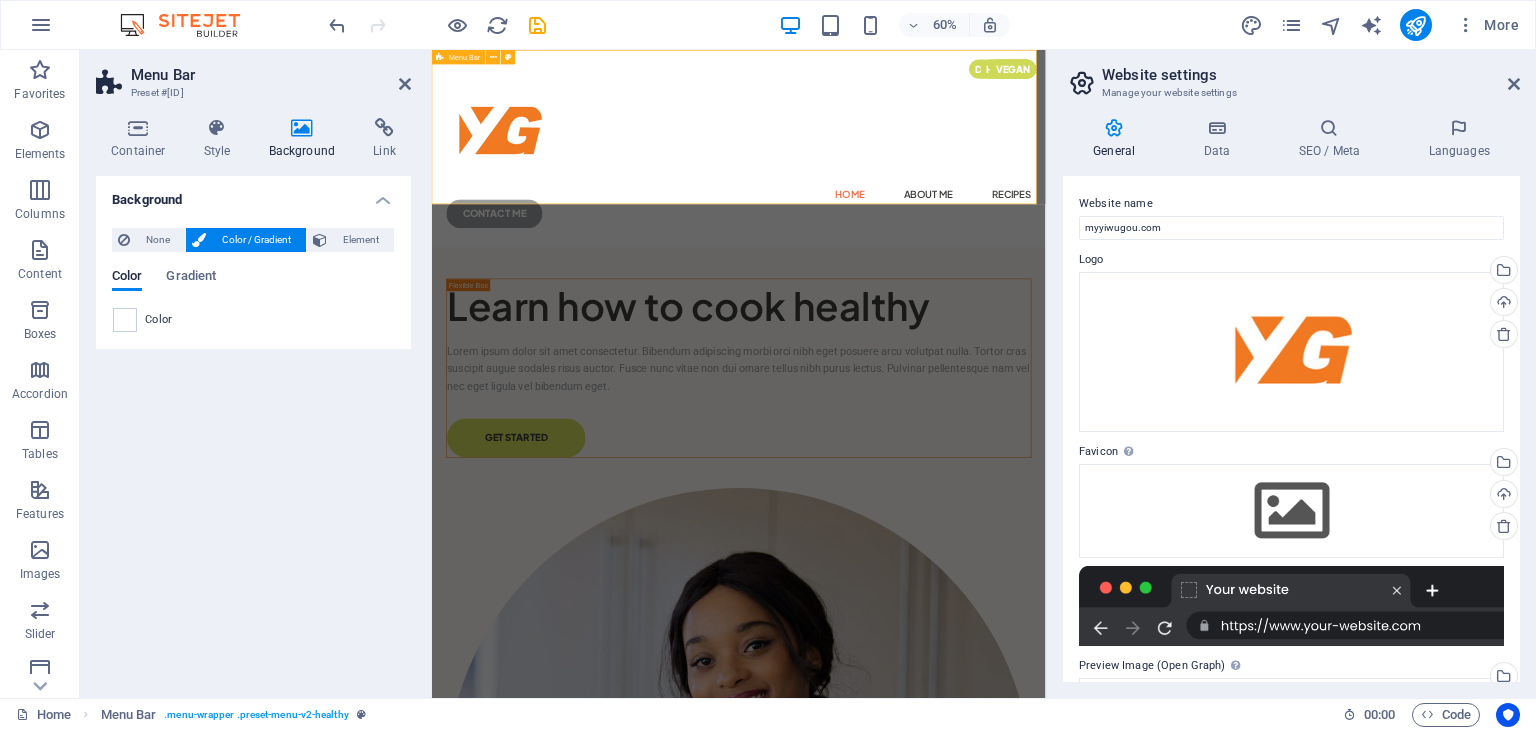 click on "Home About Me Recipes" at bounding box center (943, 291) 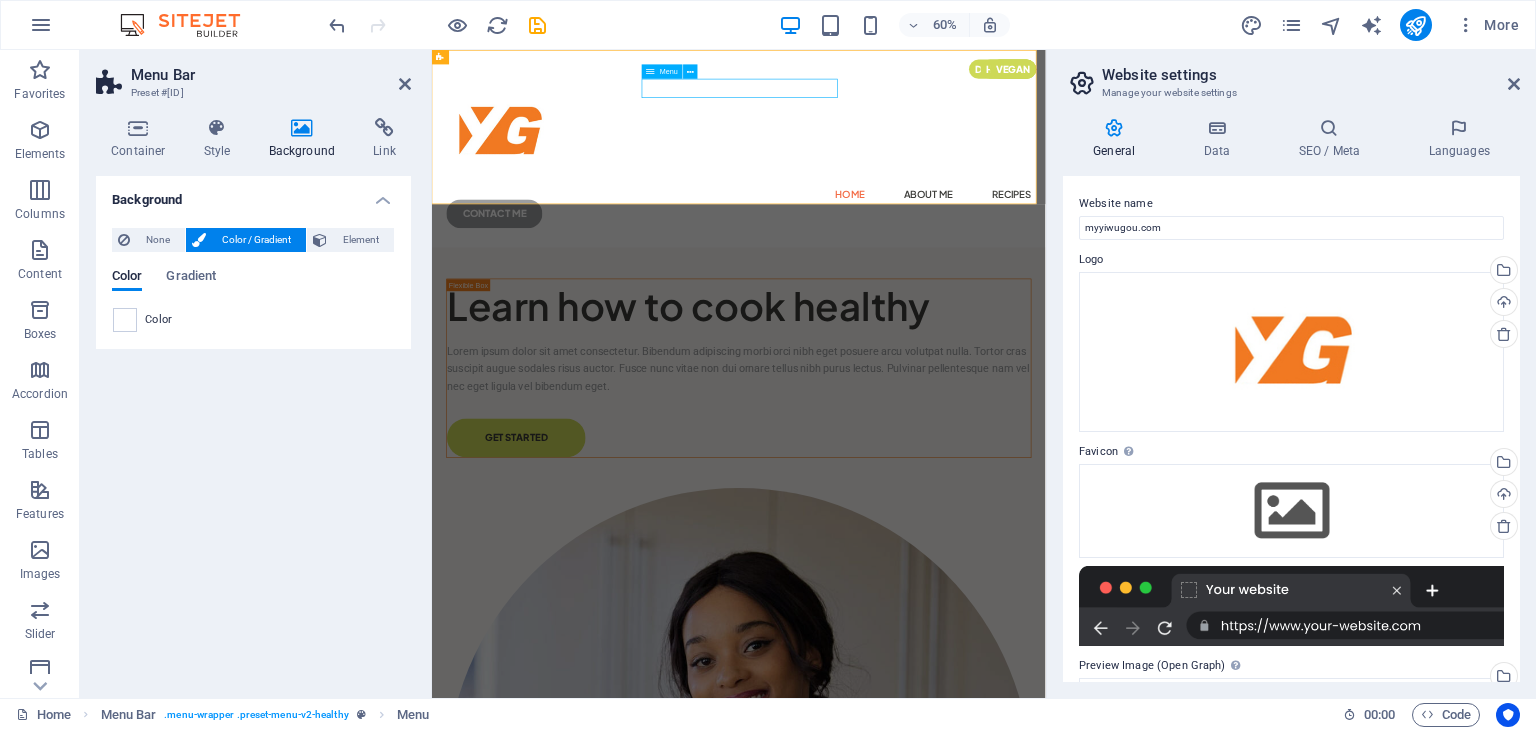 click on "Home About Me Recipes" at bounding box center [943, 291] 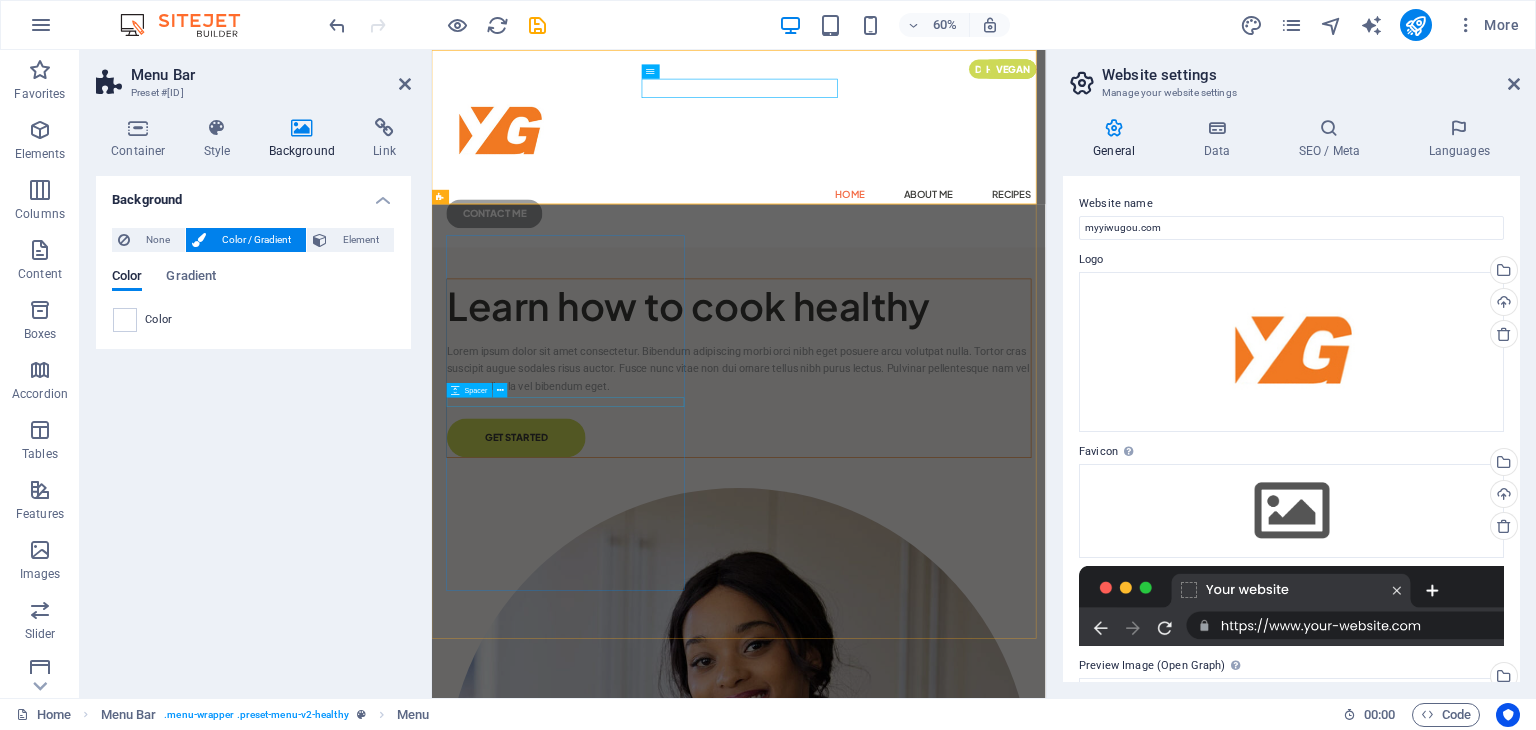 click at bounding box center [943, 530] 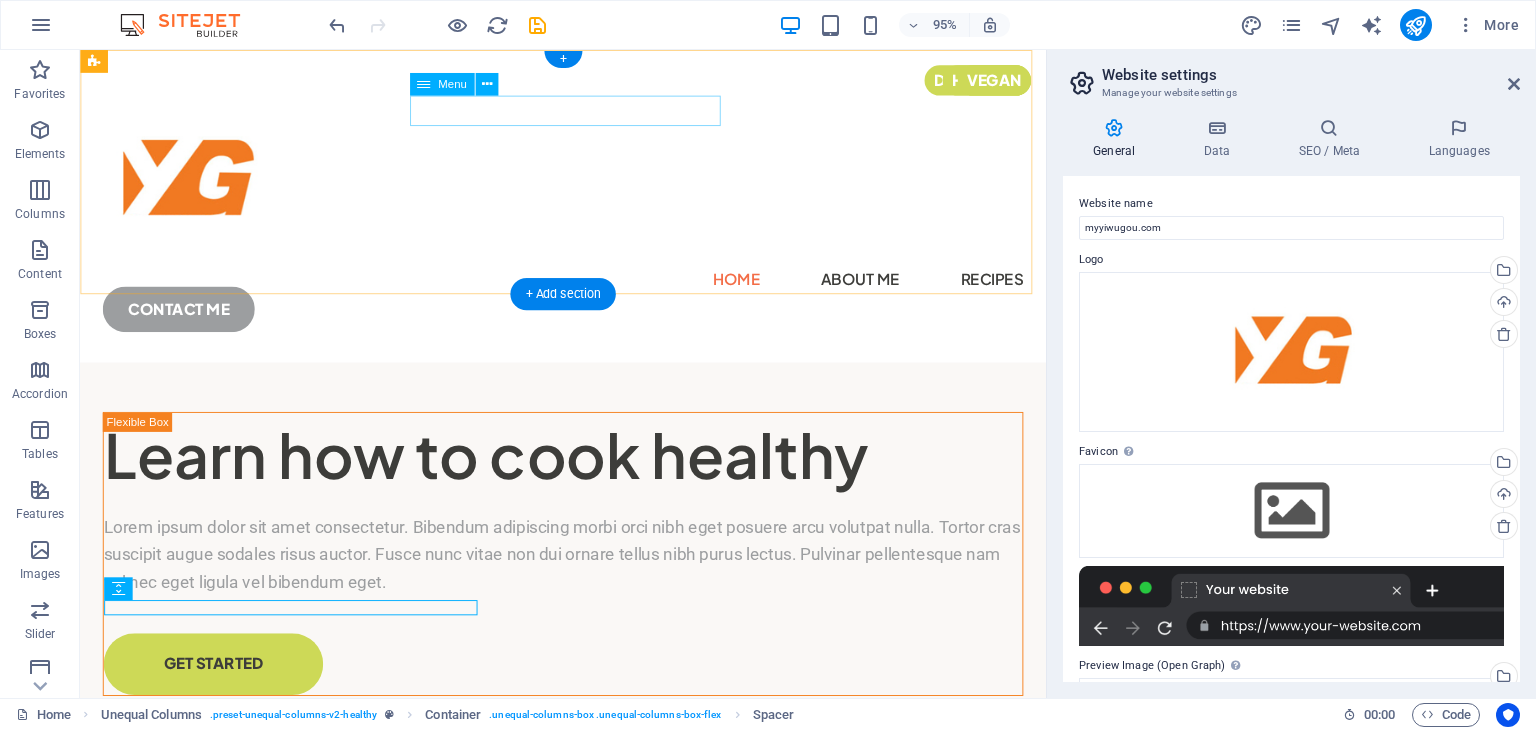 click on "Home About Me Recipes" at bounding box center [588, 291] 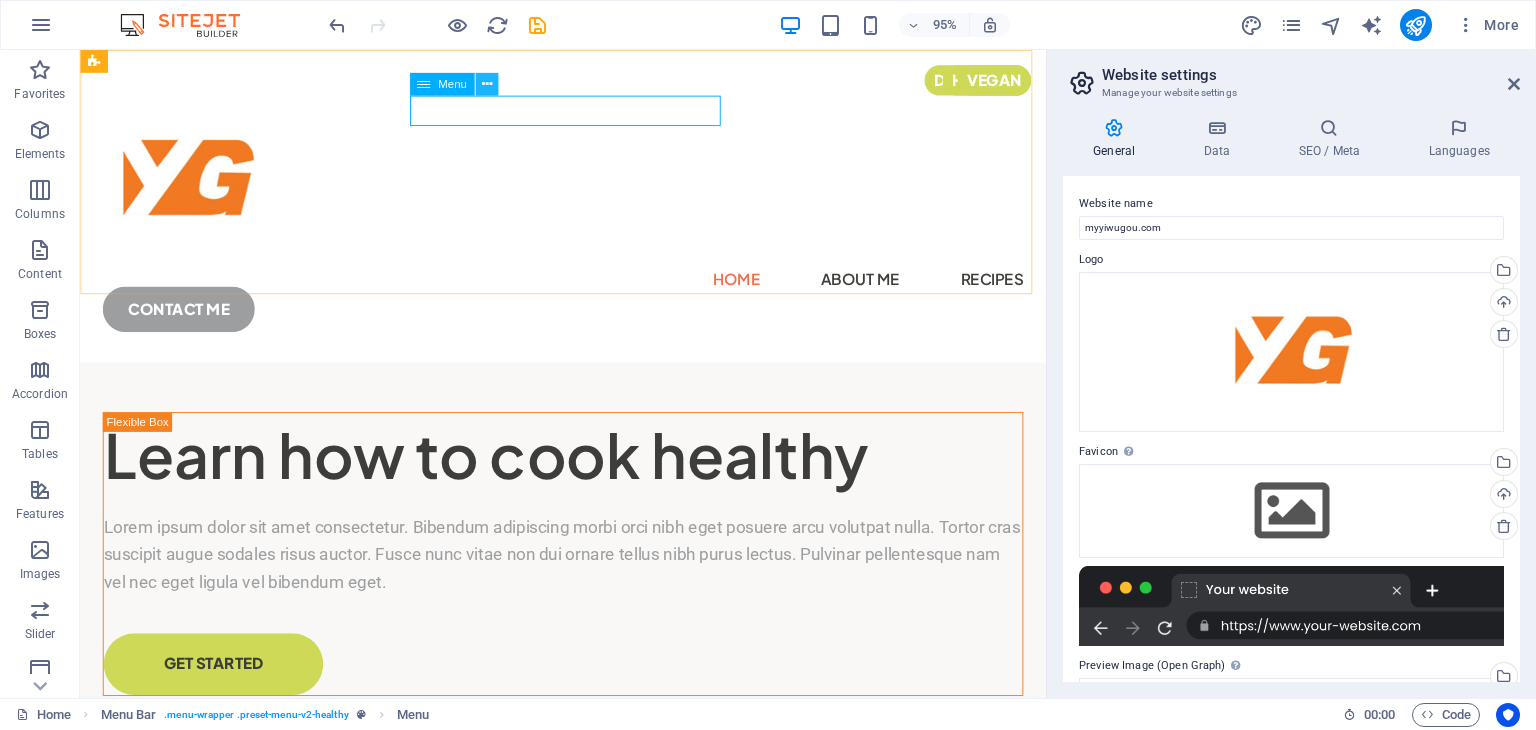 click at bounding box center (486, 84) 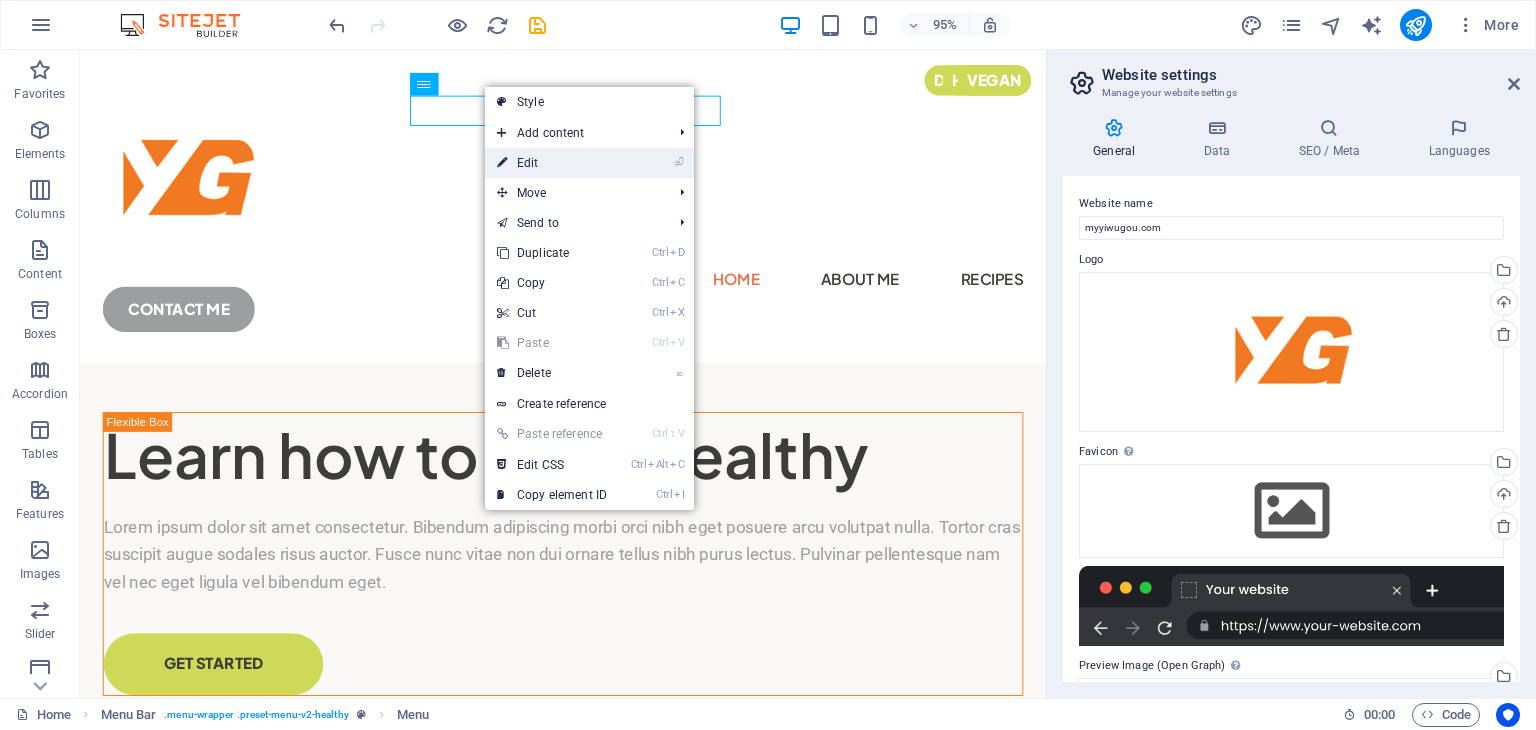click on "⏎  Edit" at bounding box center [552, 163] 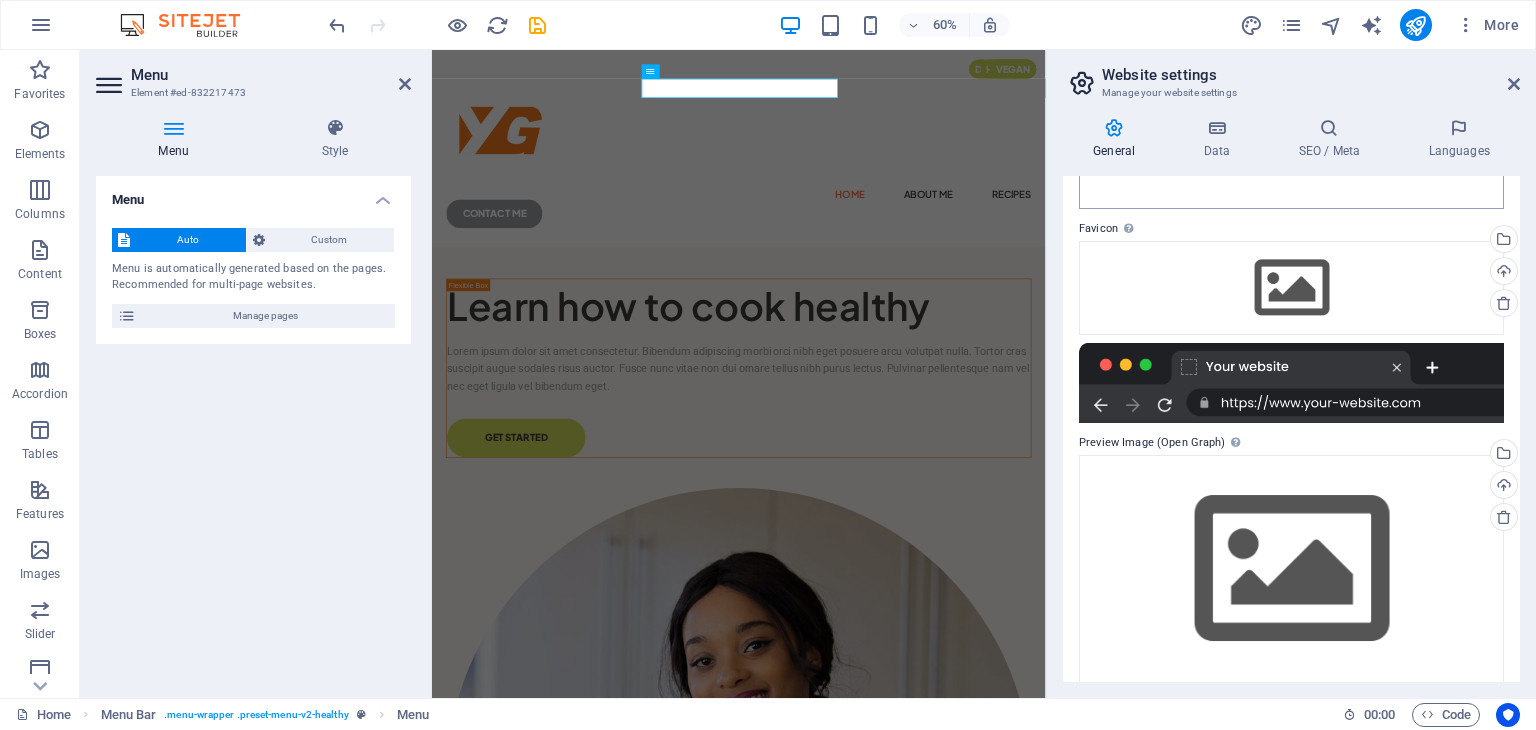 scroll, scrollTop: 241, scrollLeft: 0, axis: vertical 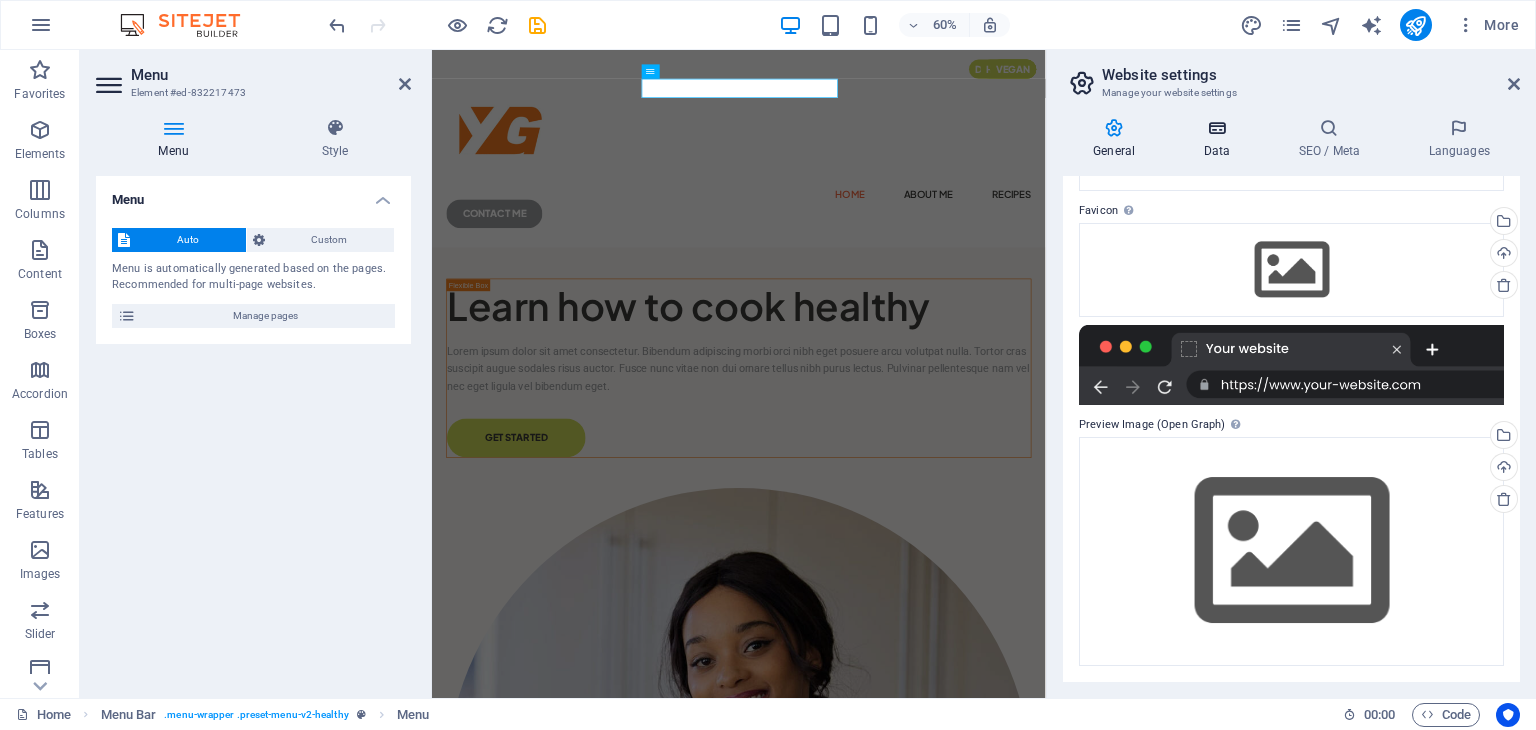 click on "Data" at bounding box center (1220, 139) 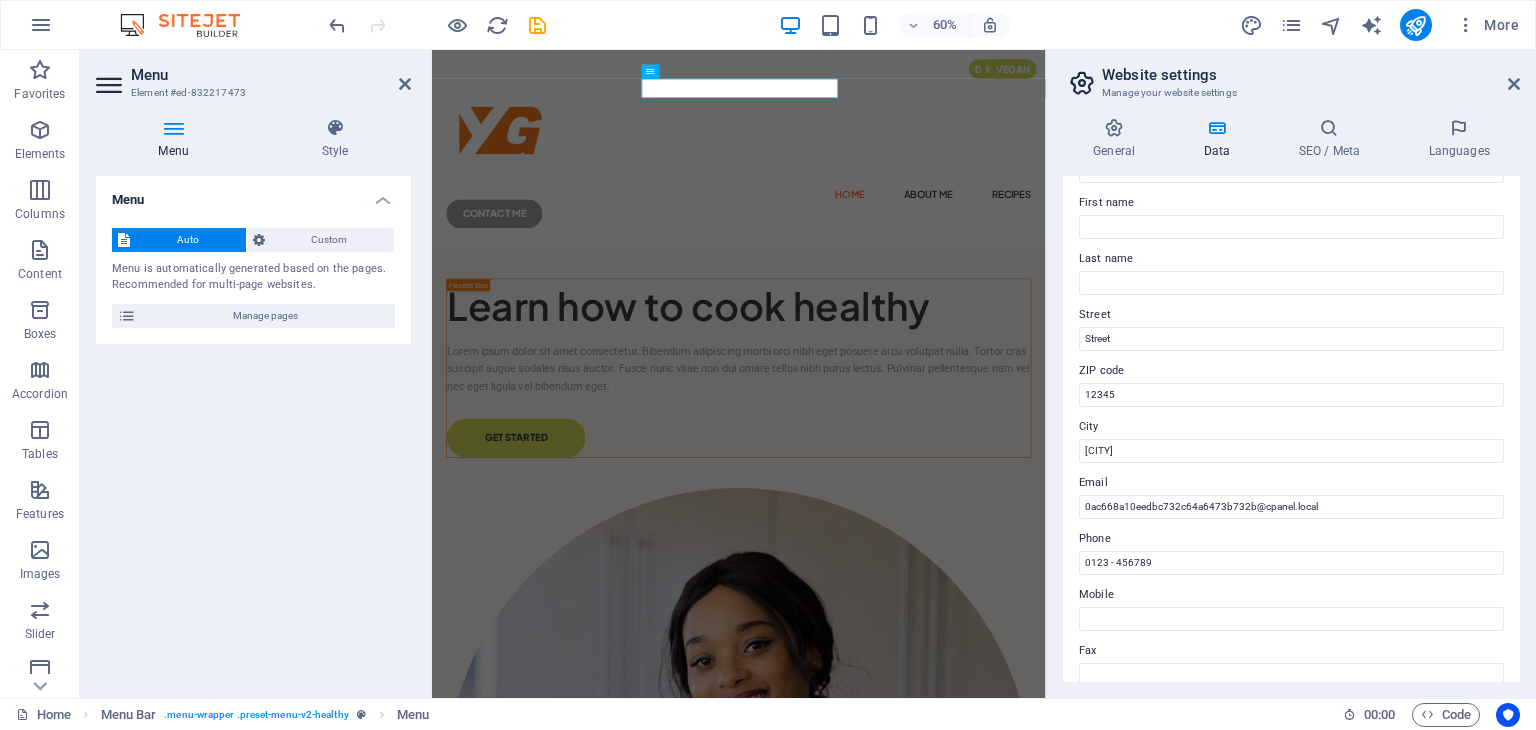 scroll, scrollTop: 100, scrollLeft: 0, axis: vertical 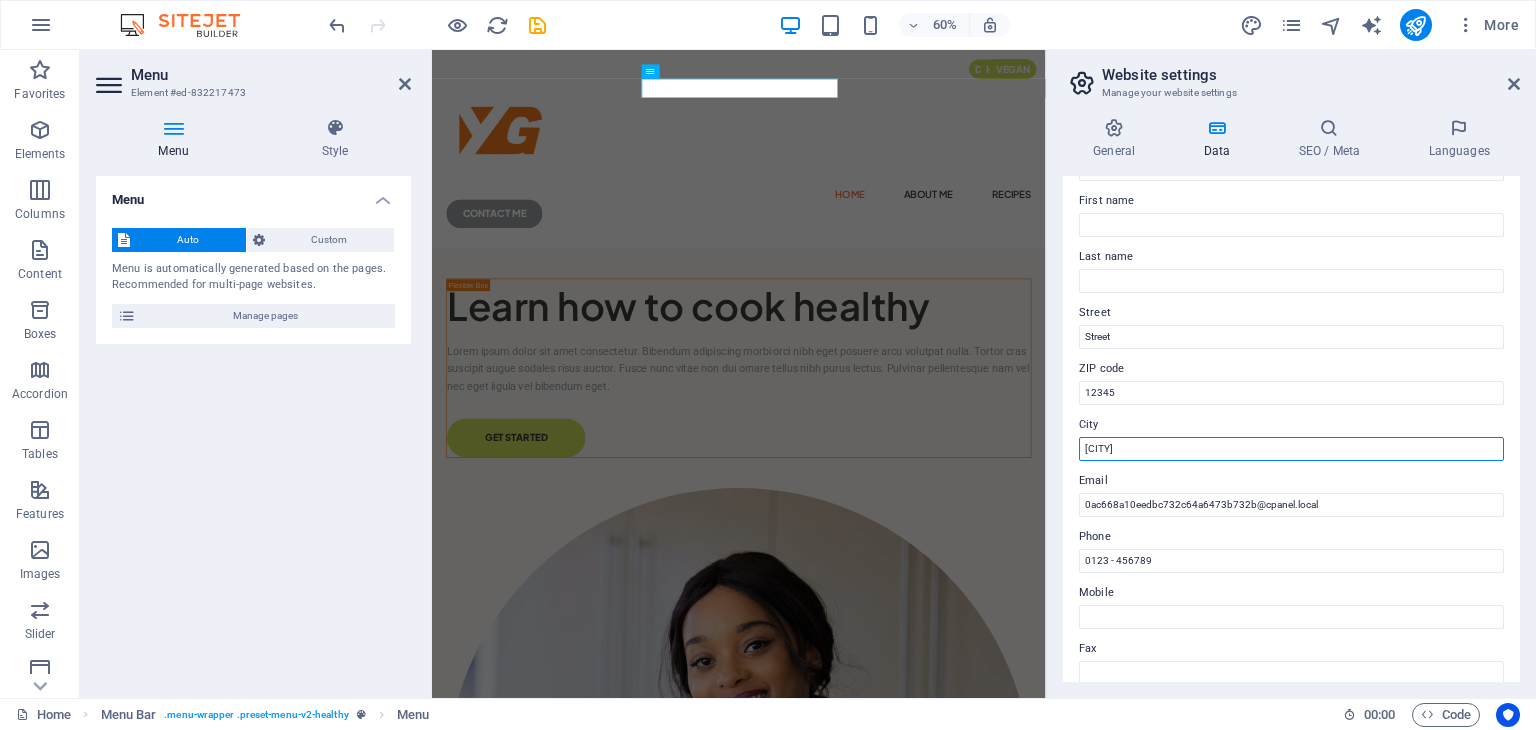 drag, startPoint x: 1549, startPoint y: 495, endPoint x: 1434, endPoint y: 730, distance: 261.62952 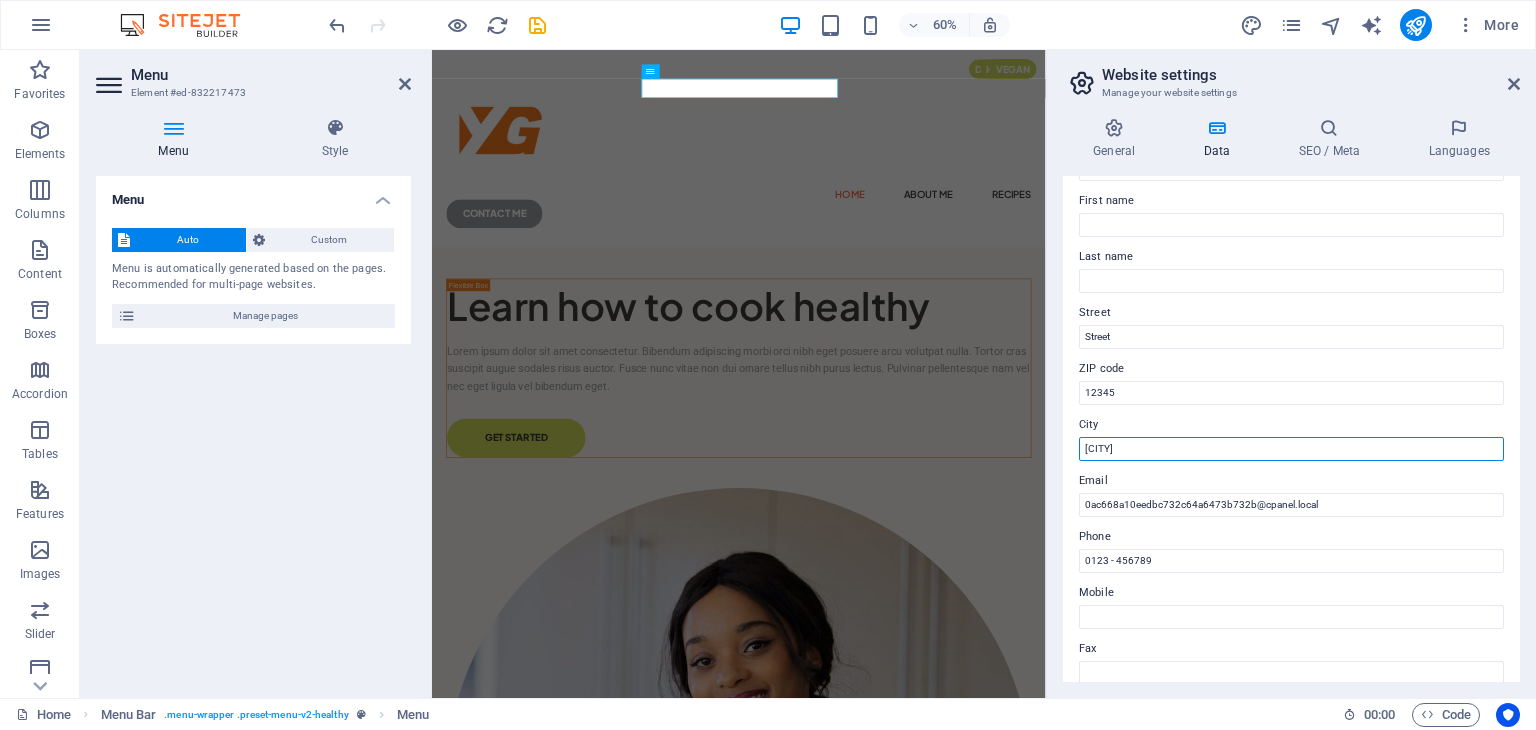 drag, startPoint x: 1131, startPoint y: 450, endPoint x: 1060, endPoint y: 441, distance: 71.568146 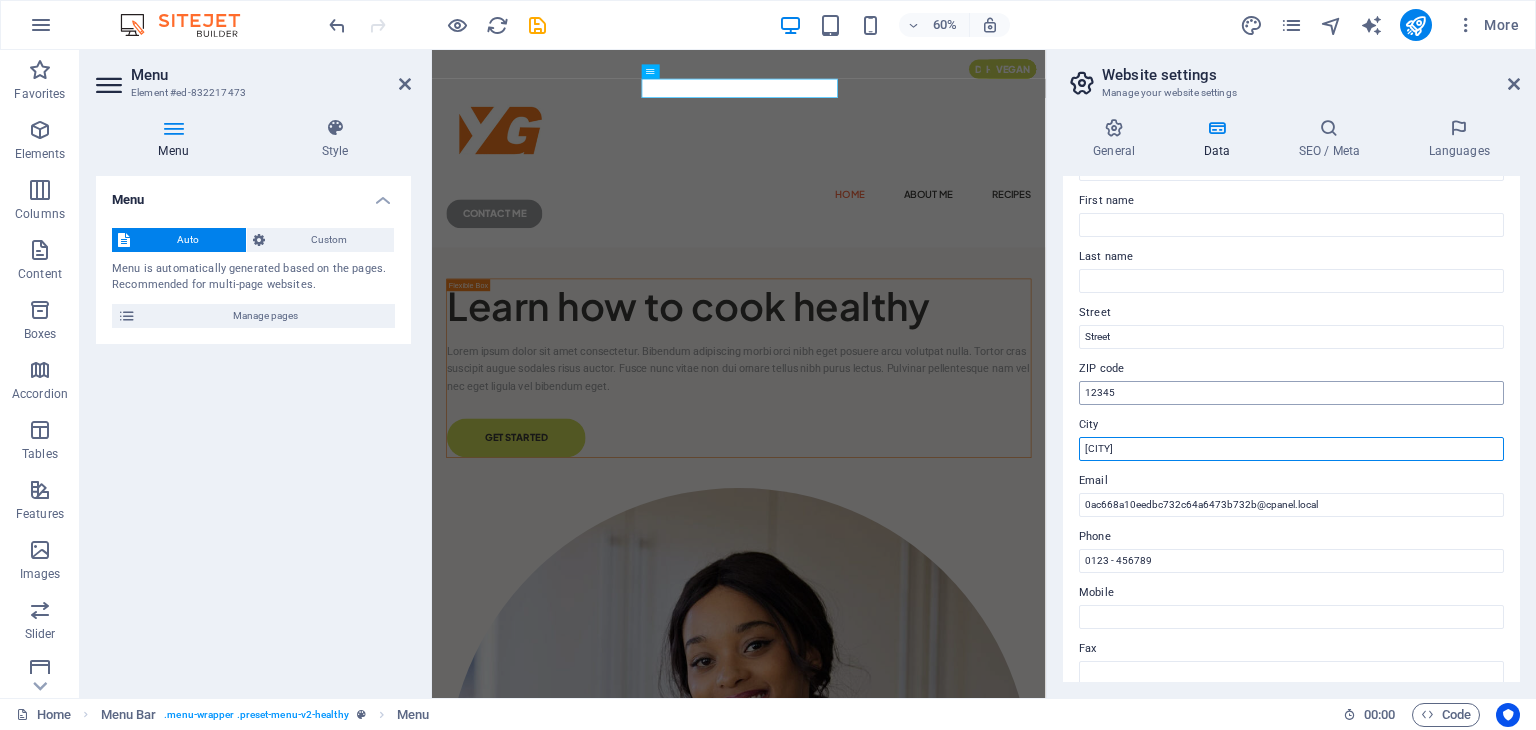 type on "[CITY]" 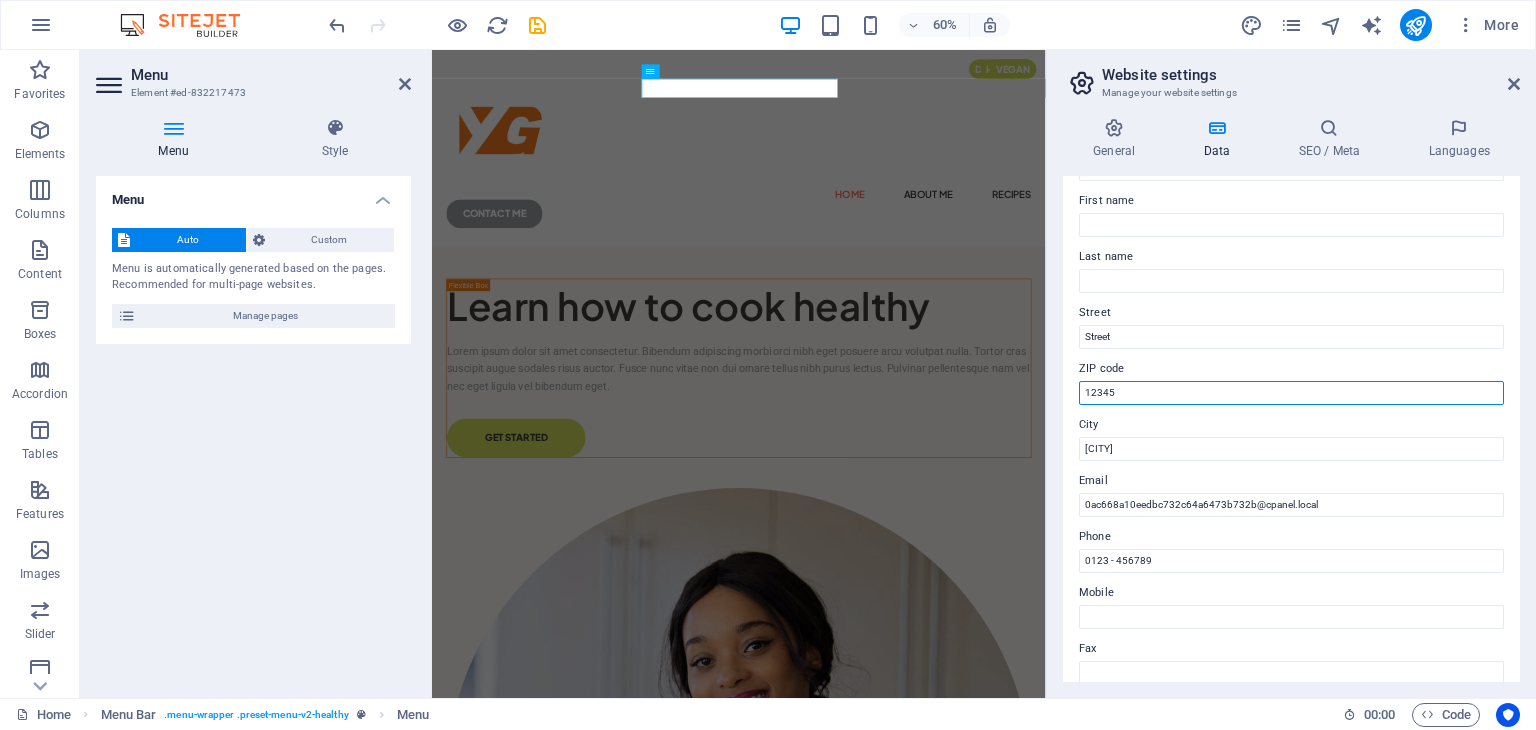 drag, startPoint x: 1589, startPoint y: 445, endPoint x: 1303, endPoint y: 600, distance: 325.3014 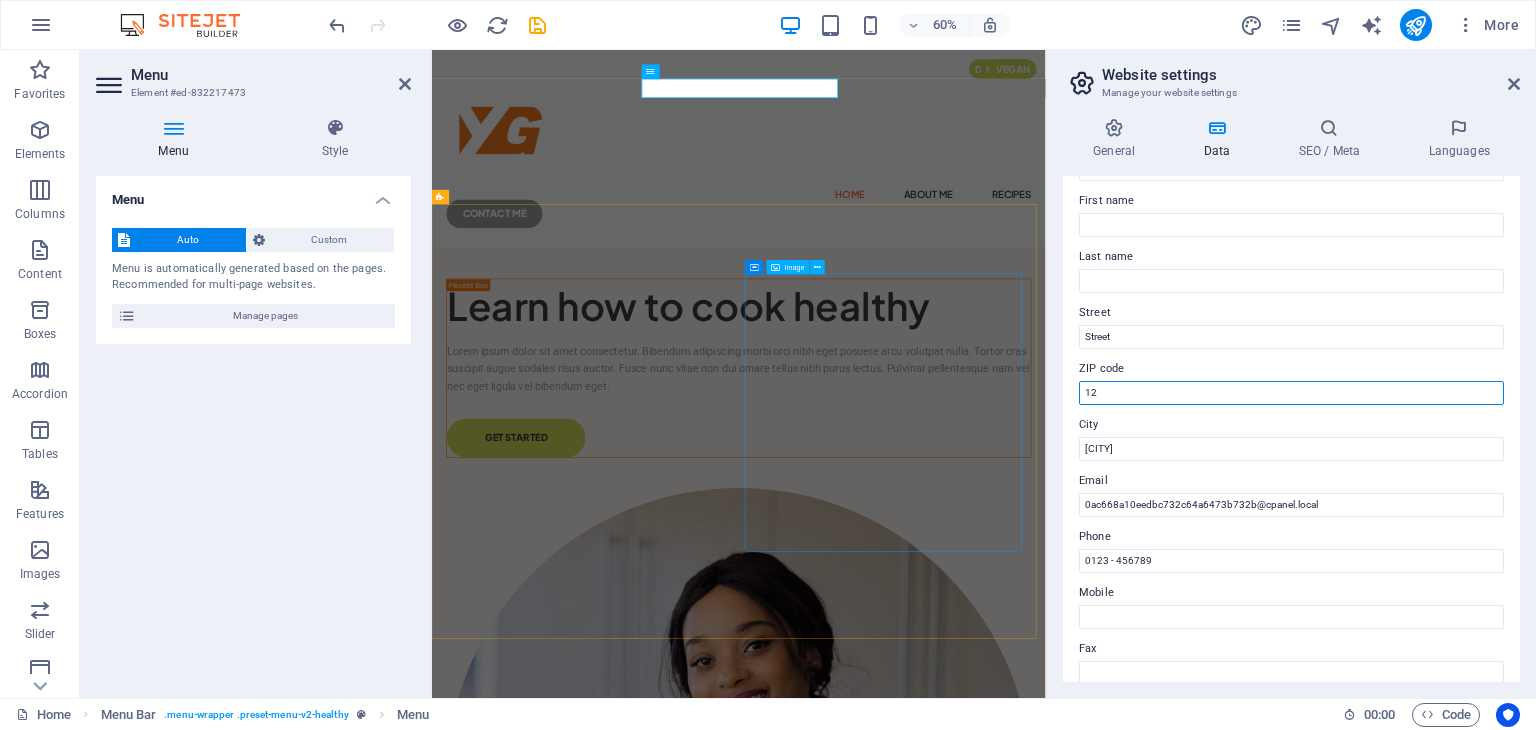 type on "1" 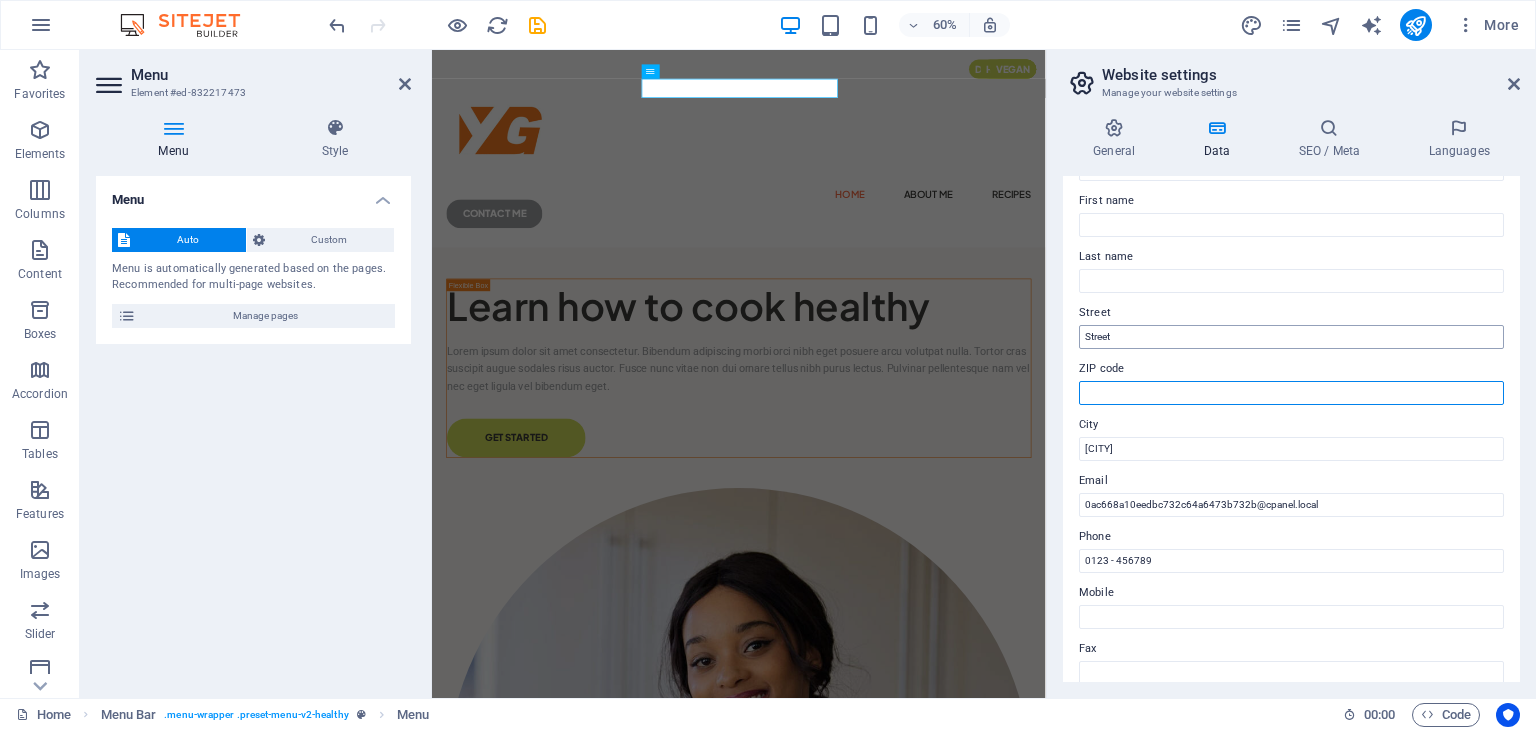 type 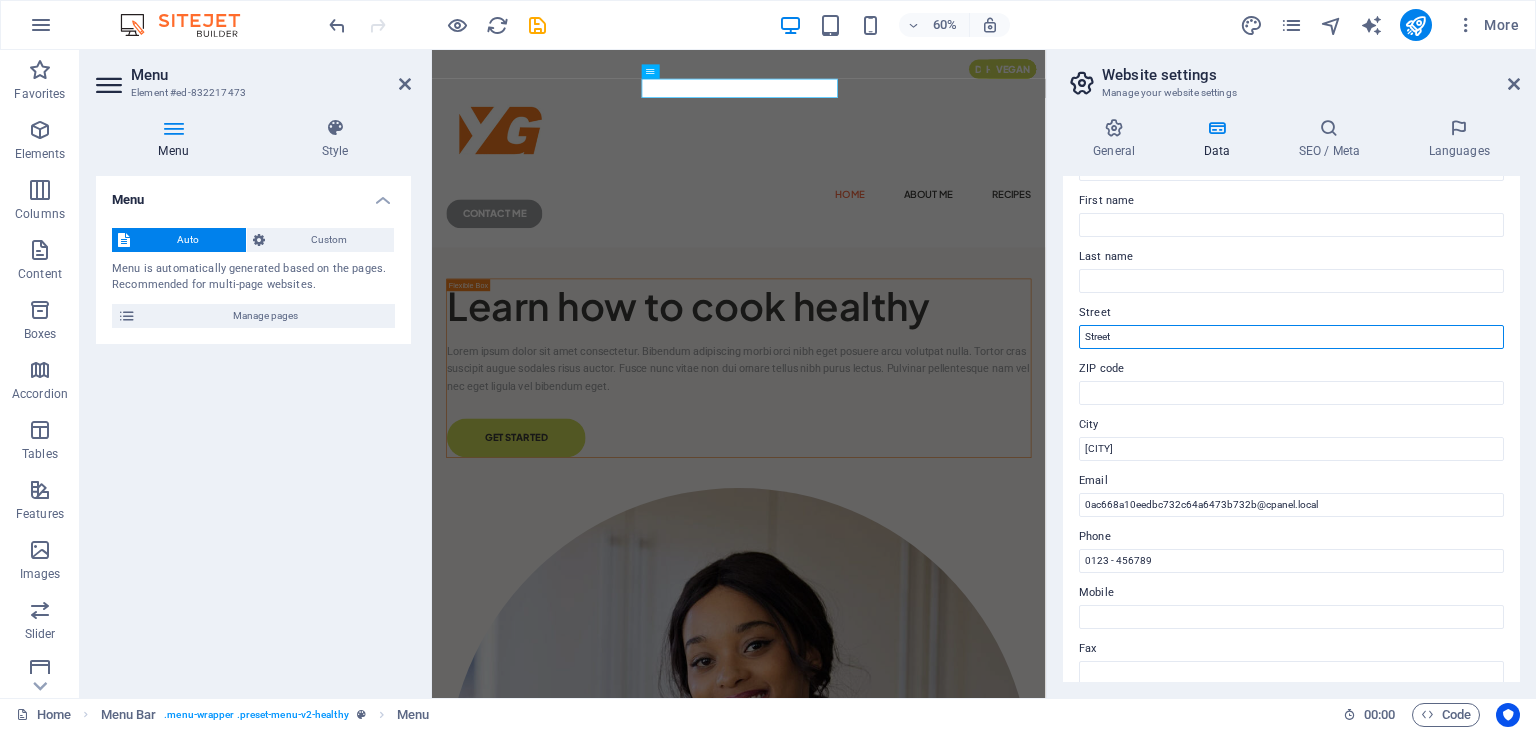drag, startPoint x: 1592, startPoint y: 386, endPoint x: 1442, endPoint y: 541, distance: 215.69655 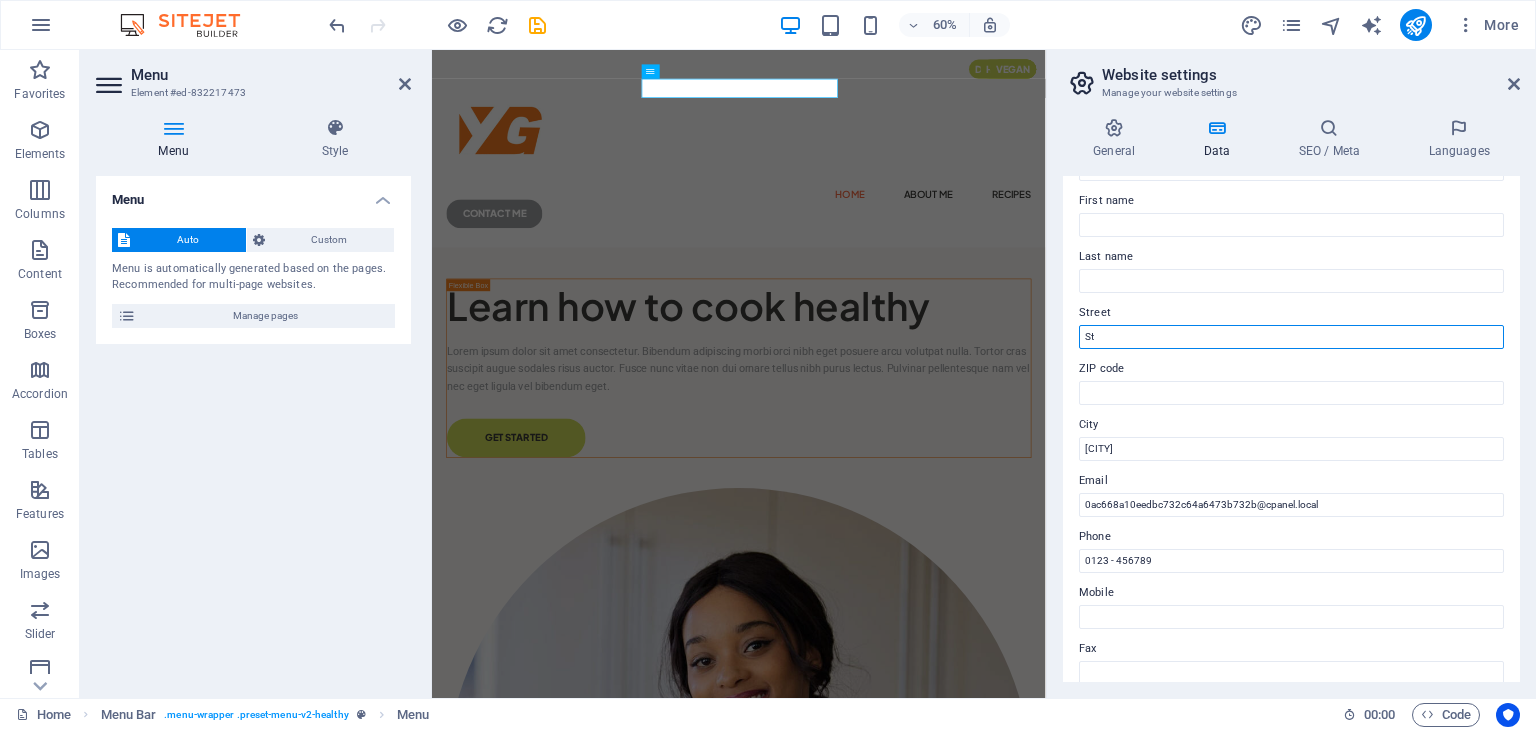 type on "S" 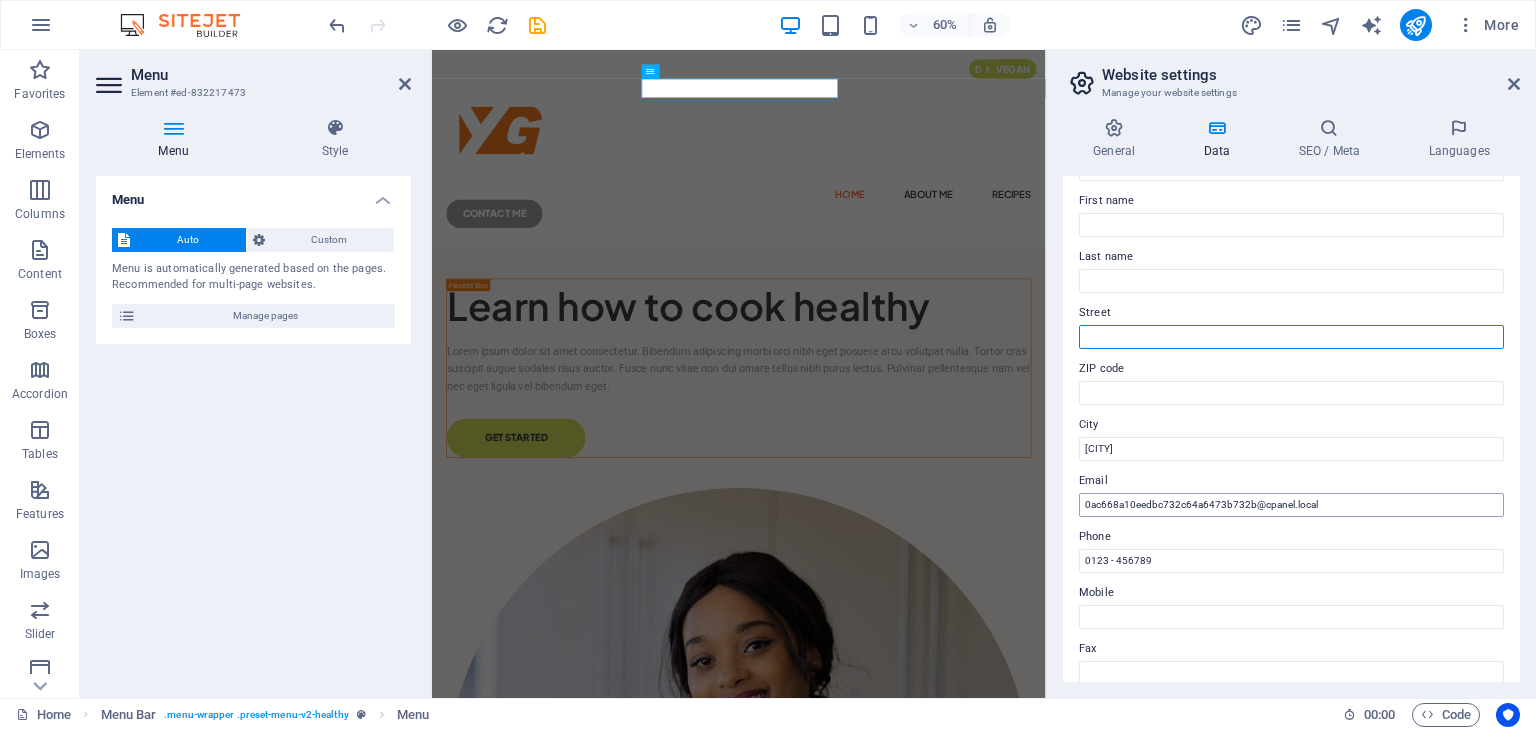 type 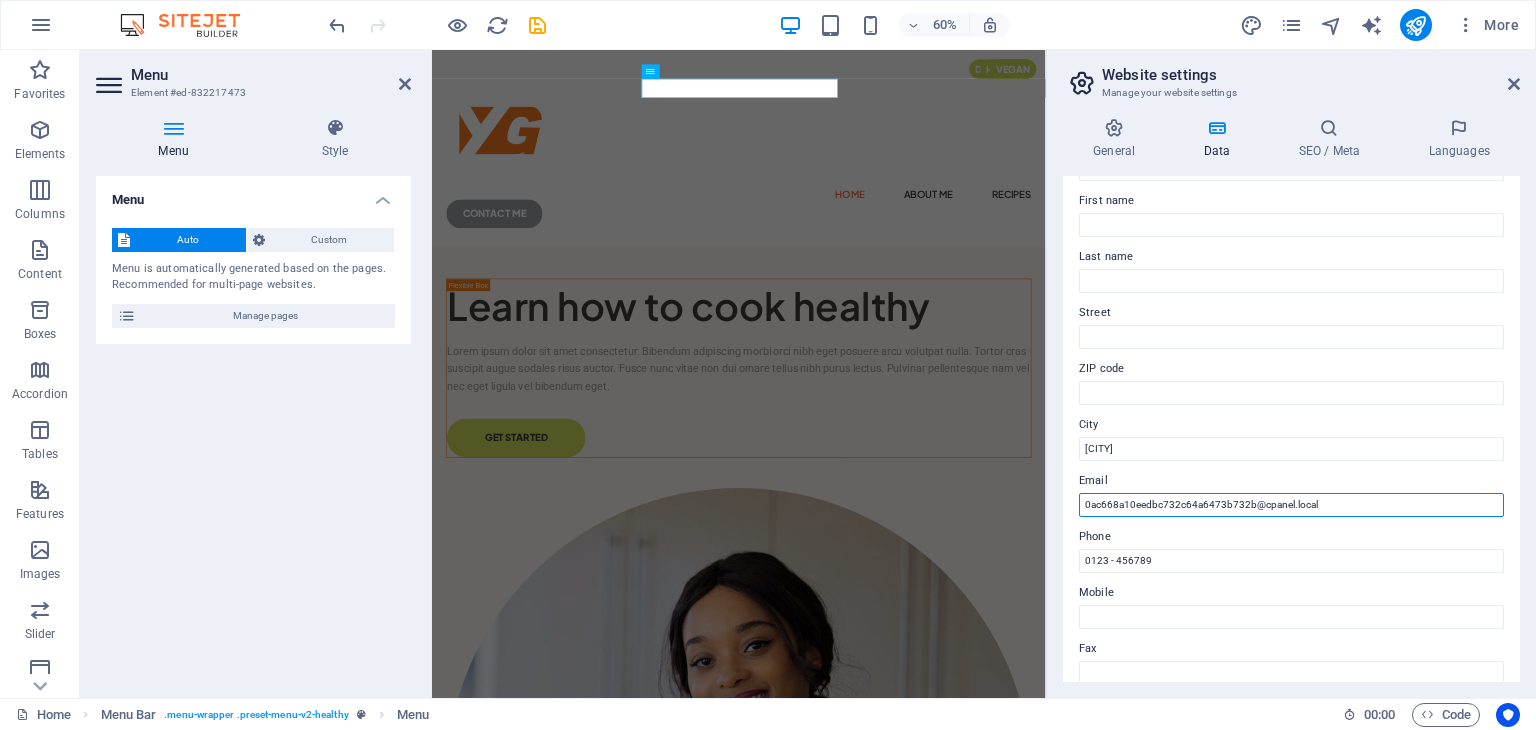 drag, startPoint x: 1342, startPoint y: 505, endPoint x: 1075, endPoint y: 512, distance: 267.09174 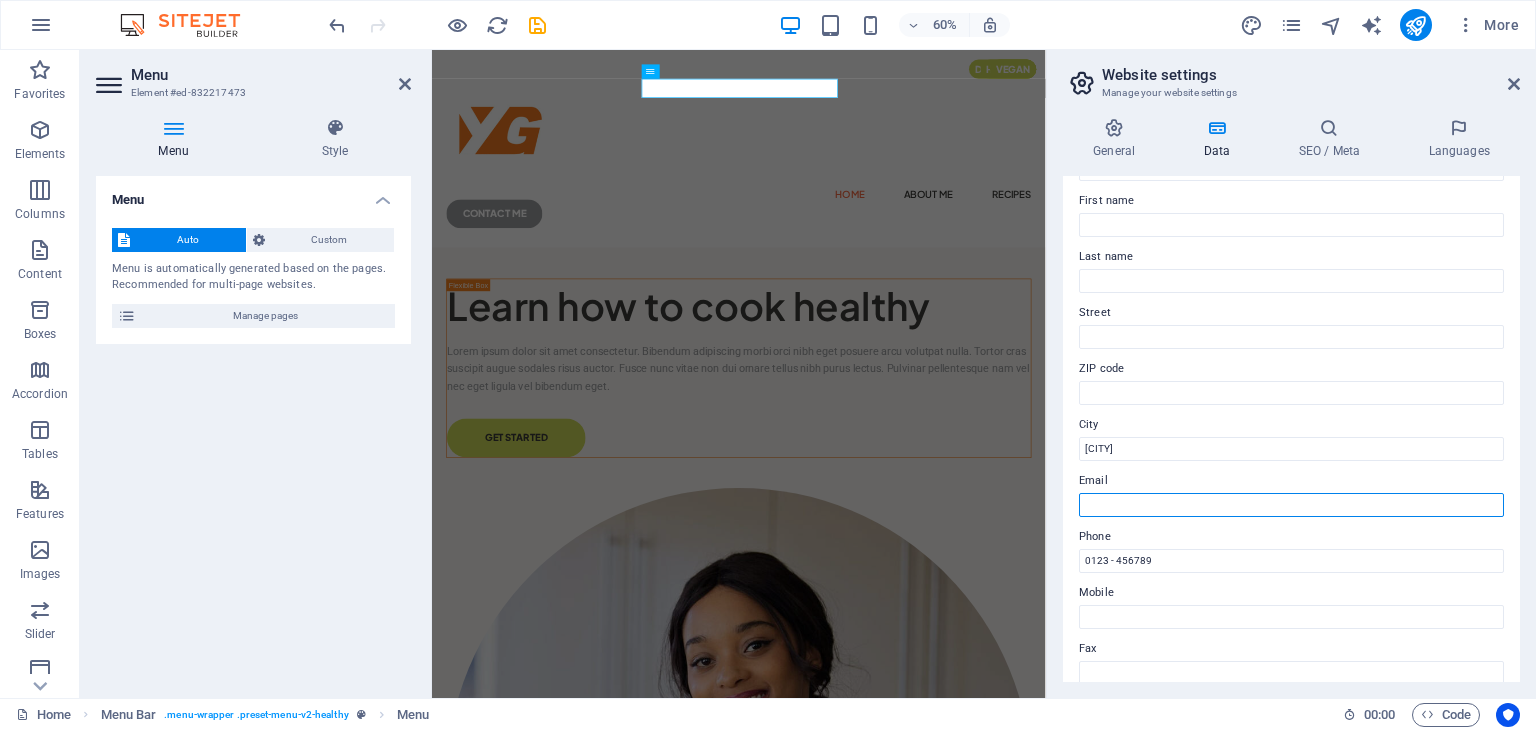 type 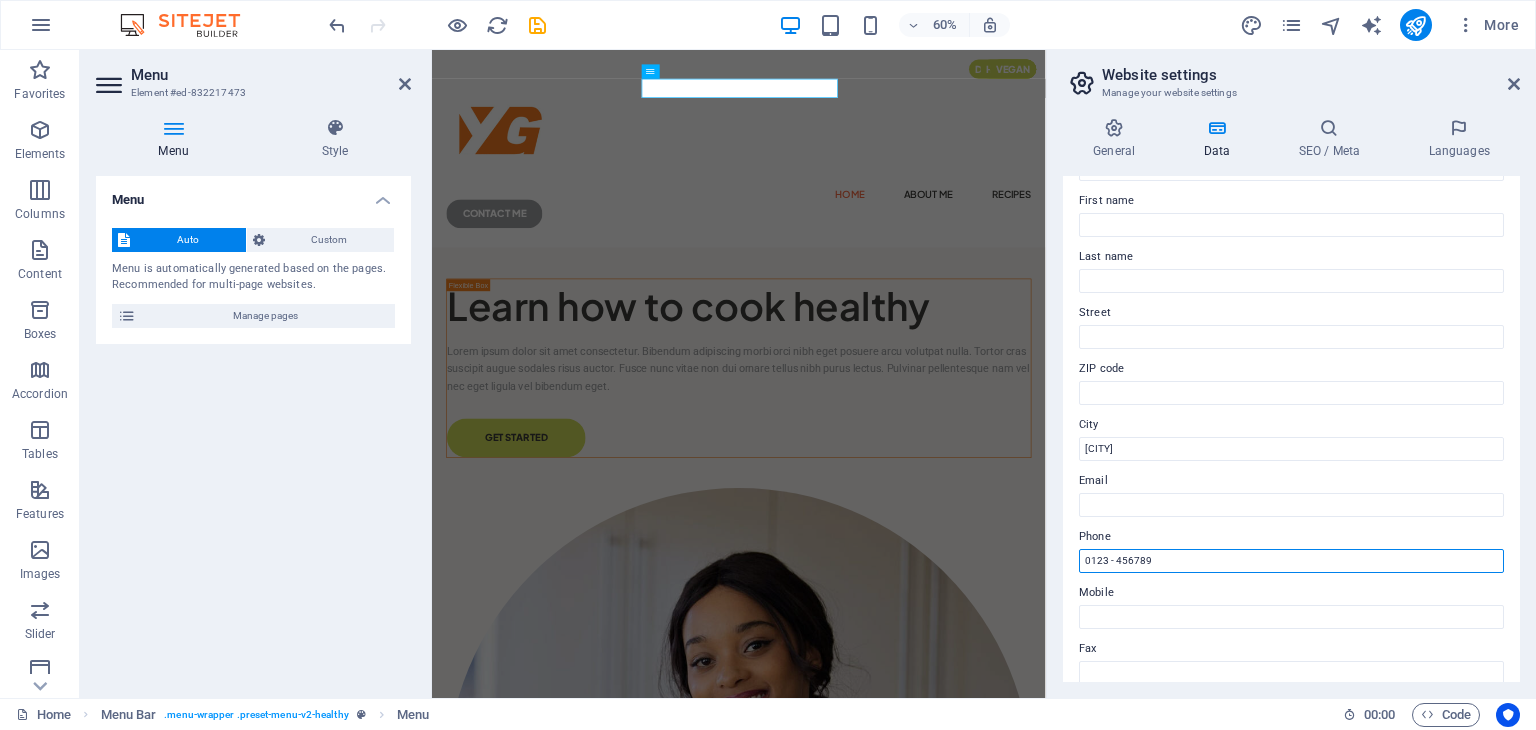 click on "Website settings Manage your website settings  General  Data  SEO / Meta  Languages Website name myyiwugou.com Logo Drag files here, click to choose files or select files from Files or our free stock photos & videos Select files from the file manager, stock photos, or upload file(s) Upload Favicon Set the favicon of your website here. A favicon is a small icon shown in the browser tab next to your website title. It helps visitors identify your website. Drag files here, click to choose files or select files from Files or our free stock photos & videos Select files from the file manager, stock photos, or upload file(s) Upload Preview Image (Open Graph) This image will be shown when the website is shared on social networks Drag files here, click to choose files or select files from Files or our free stock photos & videos Select files from the file manager, stock photos, or upload file(s) Upload Contact data for this website. This can be used everywhere on the website and will update automatically. Company Street" at bounding box center (1291, 374) 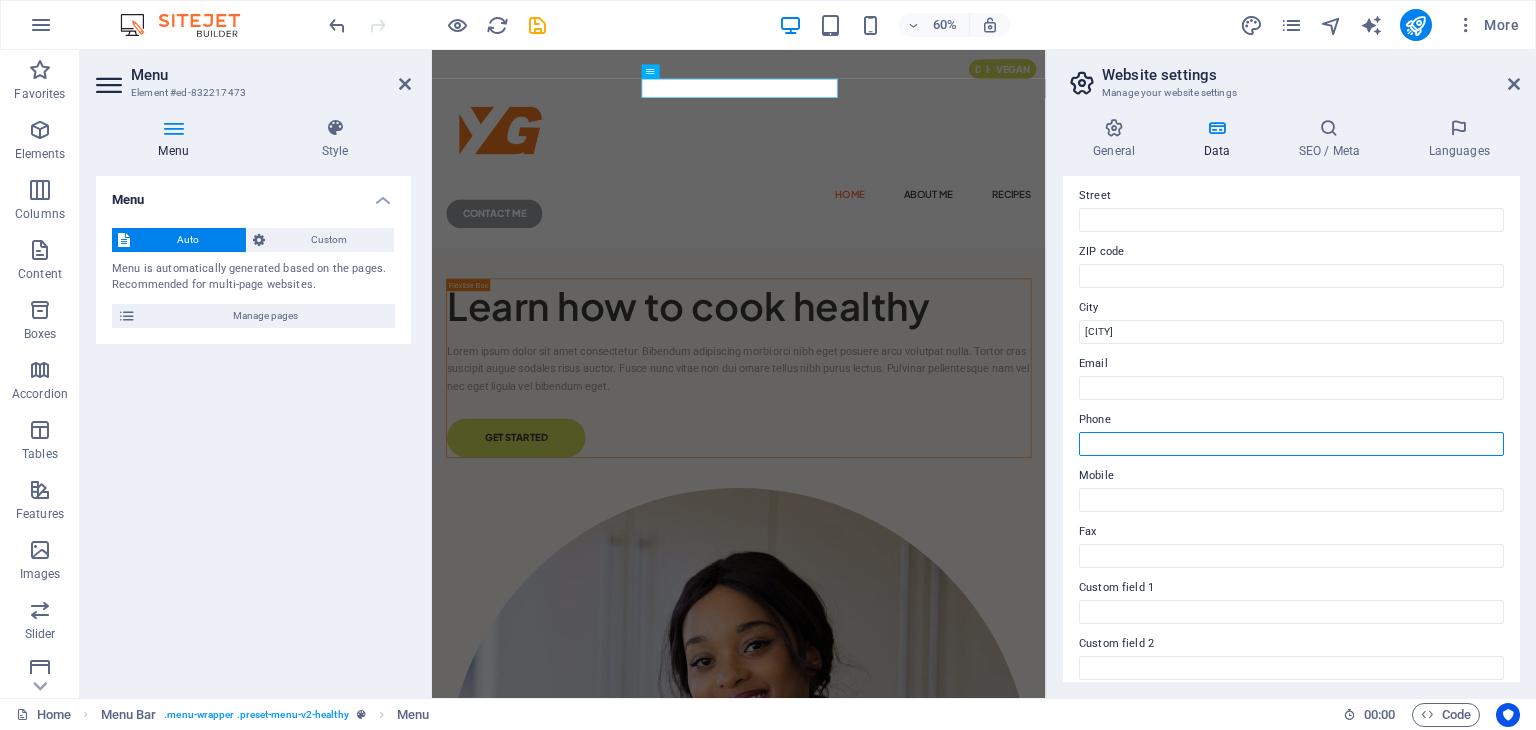 scroll, scrollTop: 0, scrollLeft: 0, axis: both 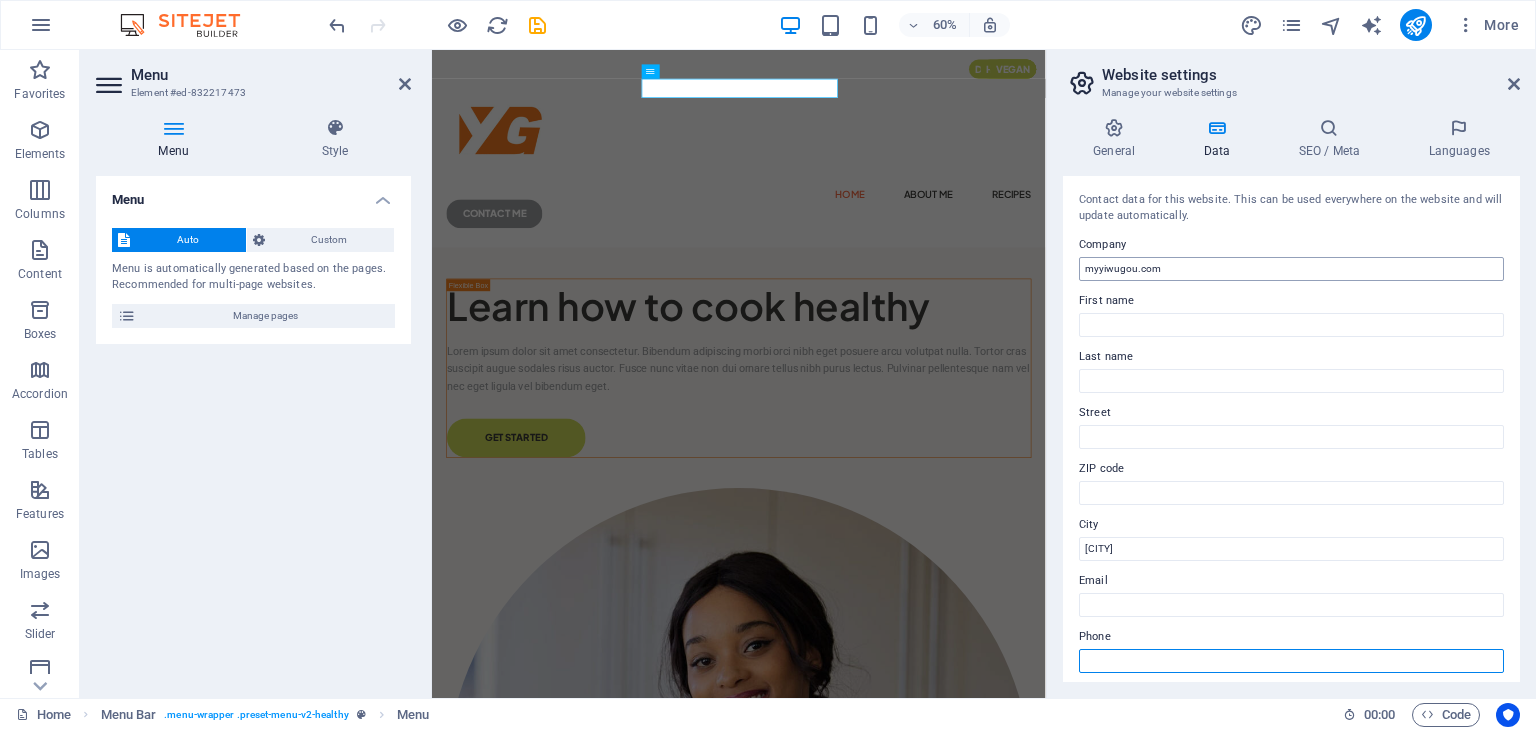 type 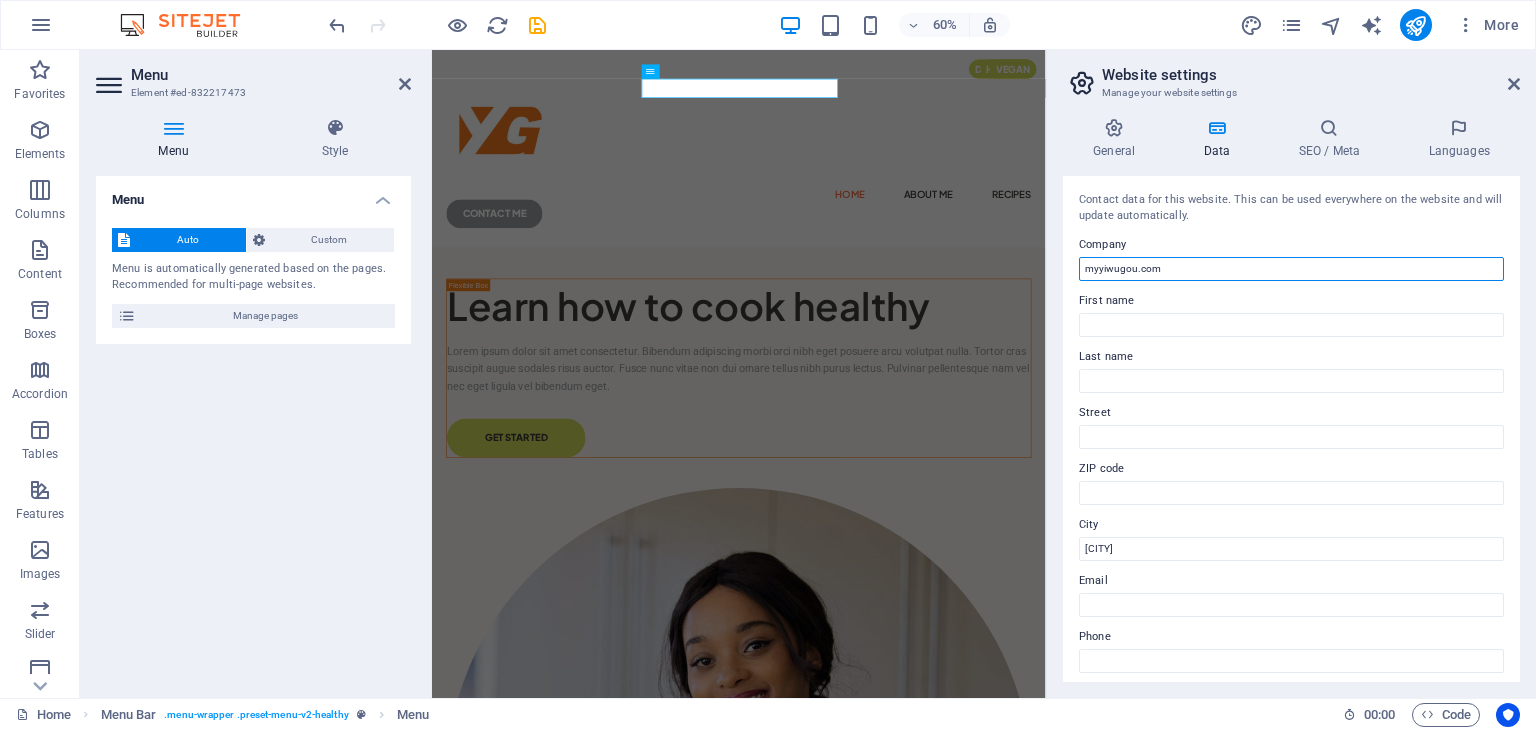 drag, startPoint x: 1597, startPoint y: 315, endPoint x: 1371, endPoint y: 405, distance: 243.26117 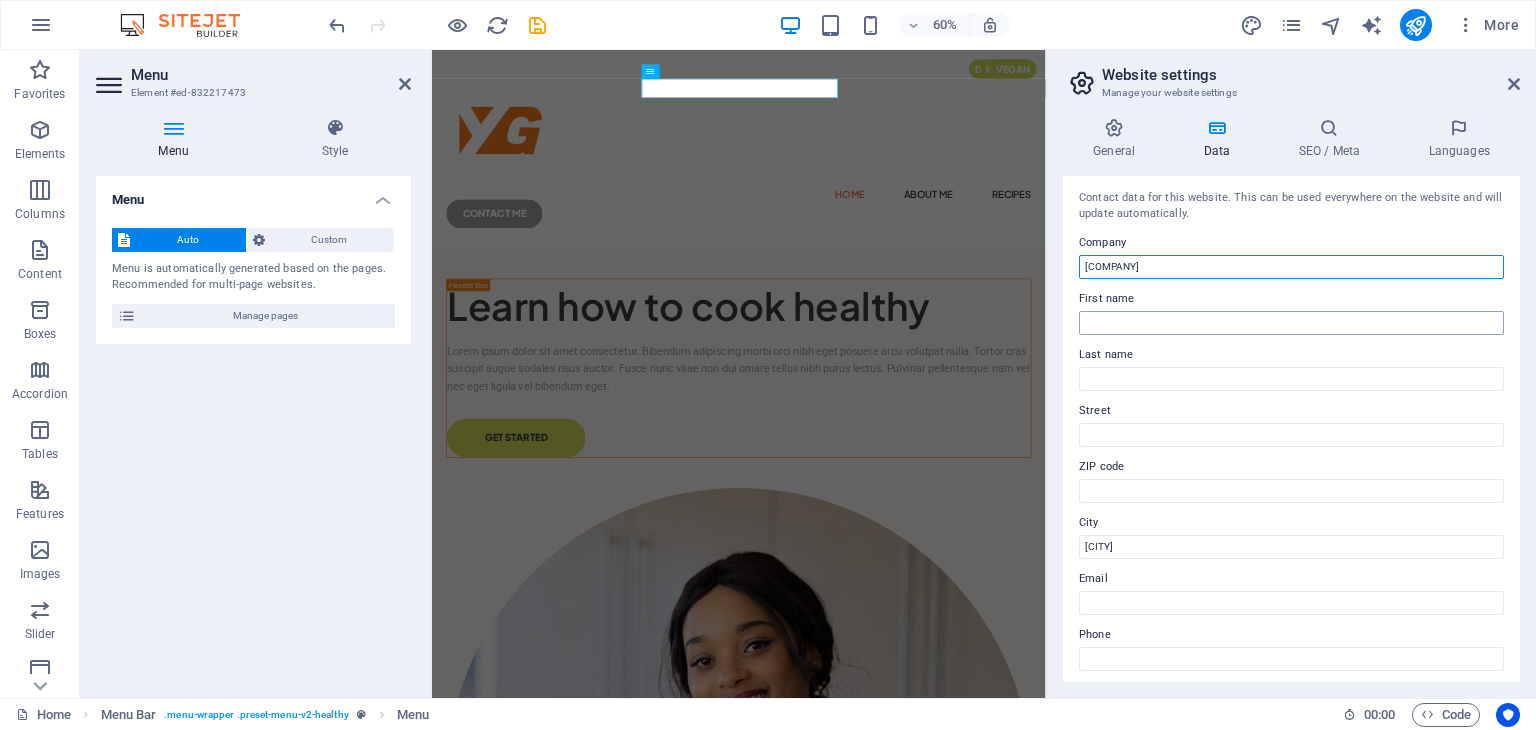 scroll, scrollTop: 0, scrollLeft: 0, axis: both 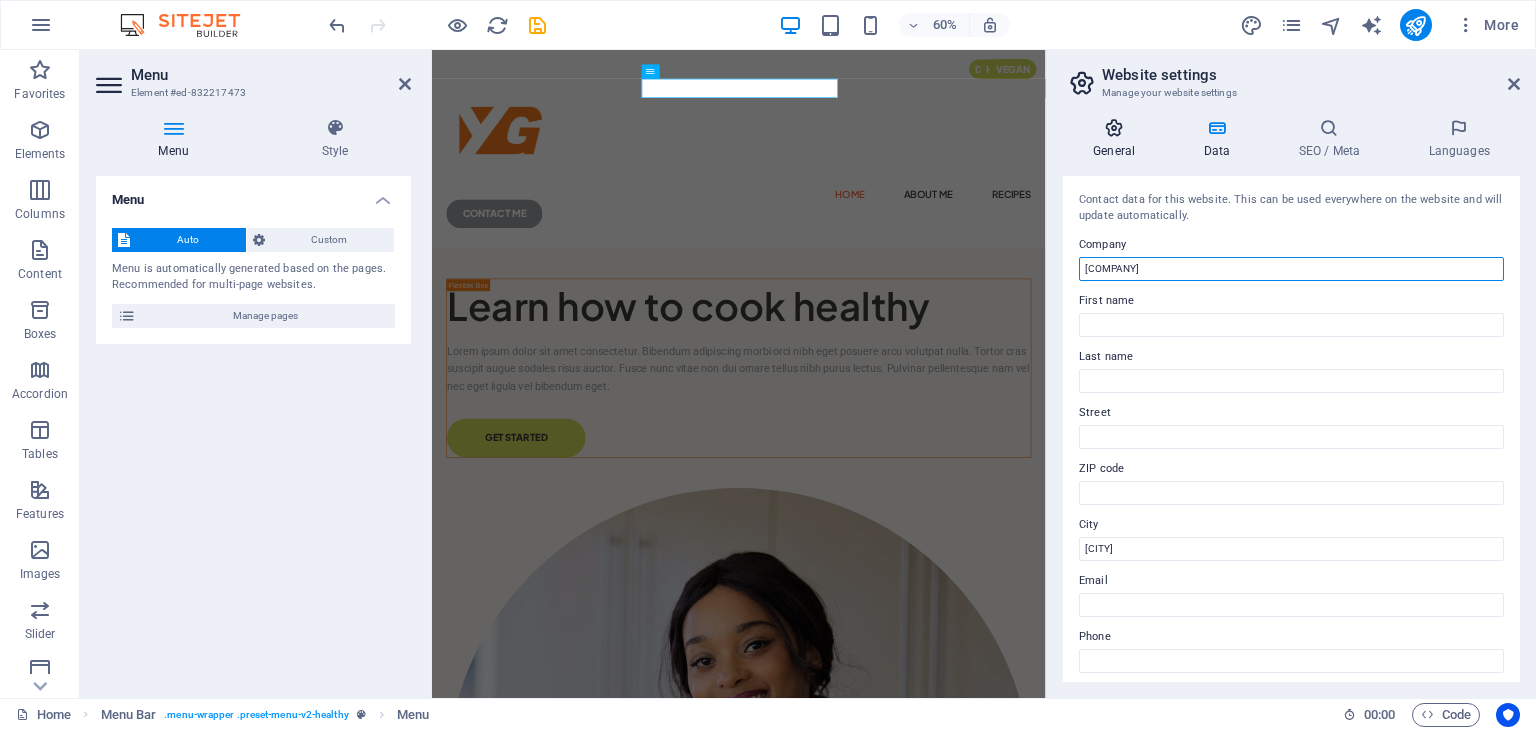 type on "[COMPANY]" 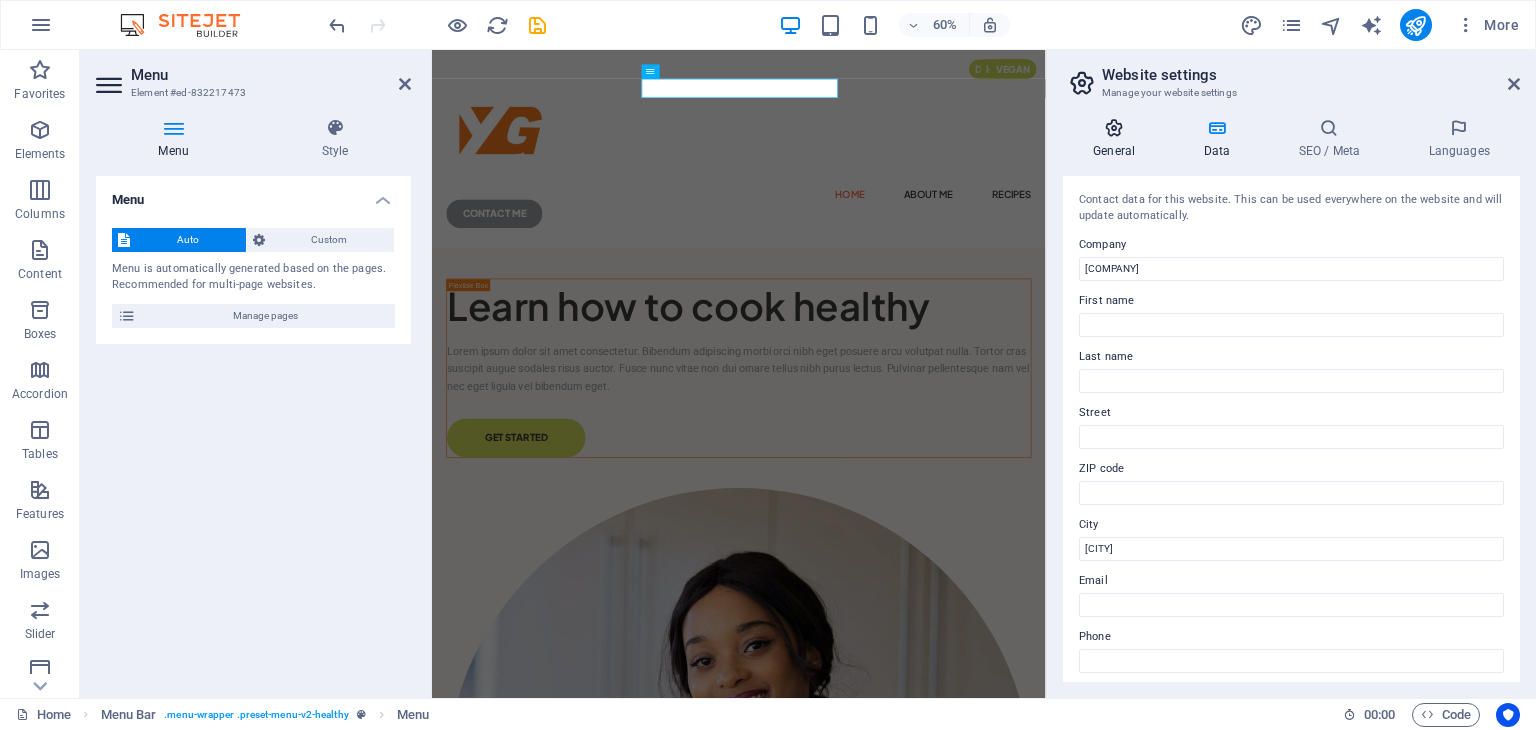 click at bounding box center (1114, 128) 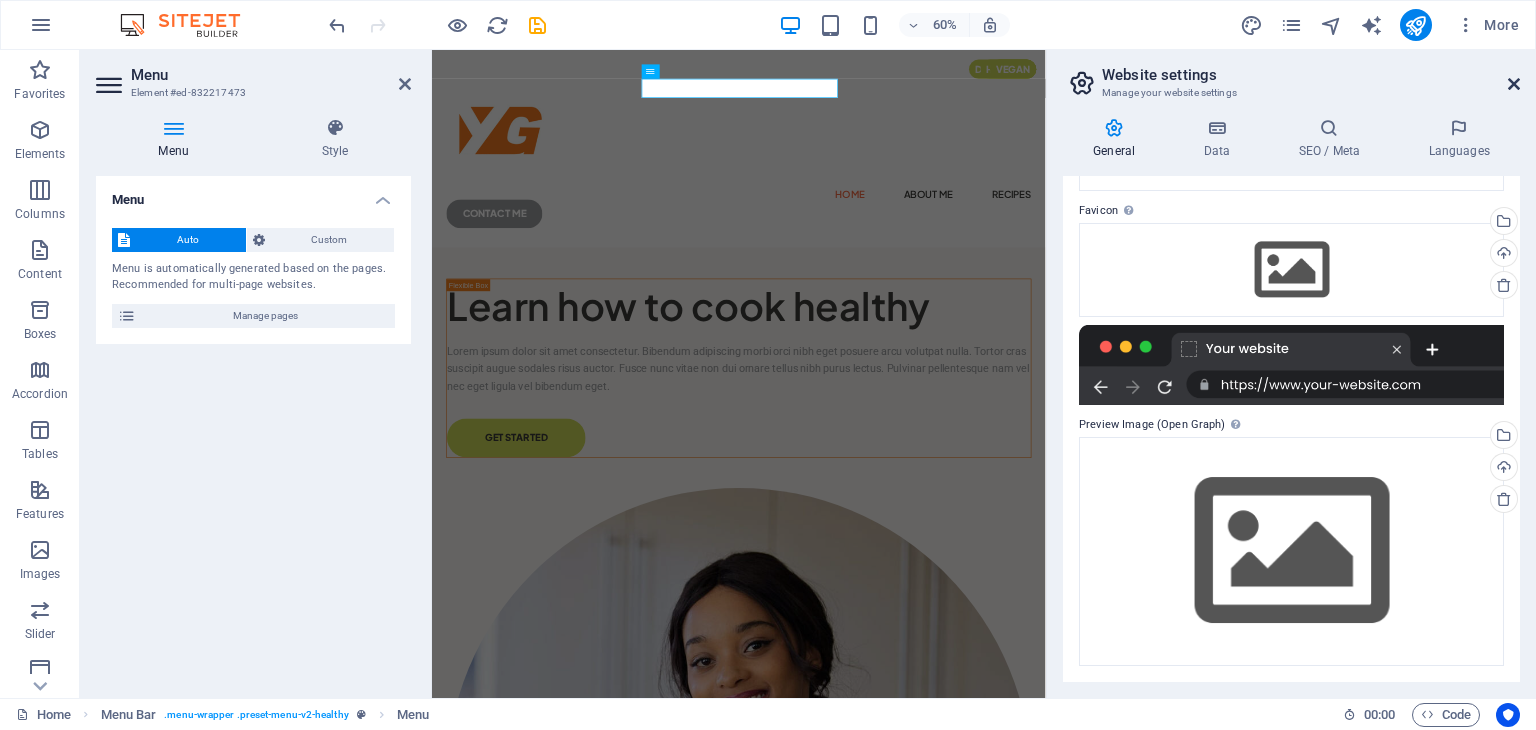 drag, startPoint x: 1516, startPoint y: 83, endPoint x: 1044, endPoint y: 71, distance: 472.15253 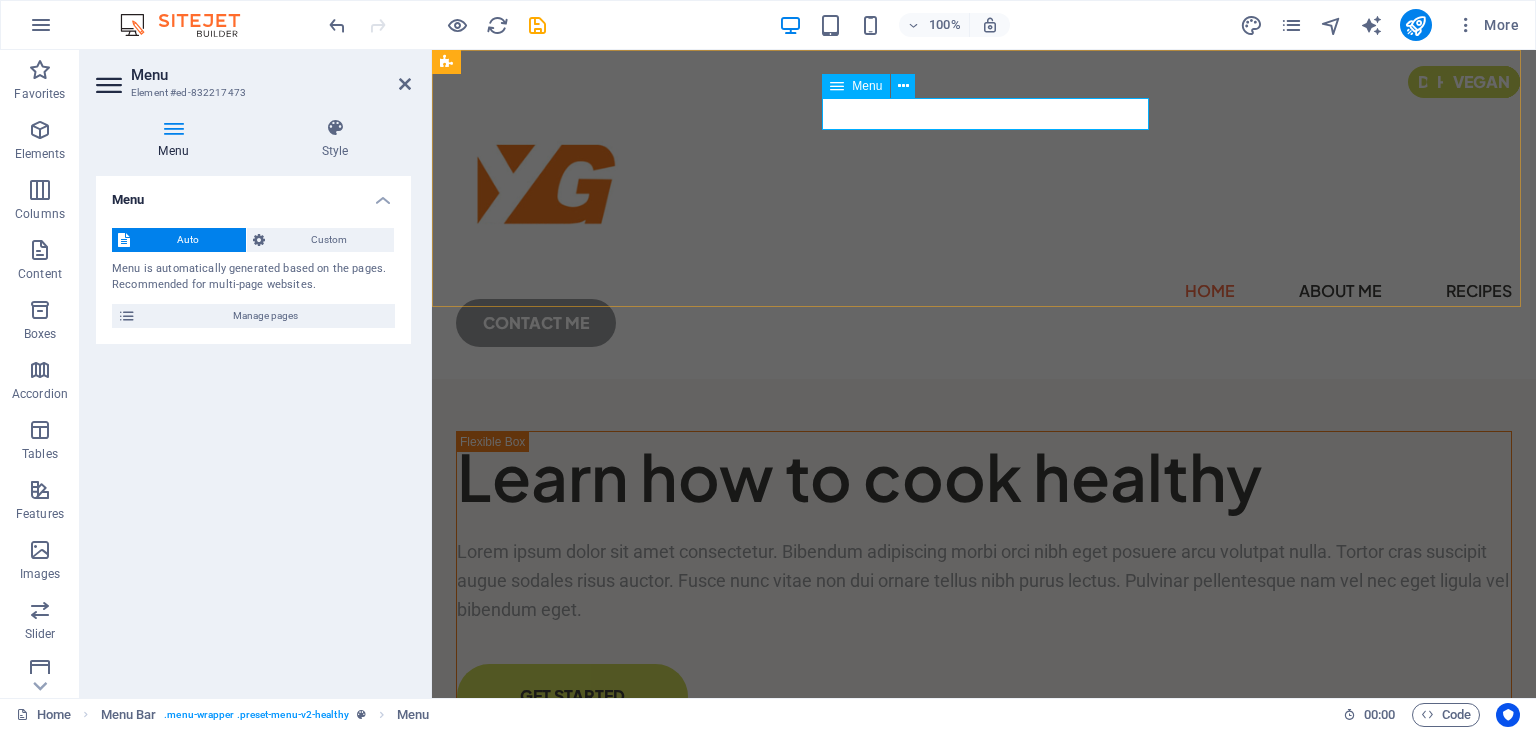 click at bounding box center (837, 86) 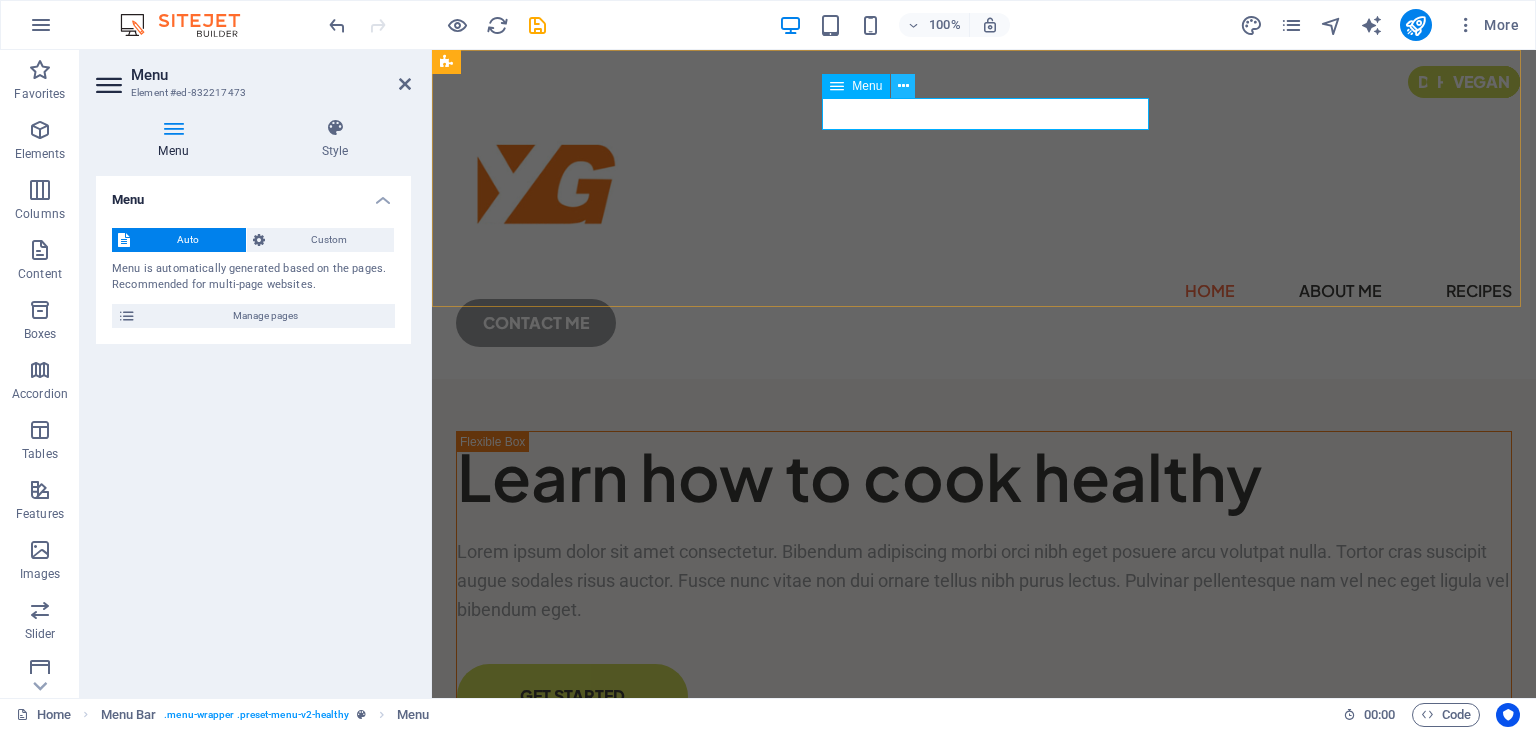 click at bounding box center [903, 86] 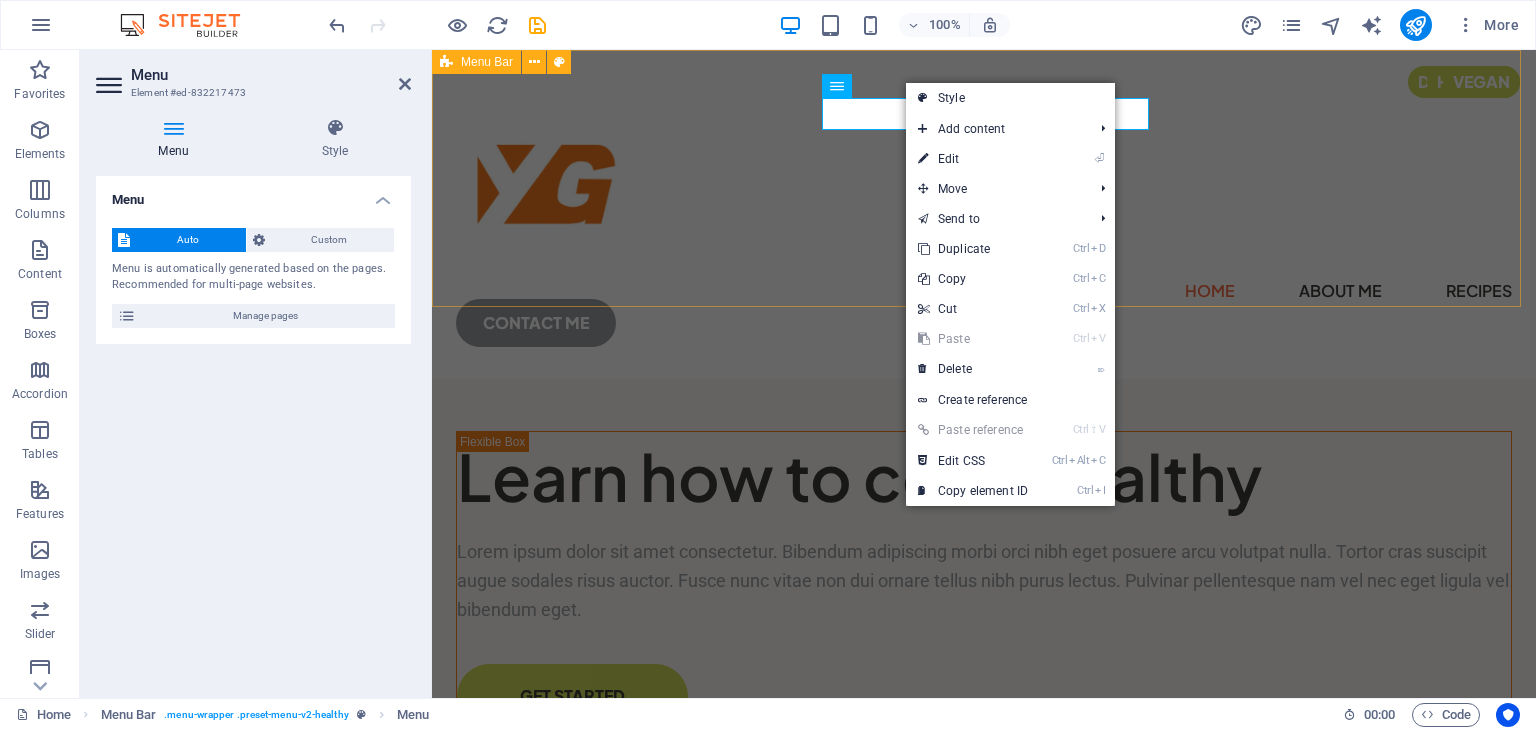 click on "Home About Me Recipes CONTACT ME" at bounding box center [984, 214] 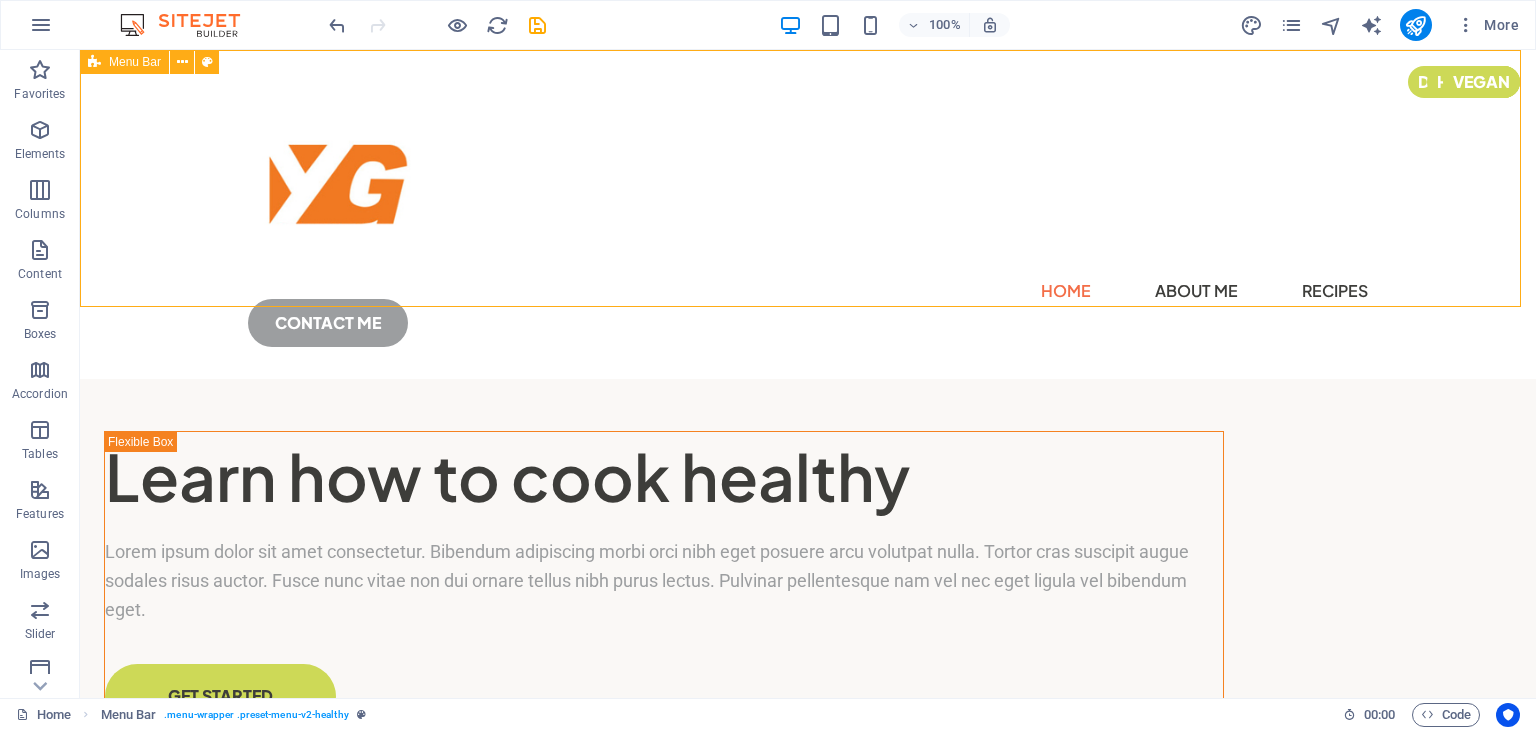 click on "Menu Bar" at bounding box center (135, 62) 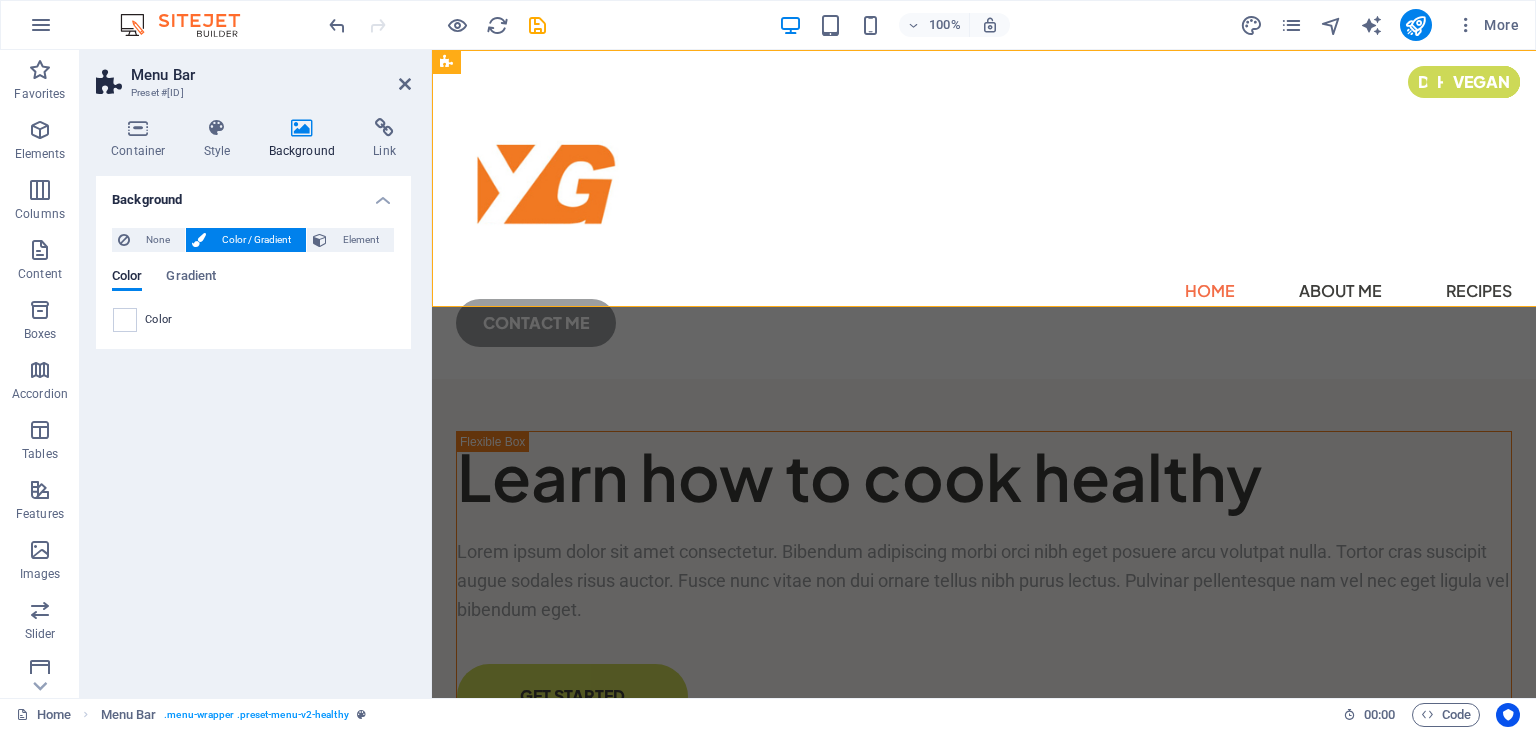 click on "Menu Bar Preset #ed-832217461" at bounding box center (253, 76) 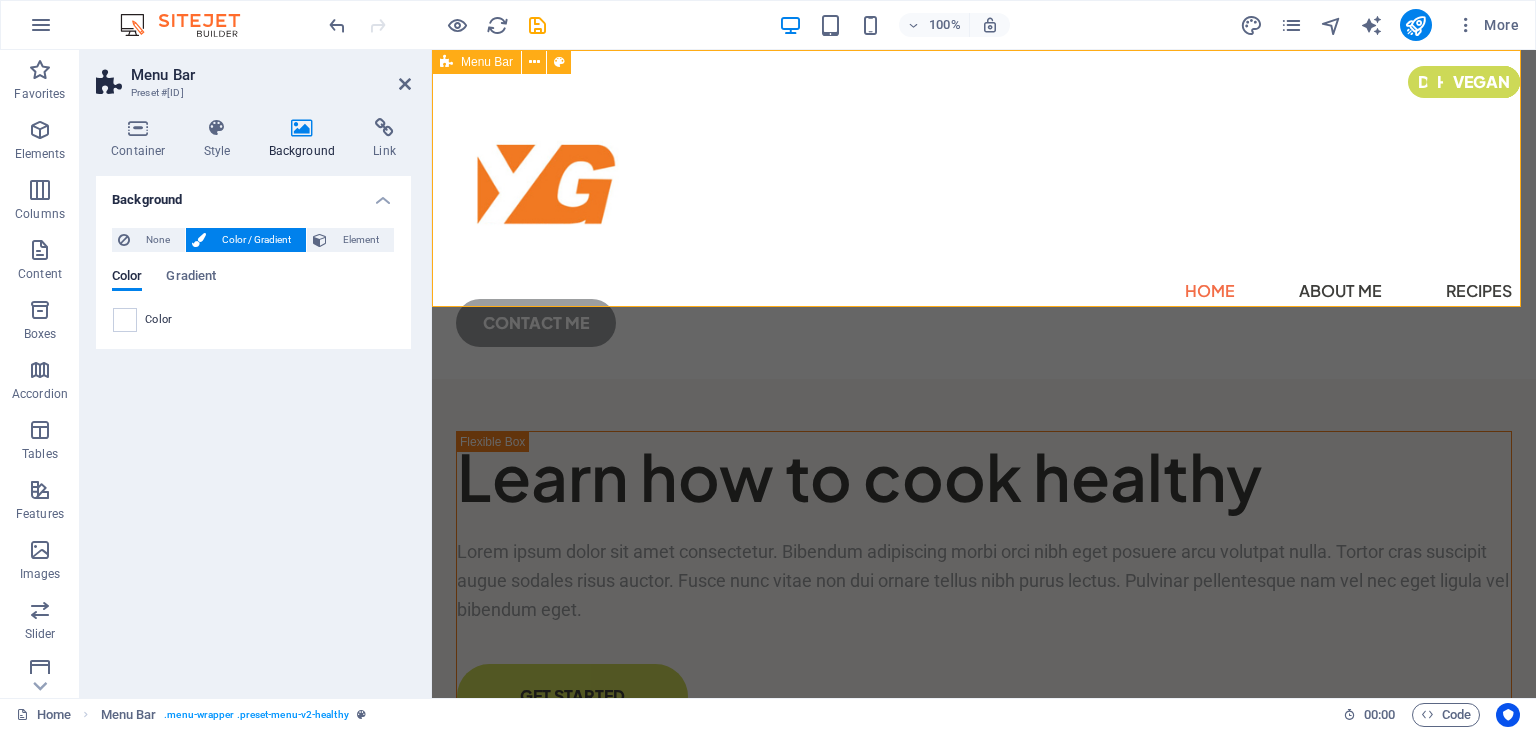 click on "Home About Me Recipes CONTACT ME" at bounding box center (984, 214) 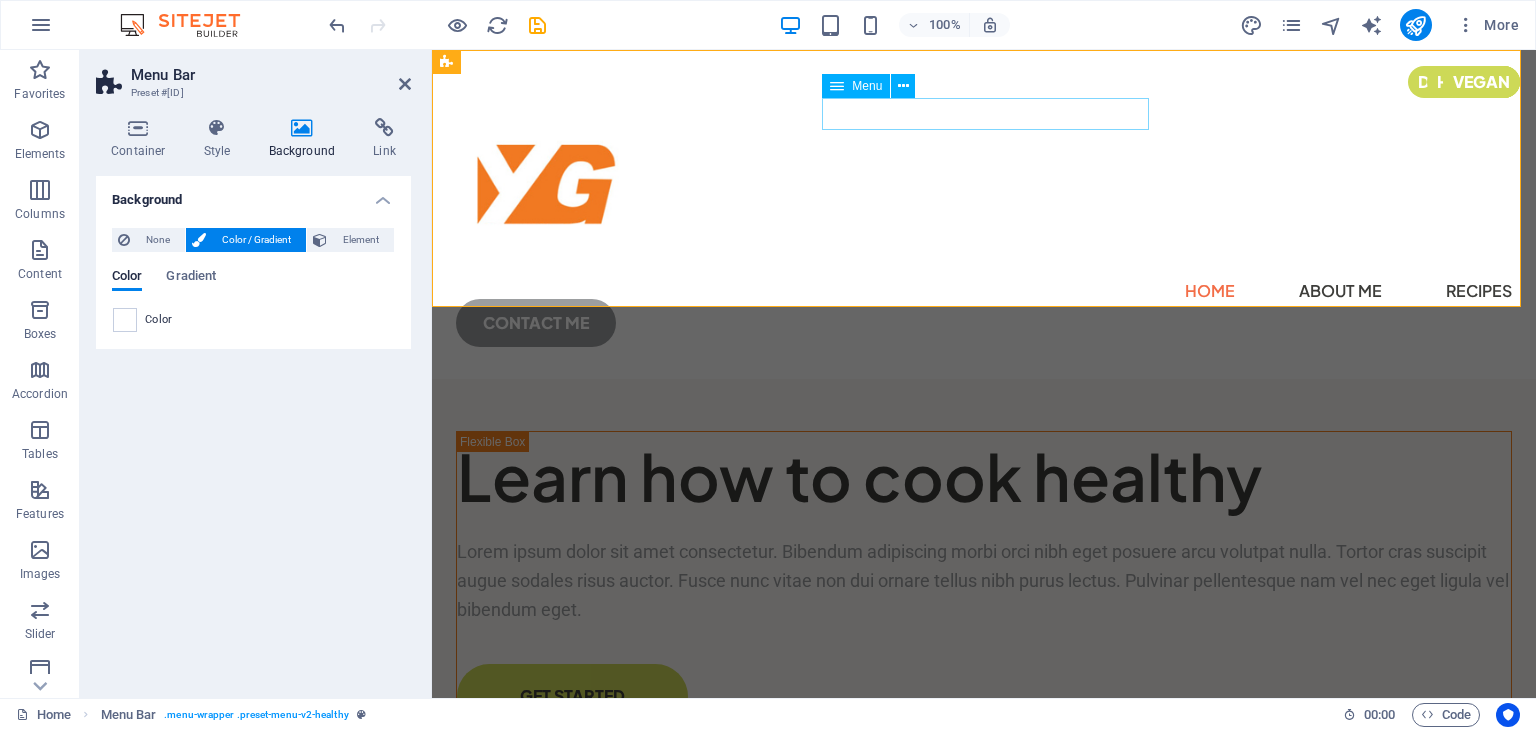 click on "Home About Me Recipes" at bounding box center [984, 291] 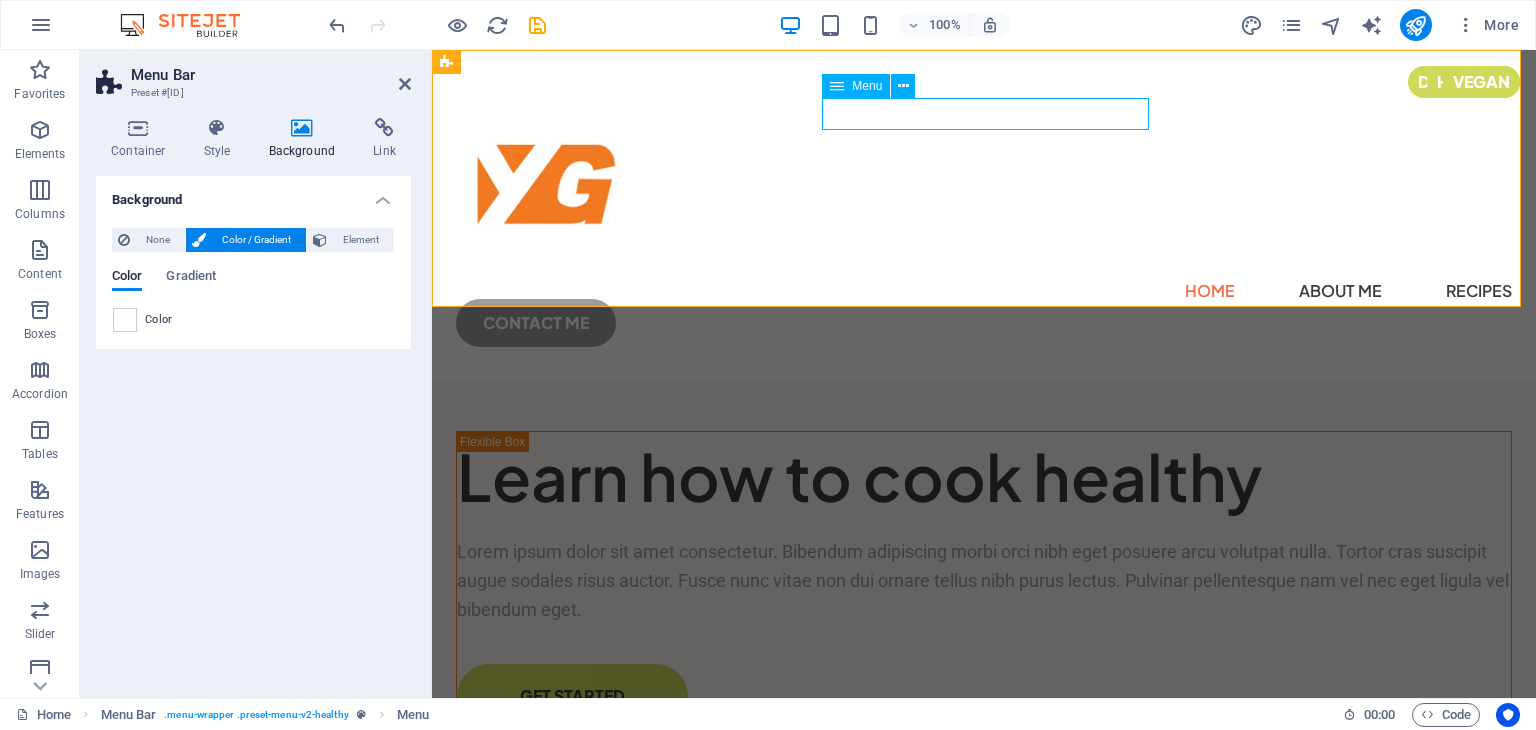 click on "Home About Me Recipes" at bounding box center (984, 291) 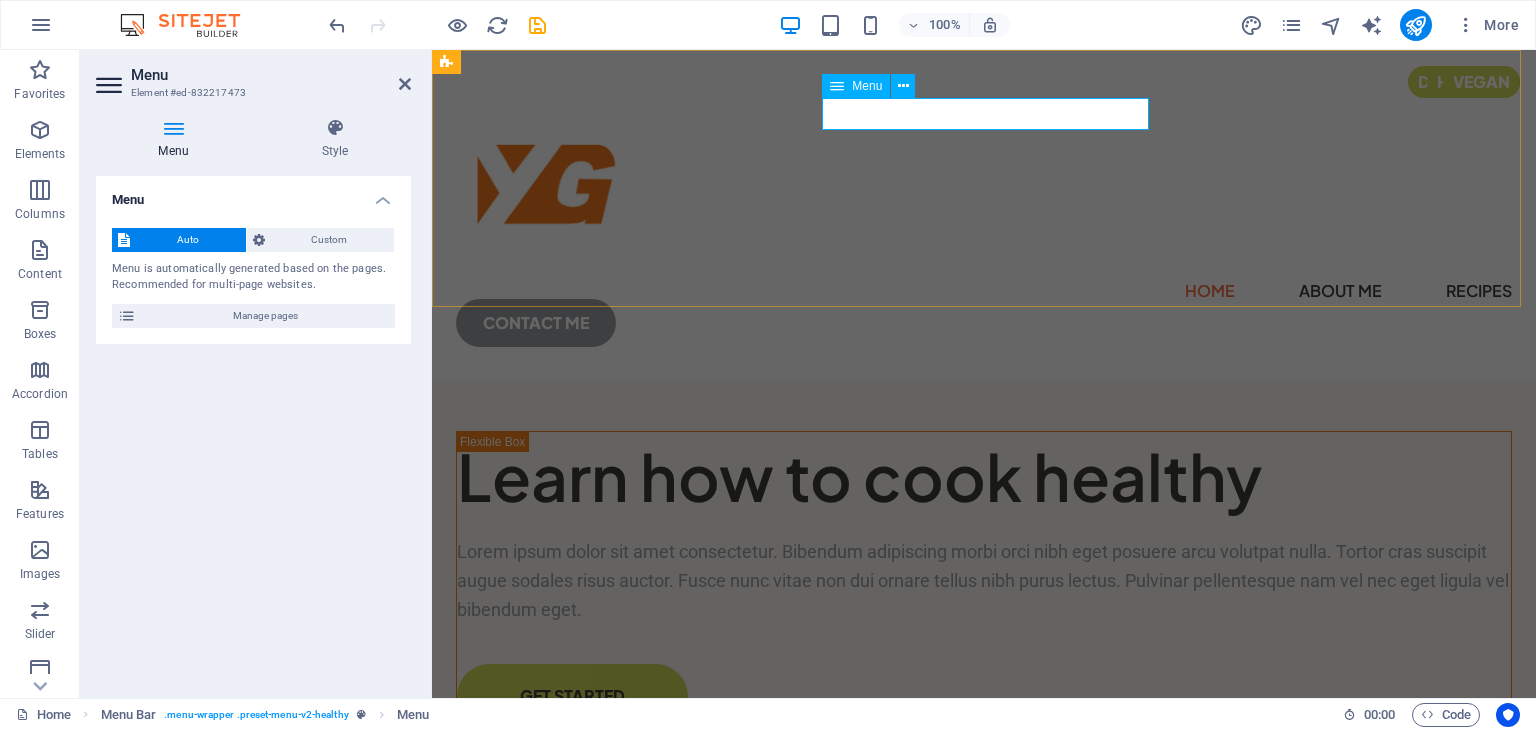 click at bounding box center [837, 86] 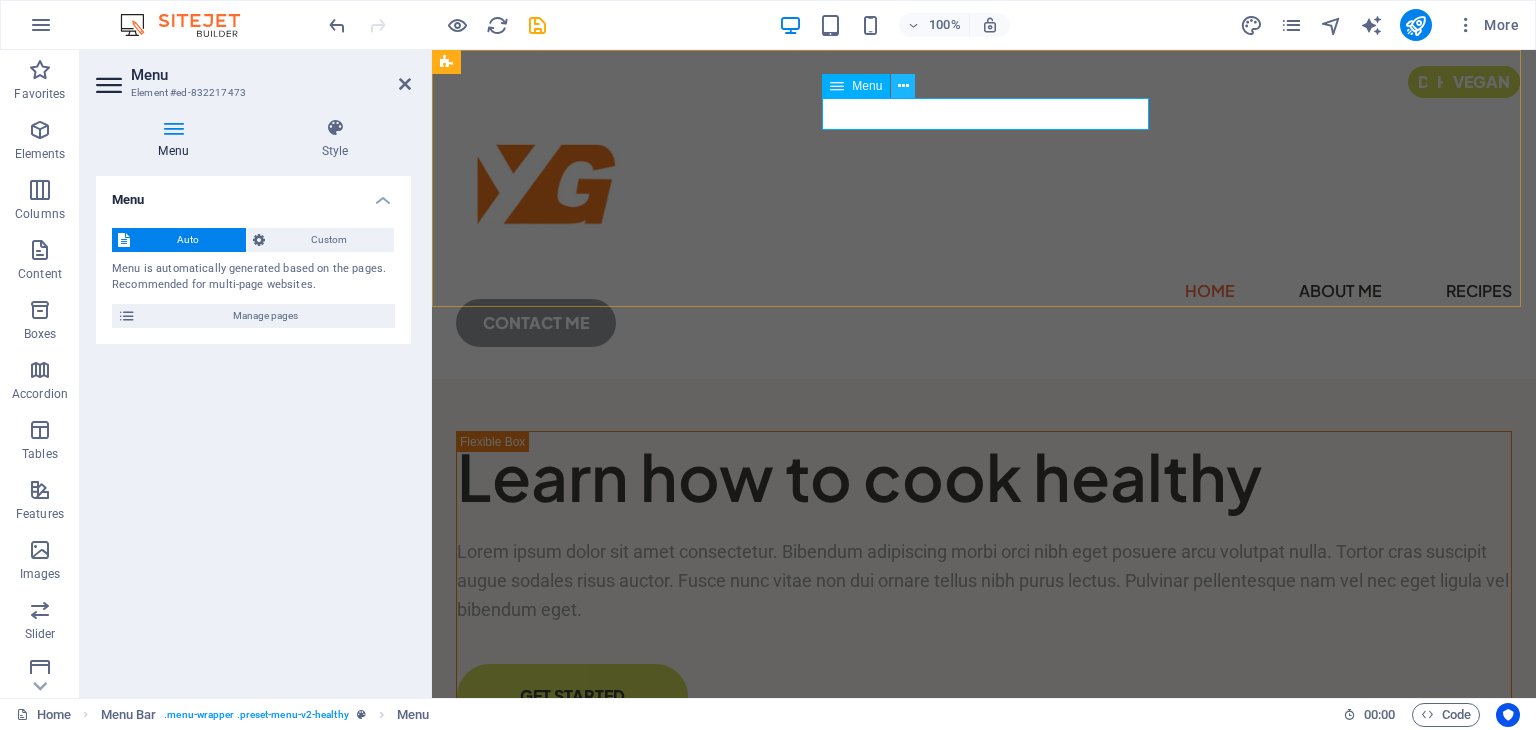click at bounding box center (903, 86) 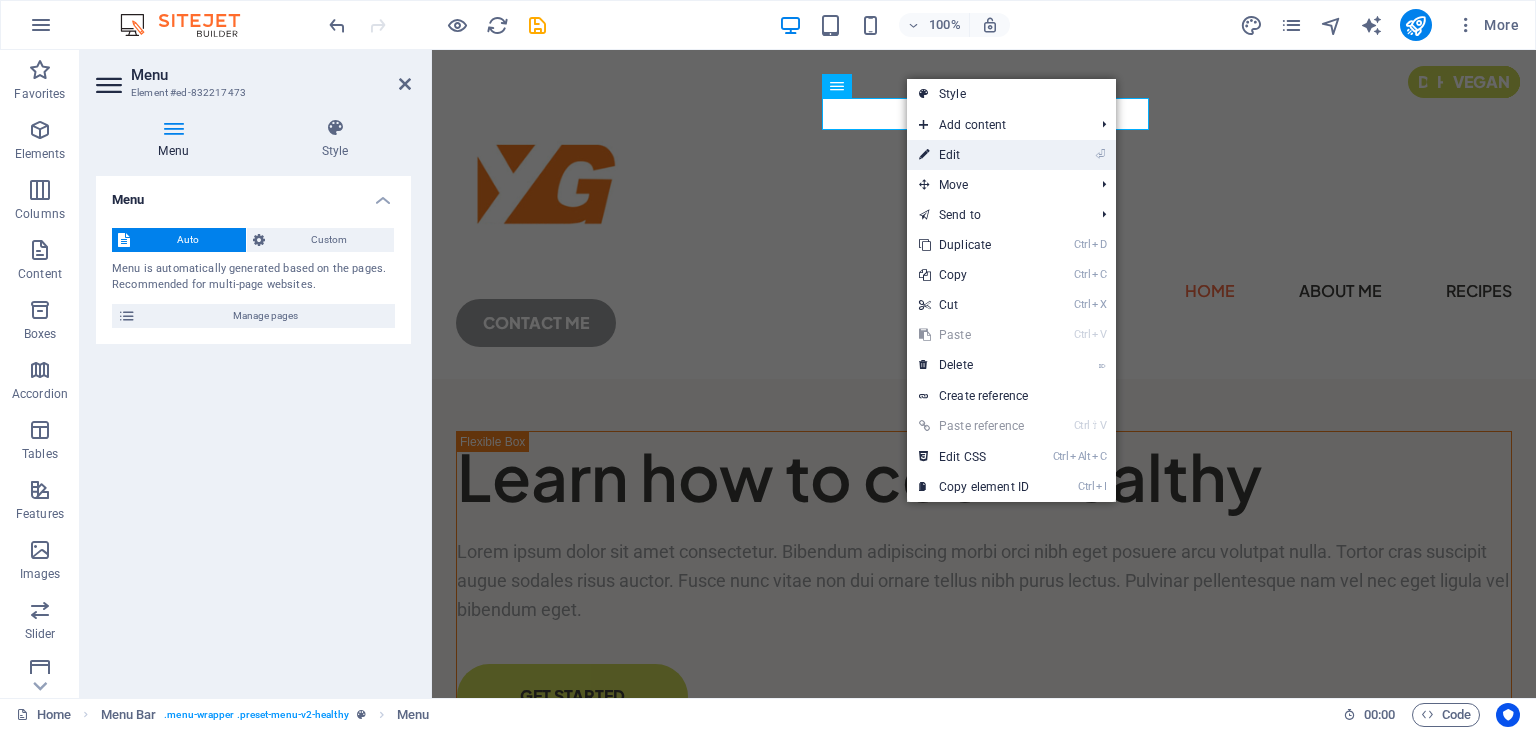 click on "⏎  Edit" at bounding box center [974, 155] 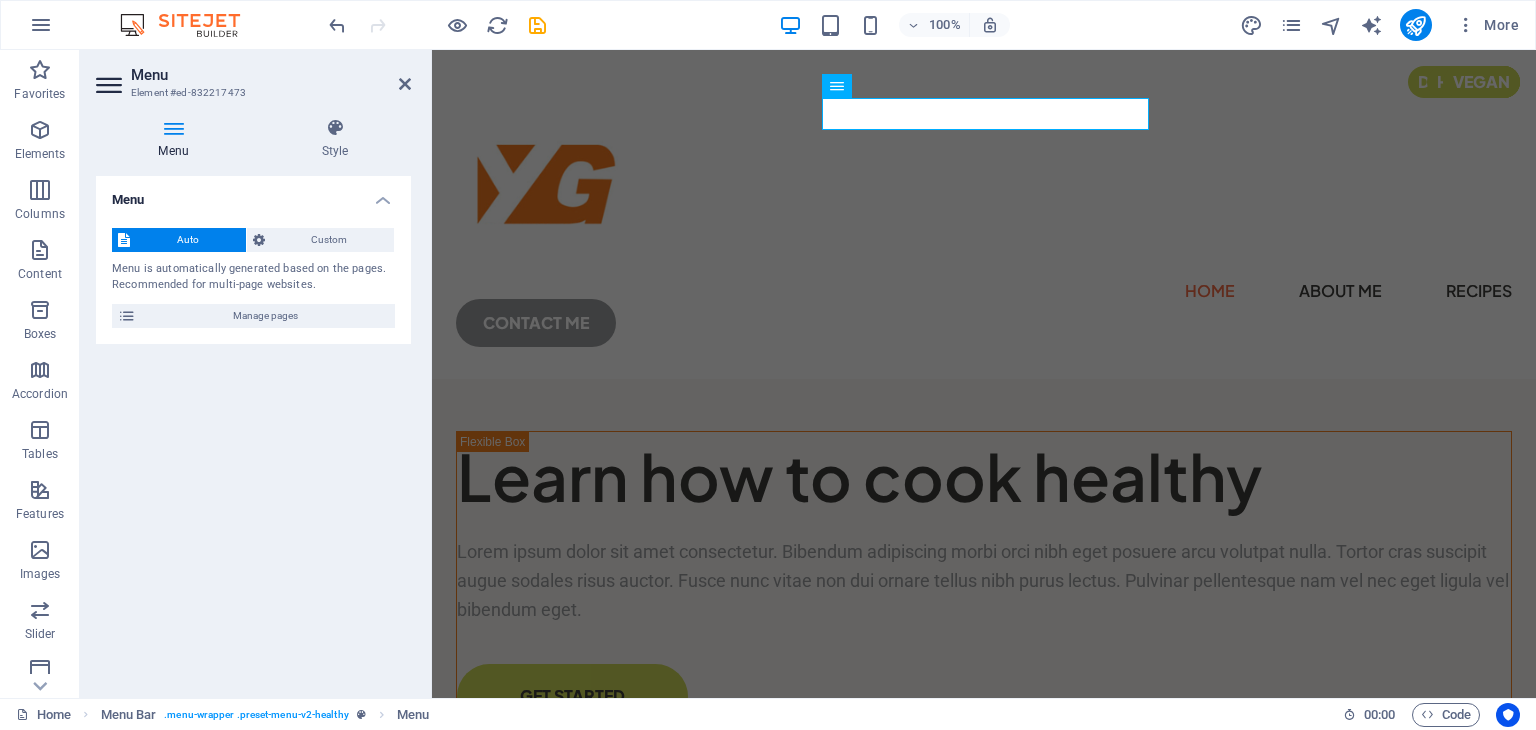 click on "Menu" at bounding box center (177, 139) 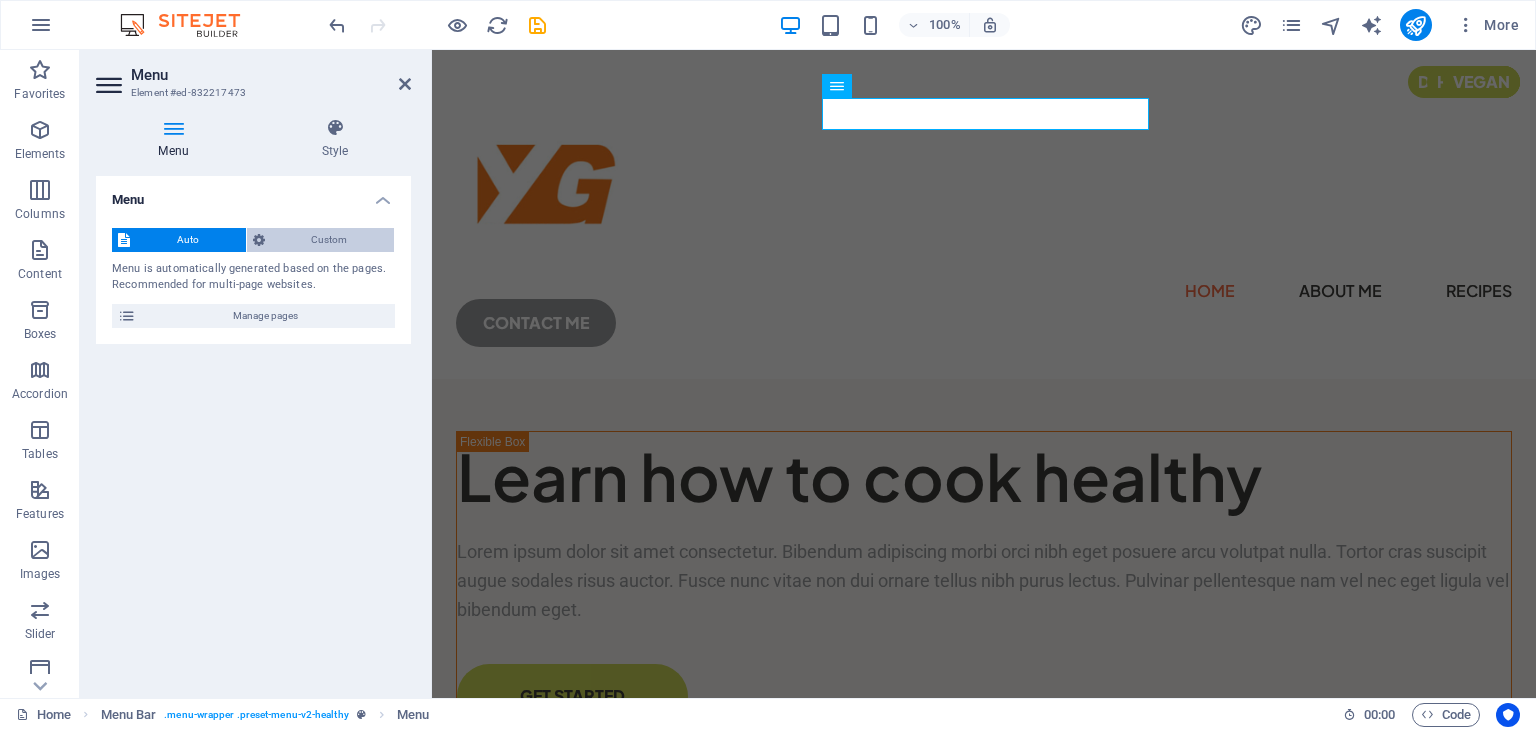 click on "Custom" at bounding box center [330, 240] 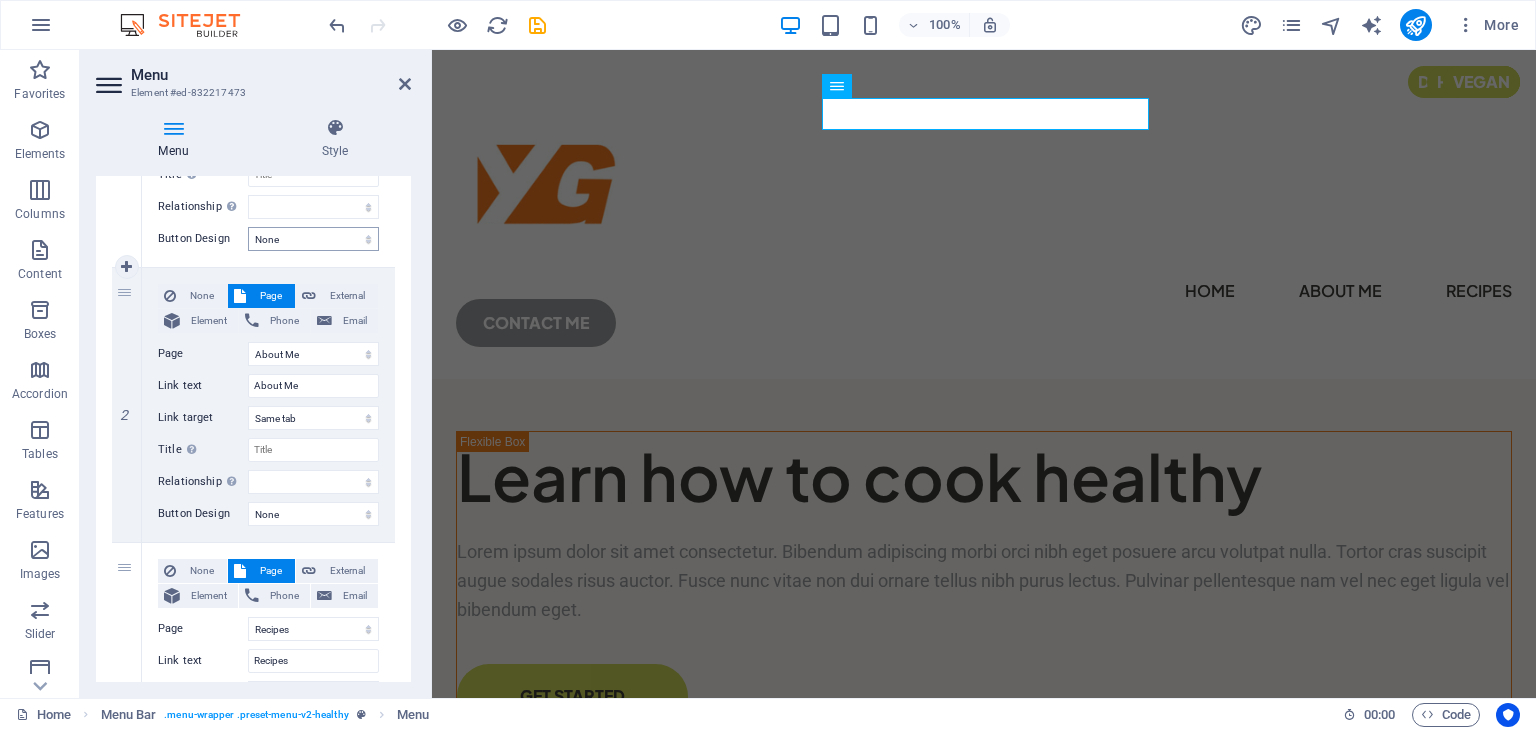 scroll, scrollTop: 400, scrollLeft: 0, axis: vertical 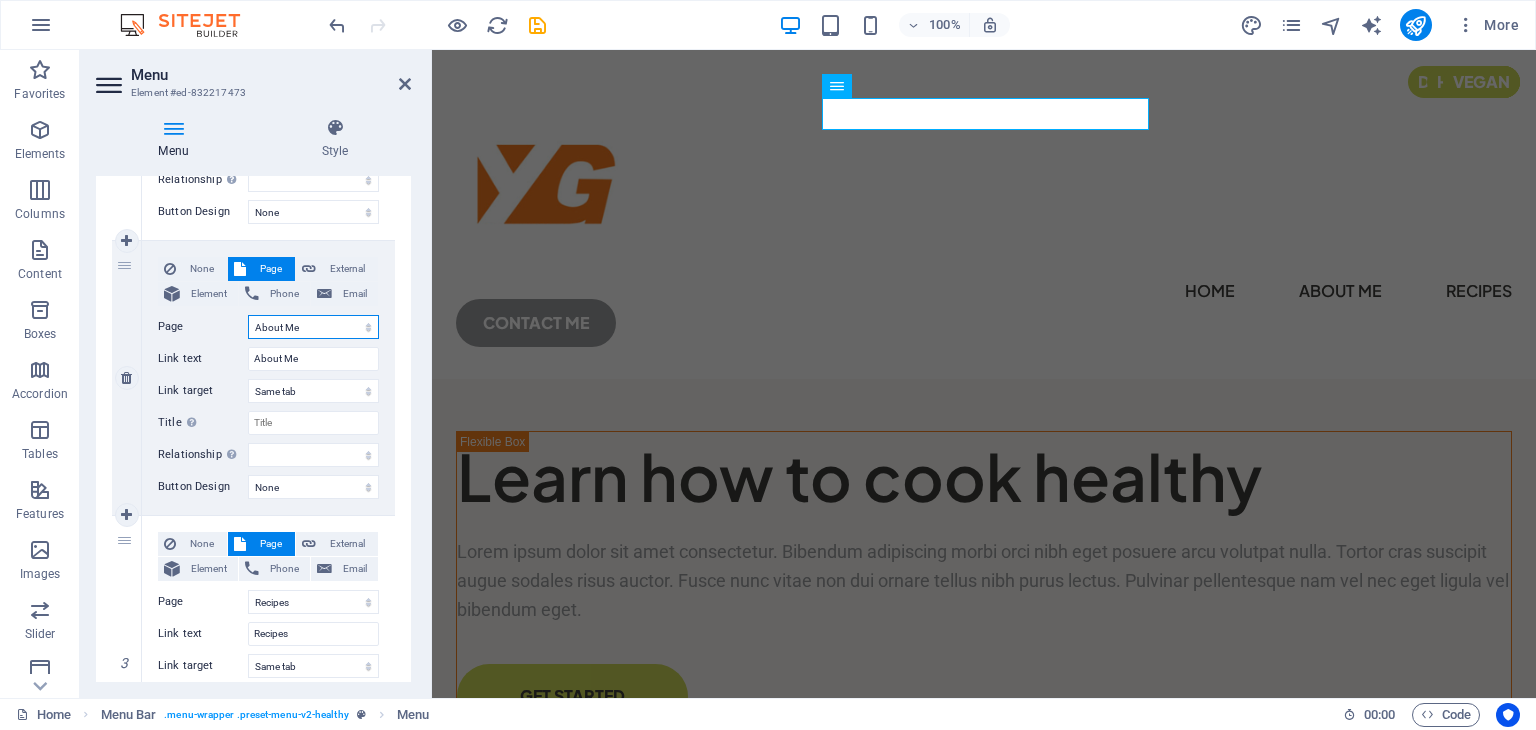 click on "Home About Me Recipes Privacy Legal Notice" at bounding box center (313, 327) 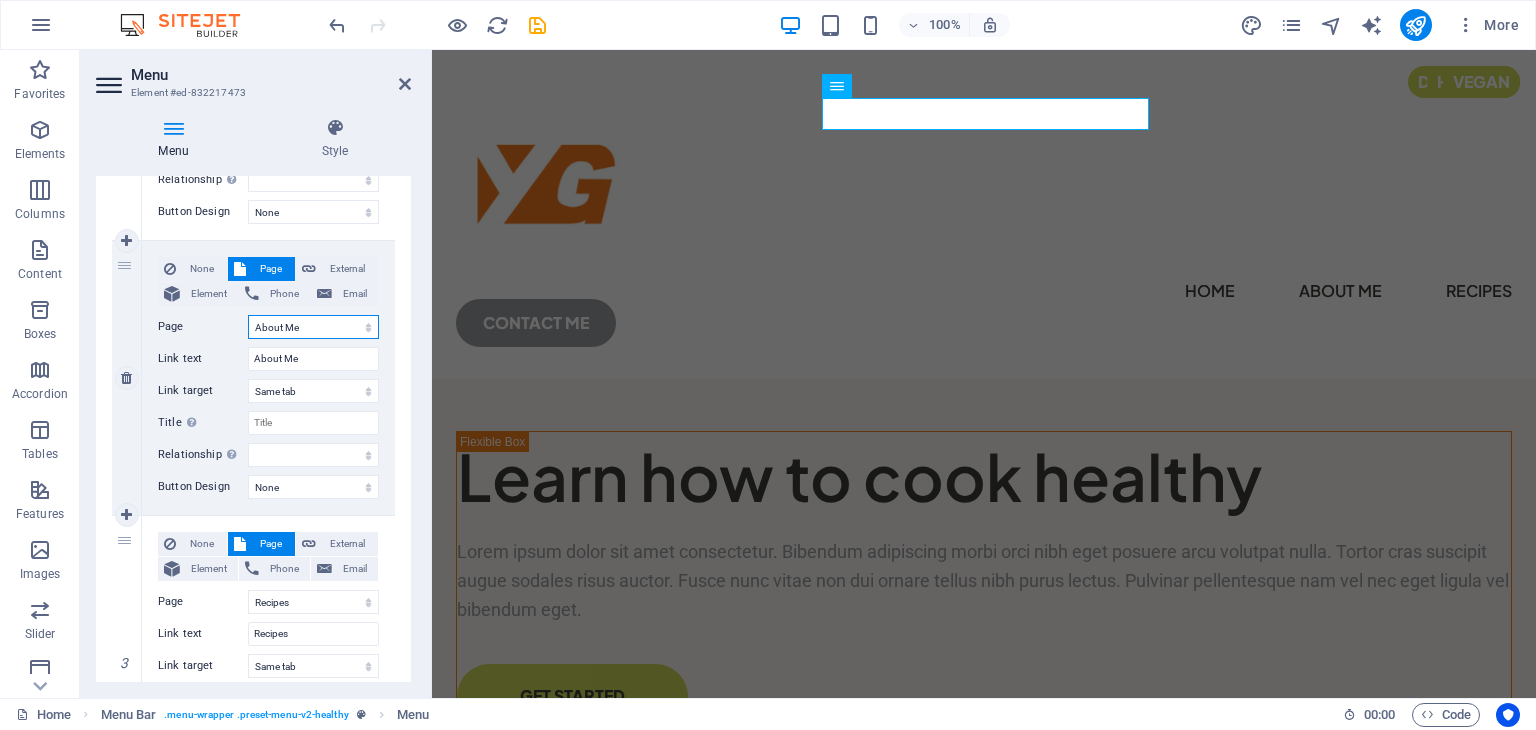 click on "Home About Me Recipes Privacy Legal Notice" at bounding box center (313, 327) 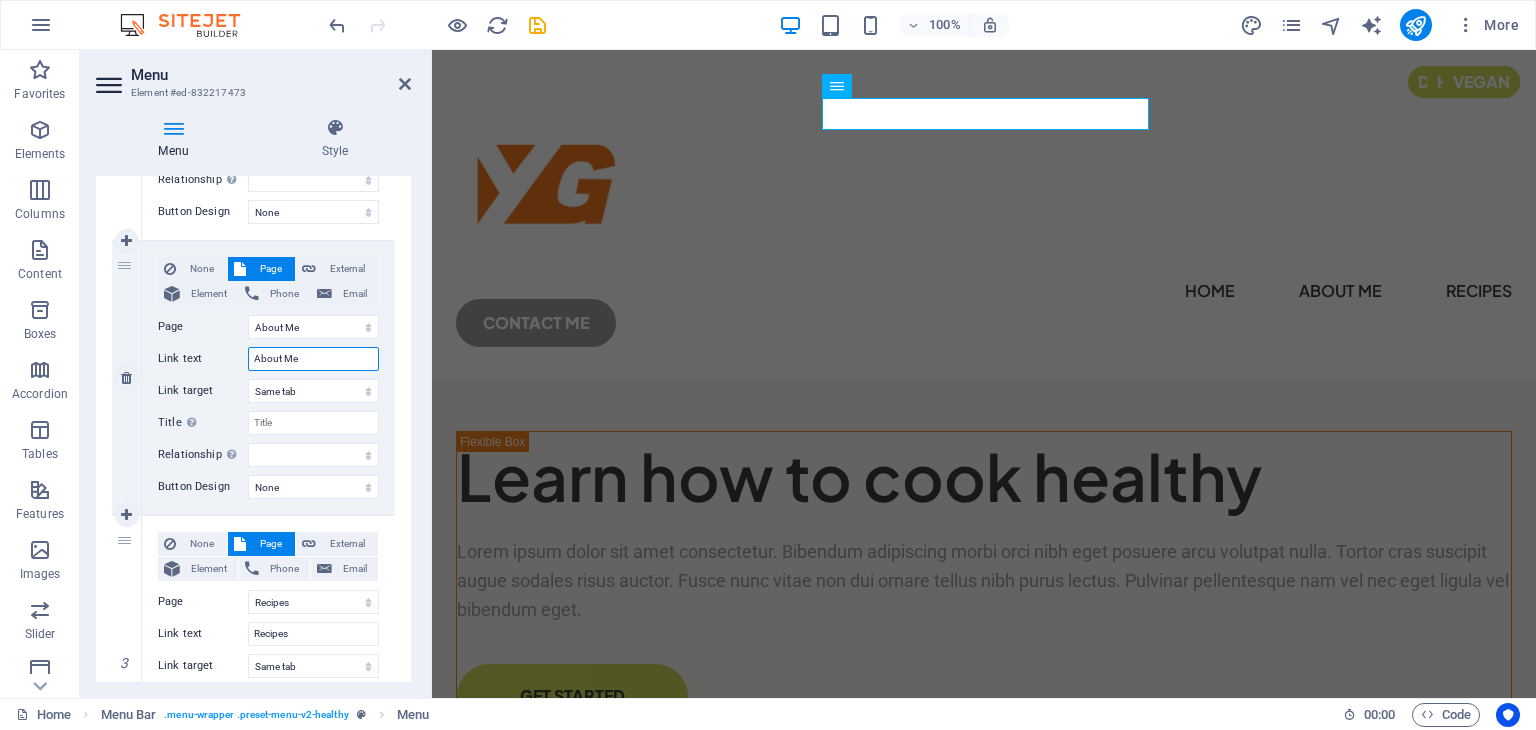 drag, startPoint x: 334, startPoint y: 356, endPoint x: 279, endPoint y: 360, distance: 55.145264 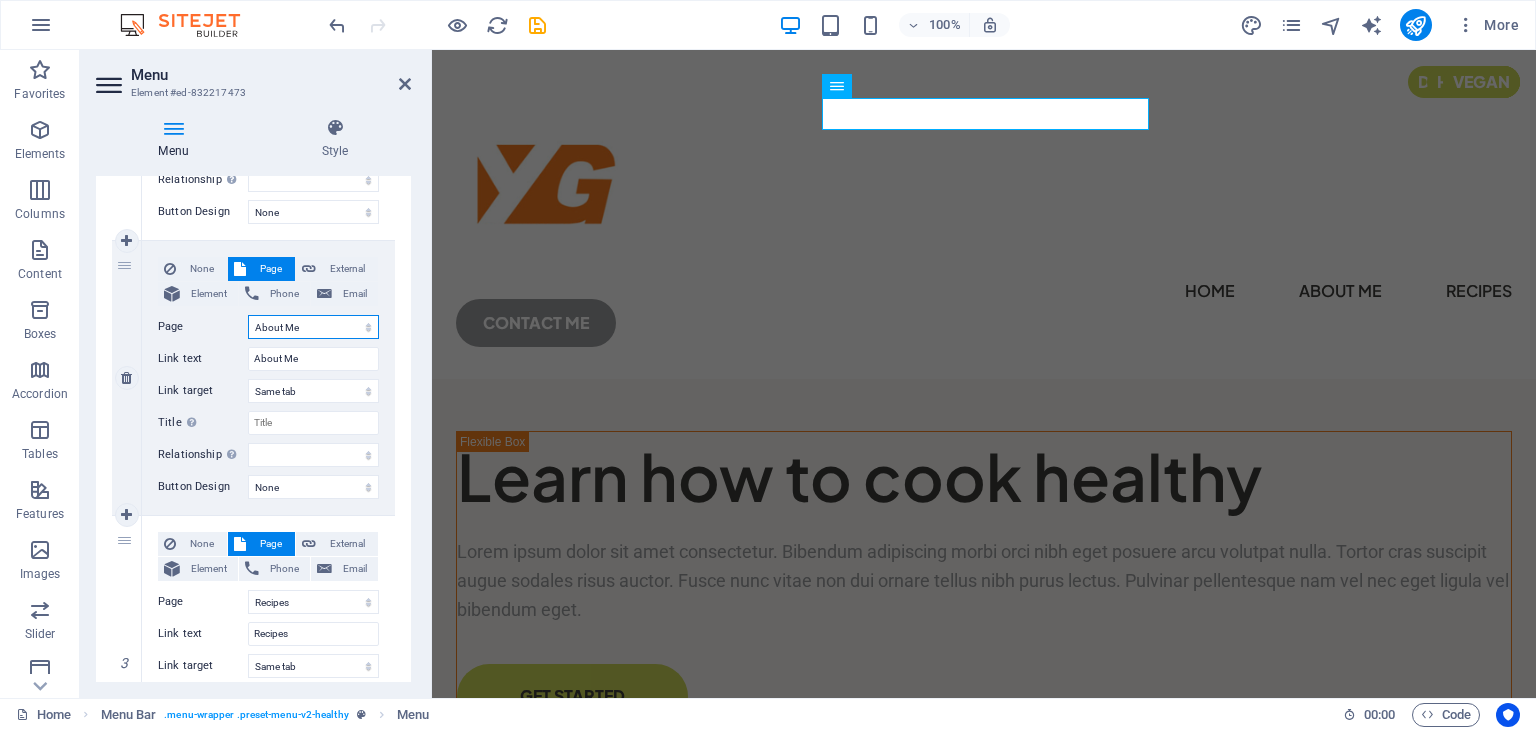 click on "Home About Me Recipes Privacy Legal Notice" at bounding box center (313, 327) 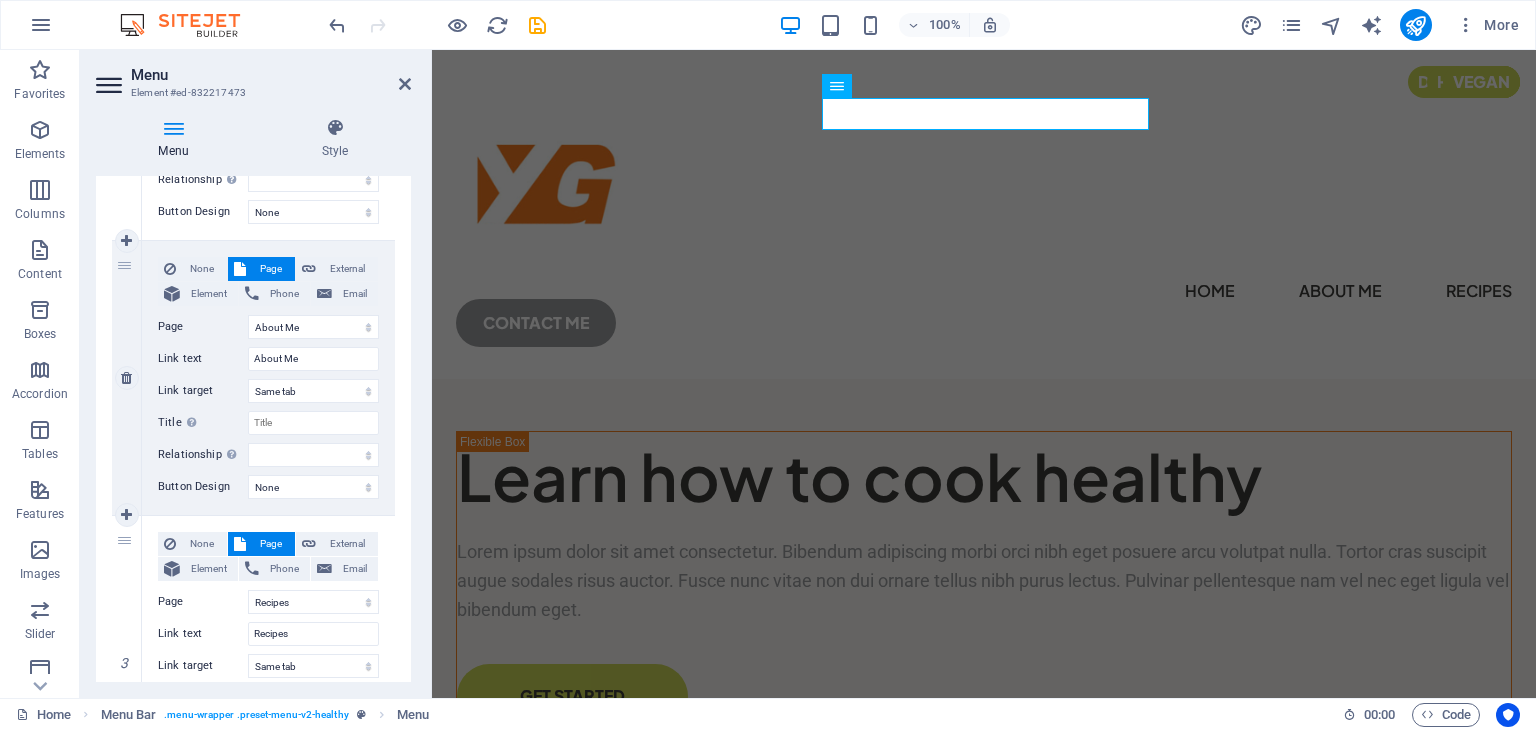 click on "None Page External Element Phone Email Page Home About Me Recipes Privacy Legal Notice Element
URL /about-me Phone Email Link text About Me Link target New tab Same tab Overlay Title Additional link description, should not be the same as the link text. The title is most often shown as a tooltip text when the mouse moves over the element. Leave empty if uncertain. Relationship Sets the  relationship of this link to the link target . For example, the value "nofollow" instructs search engines not to follow the link. Can be left empty. alternate author bookmark external help license next nofollow noreferrer noopener prev search tag Button Design None Default Primary Secondary" at bounding box center [268, 378] 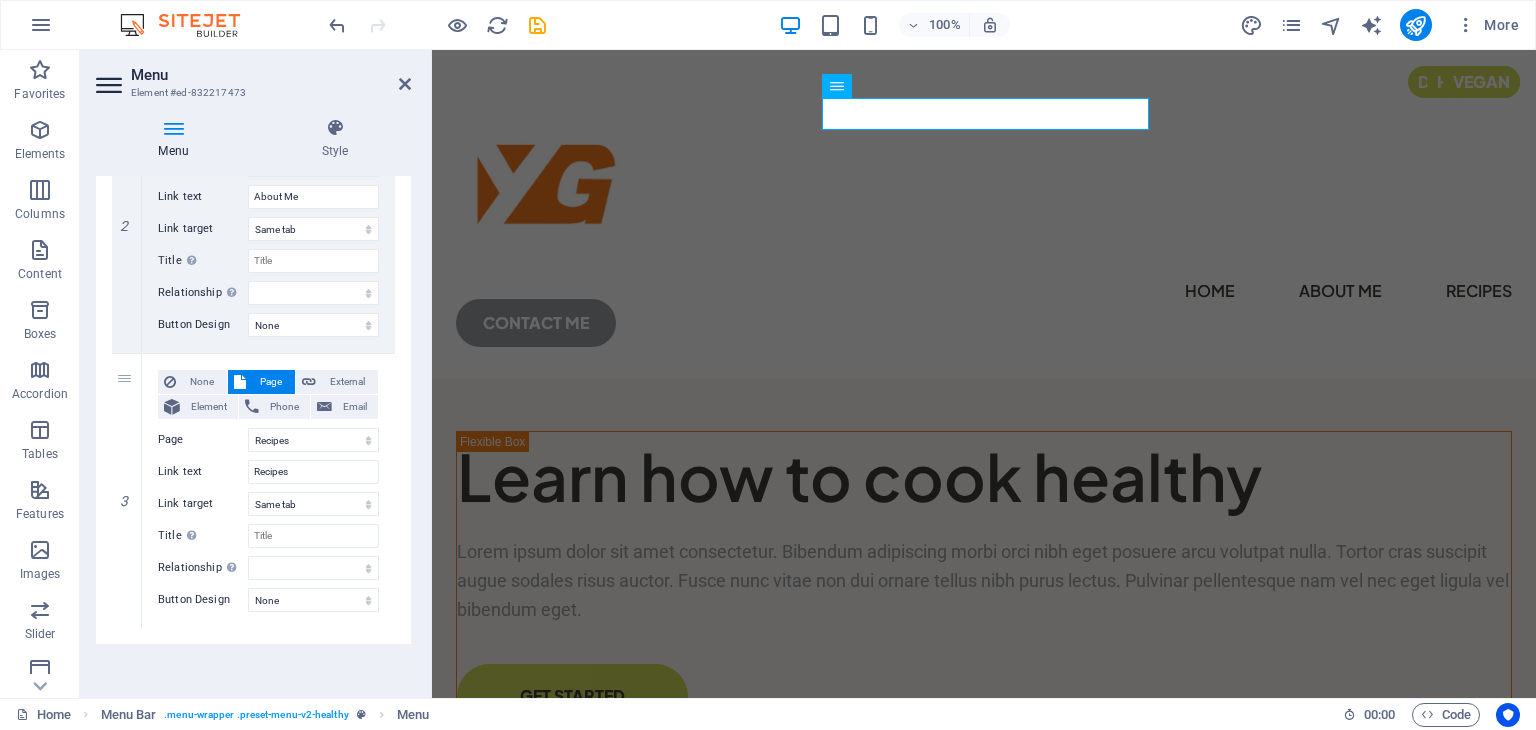 scroll, scrollTop: 564, scrollLeft: 0, axis: vertical 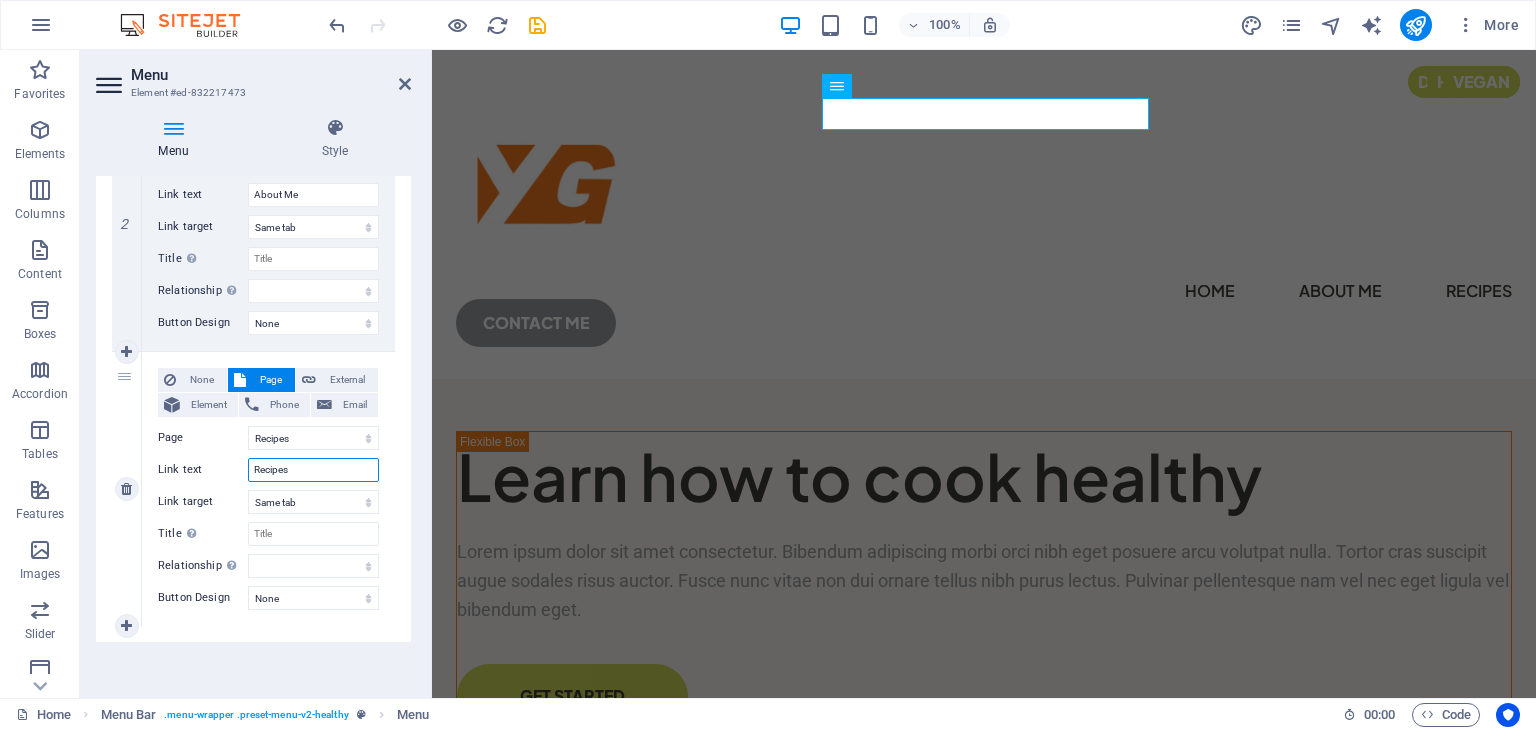 drag, startPoint x: 359, startPoint y: 469, endPoint x: 232, endPoint y: 489, distance: 128.56516 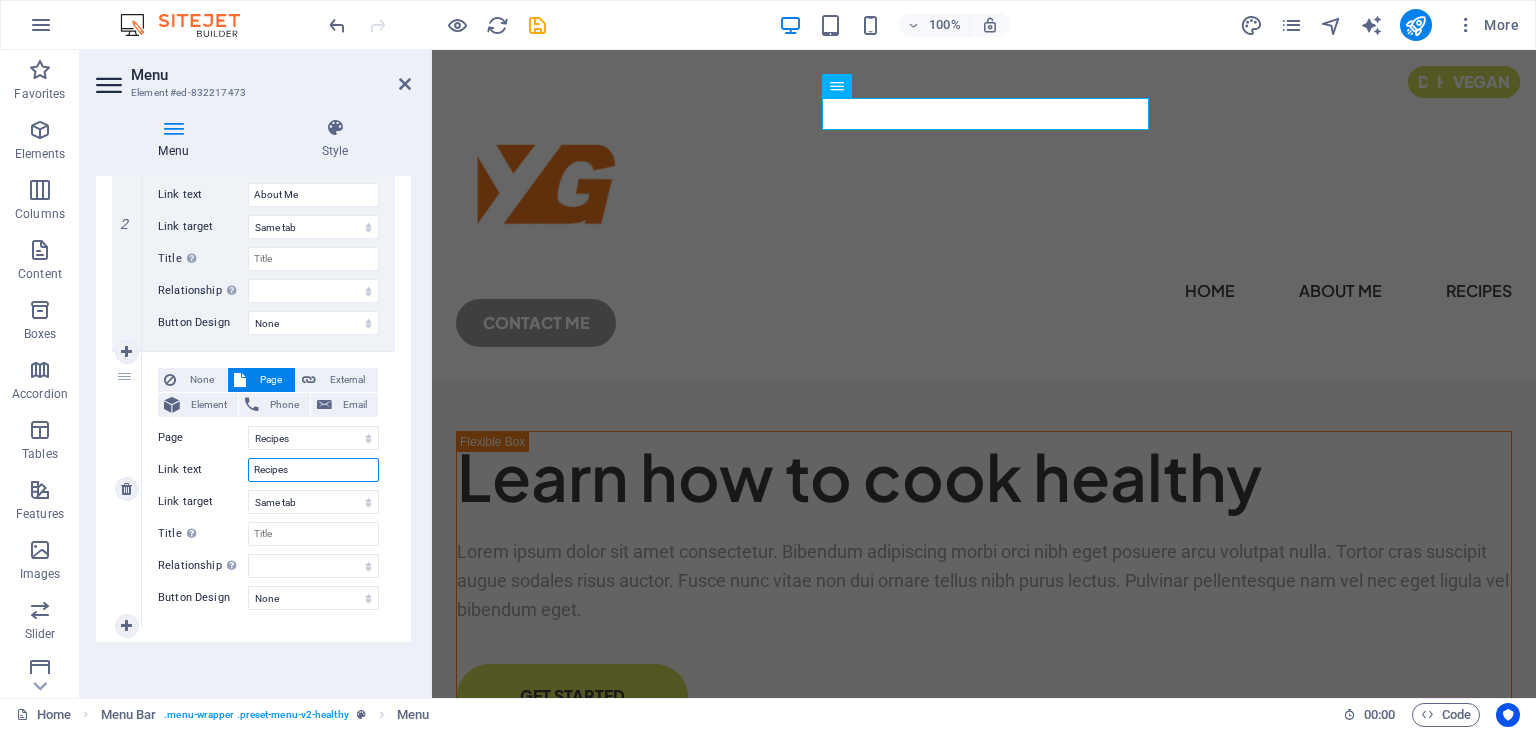 click on "None Page External Element Phone Email Page Home About Me Recipes Privacy Legal Notice Element
URL /recipes Phone Email Link text Recipes Link target New tab Same tab Overlay Title Additional link description, should not be the same as the link text. The title is most often shown as a tooltip text when the mouse moves over the element. Leave empty if uncertain. Relationship Sets the  relationship of this link to the link target . For example, the value "nofollow" instructs search engines not to follow the link. Can be left empty. alternate author bookmark external help license next nofollow noreferrer noopener prev search tag" at bounding box center (268, 473) 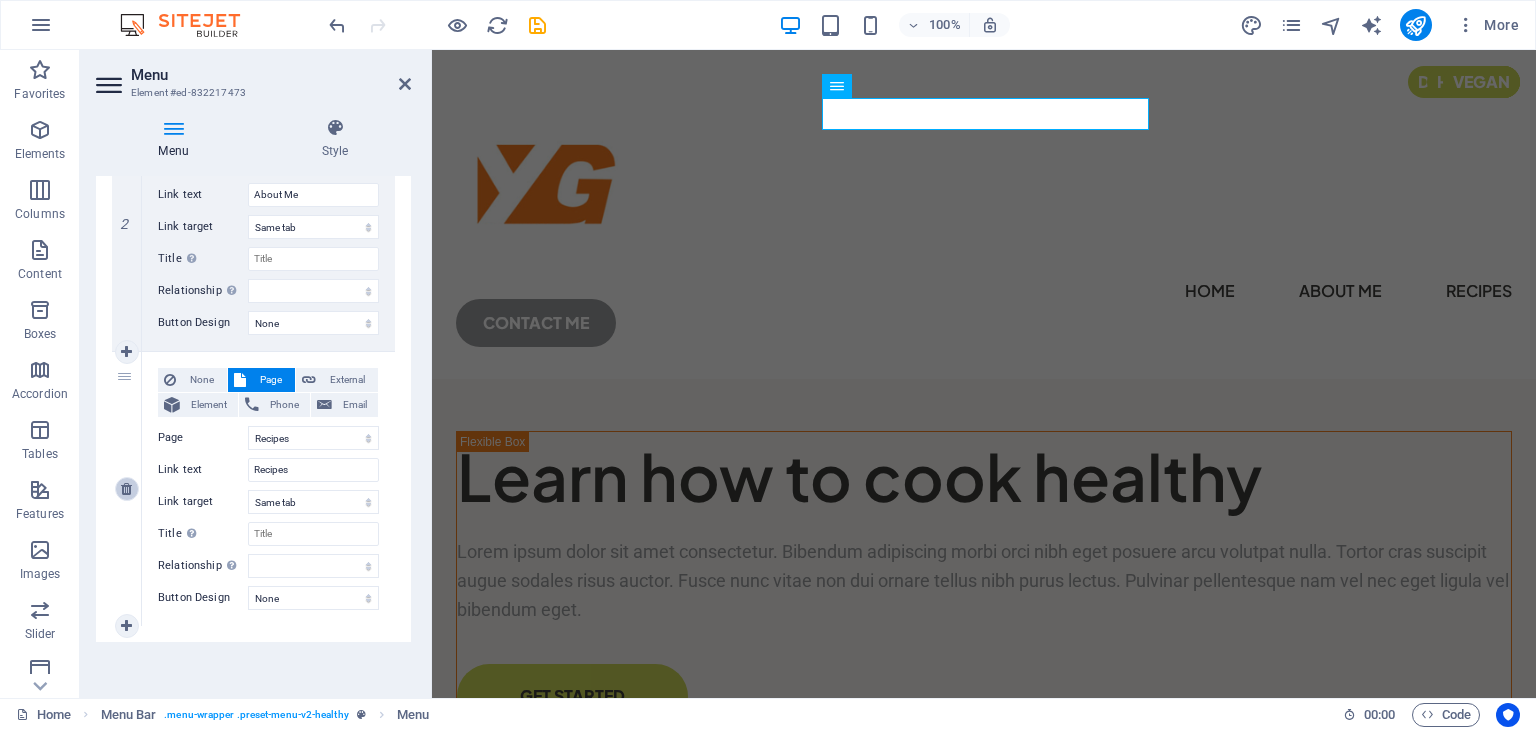 click at bounding box center [126, 489] 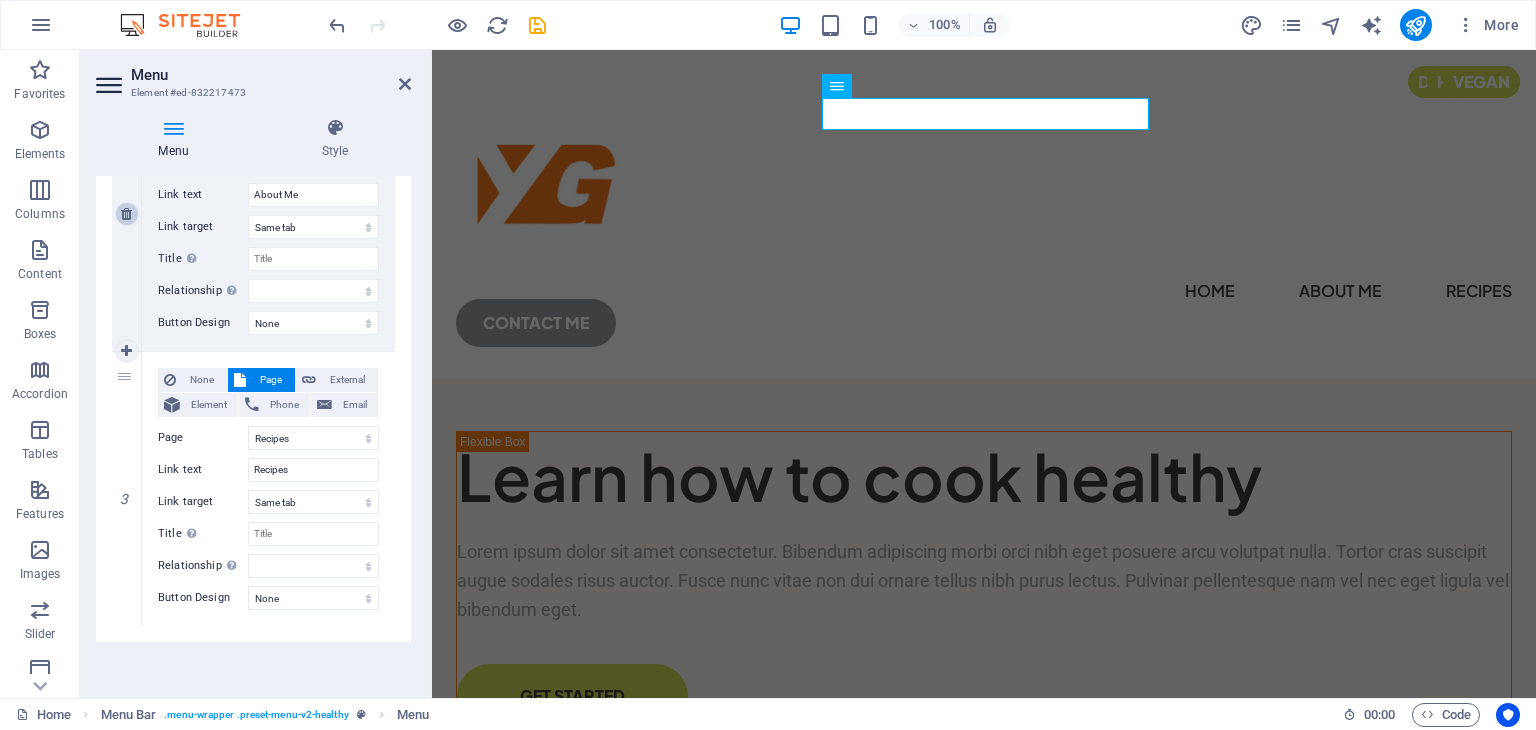 select 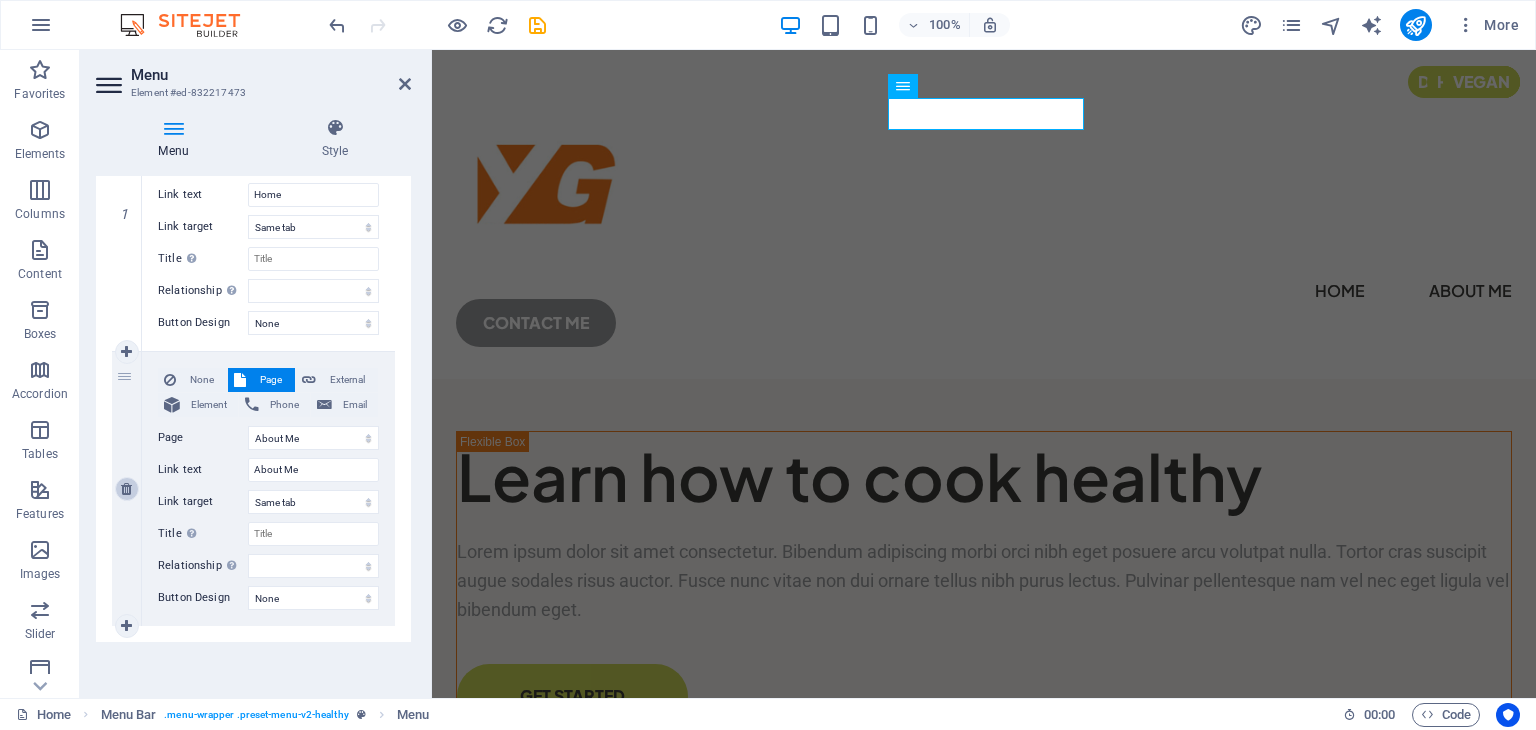 scroll, scrollTop: 288, scrollLeft: 0, axis: vertical 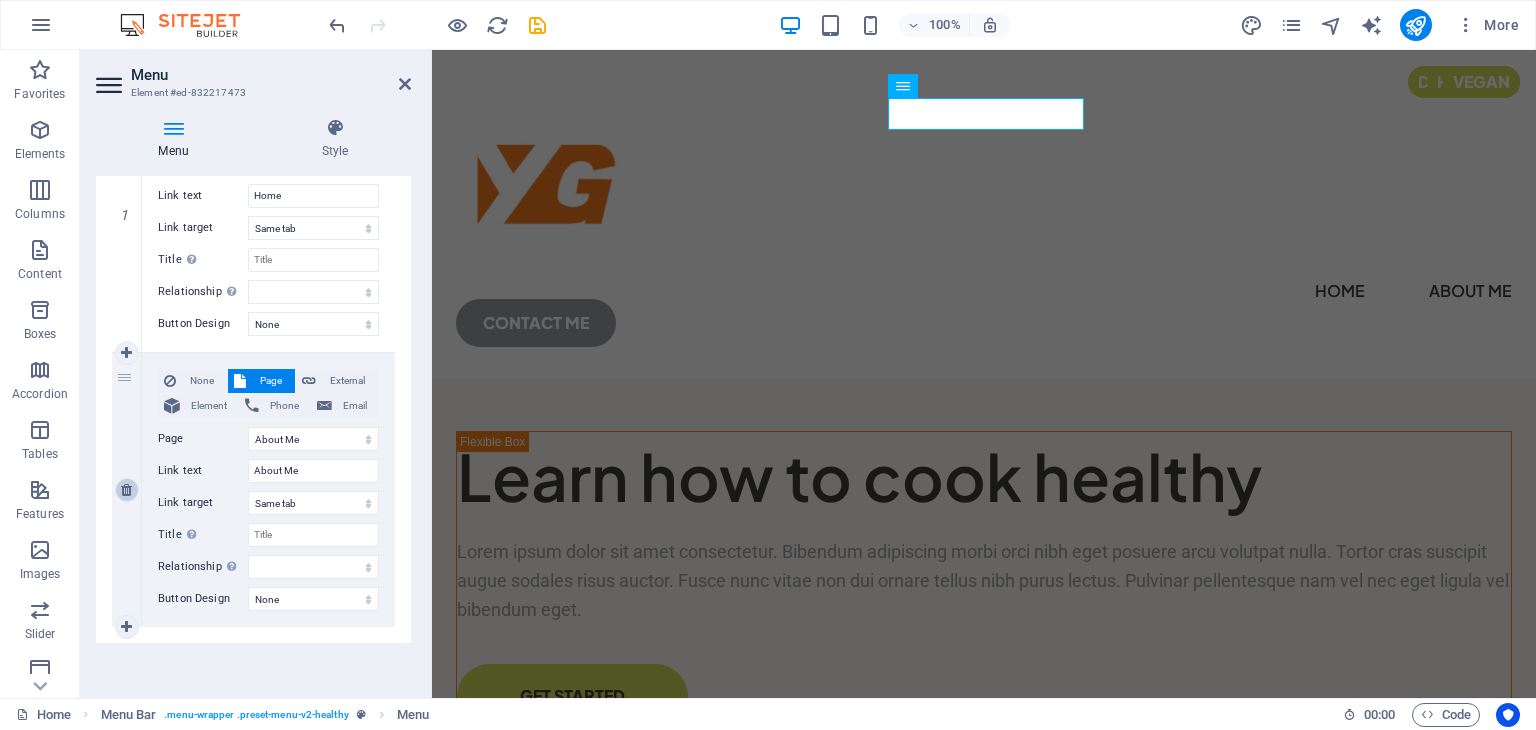 click at bounding box center [127, 490] 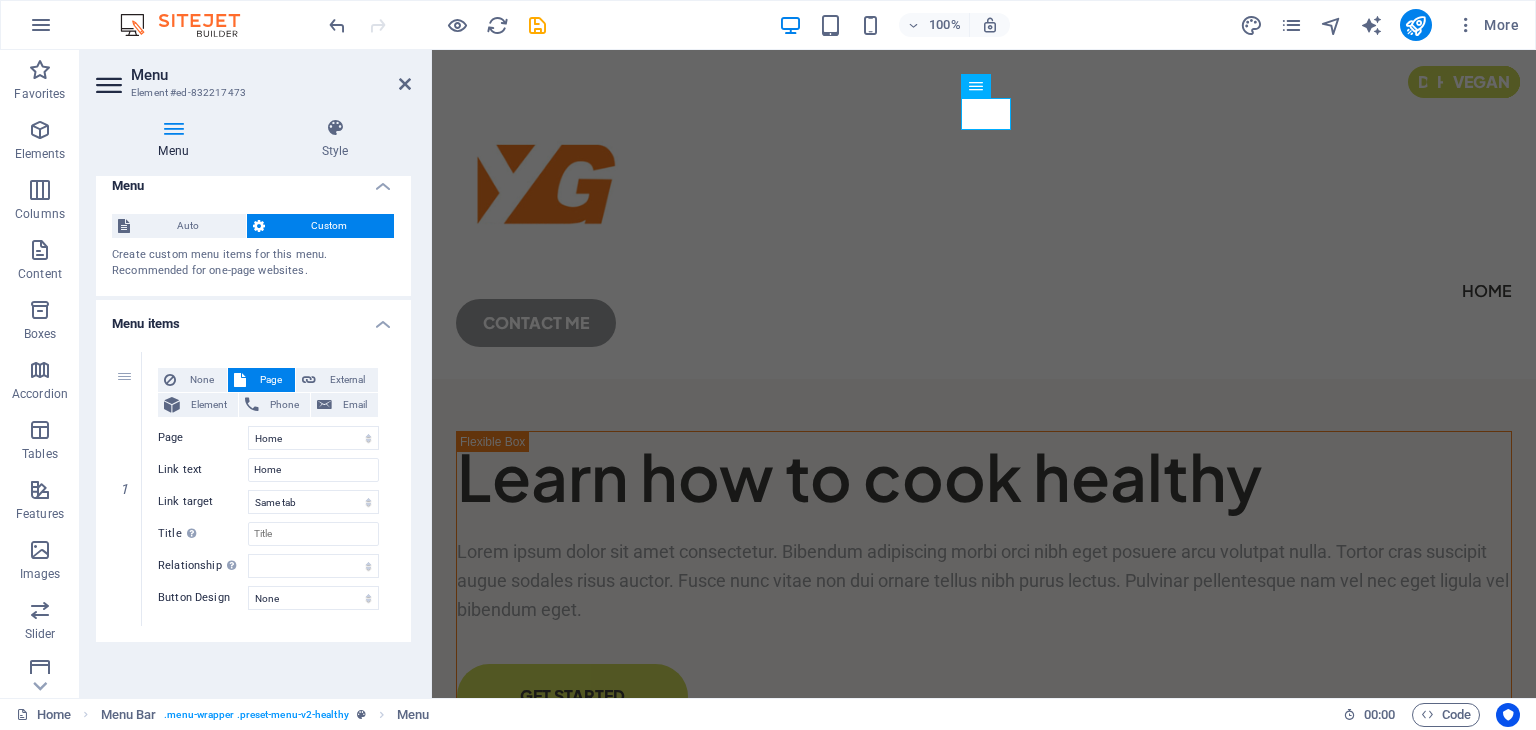 scroll, scrollTop: 14, scrollLeft: 0, axis: vertical 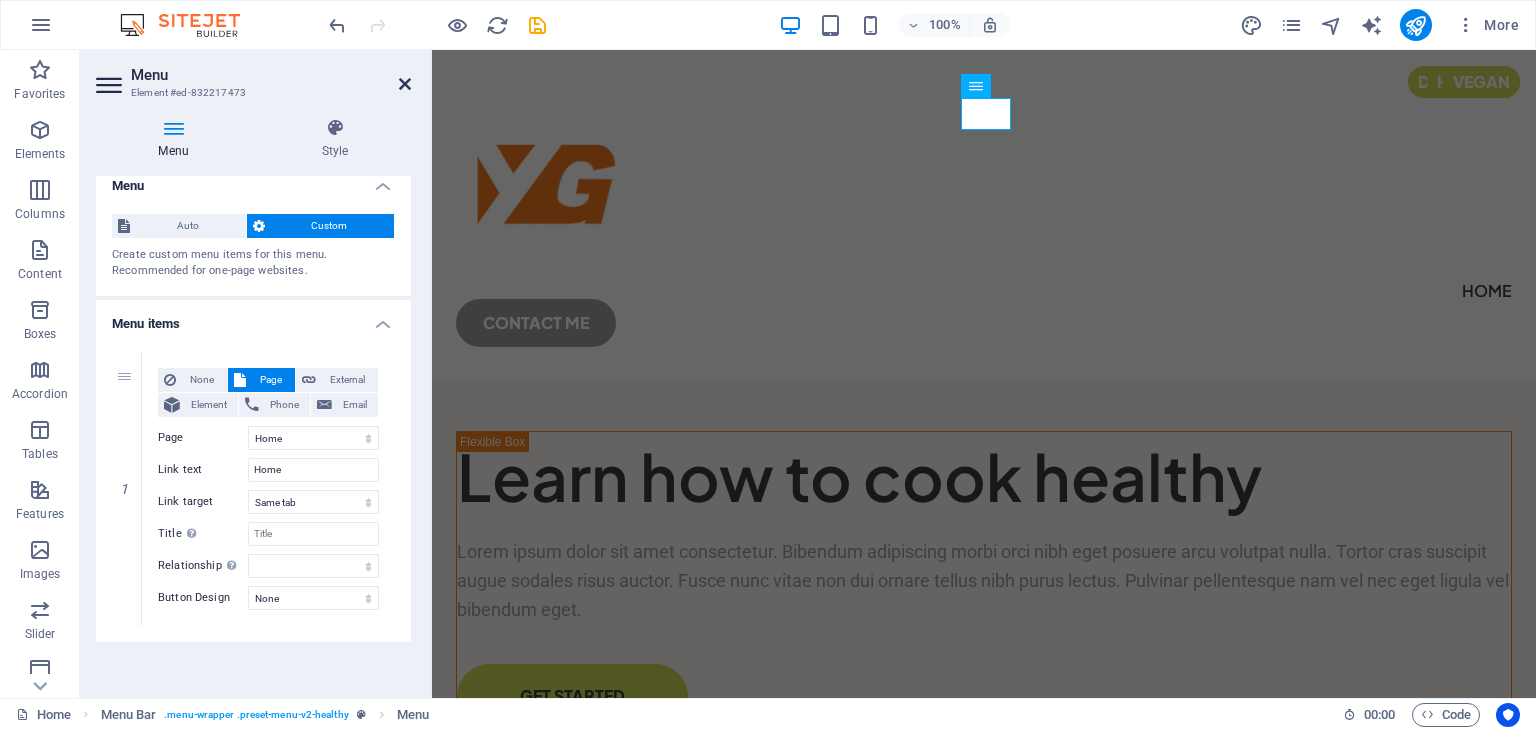 drag, startPoint x: 404, startPoint y: 81, endPoint x: 400, endPoint y: 133, distance: 52.153618 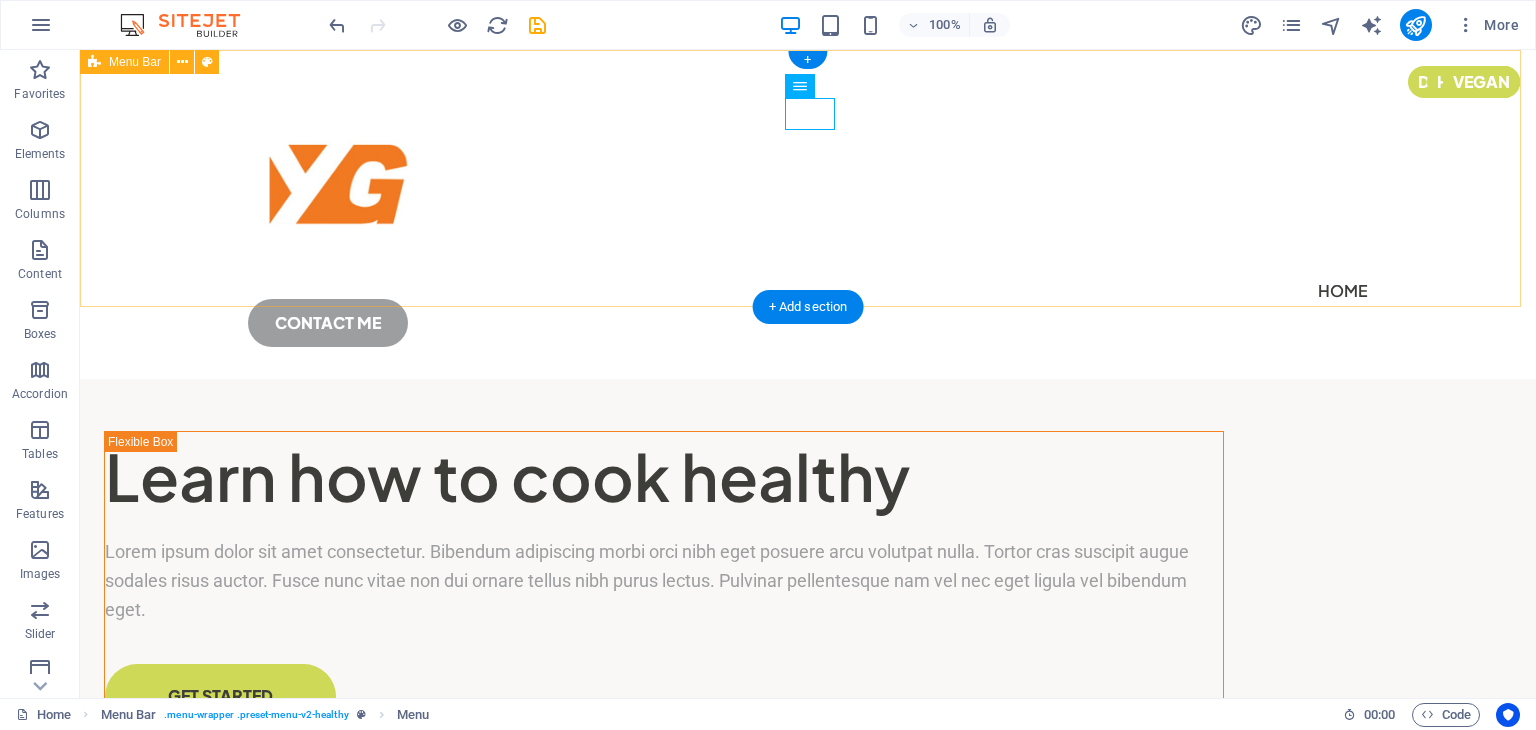 click on "Home CONTACT ME" at bounding box center [808, 214] 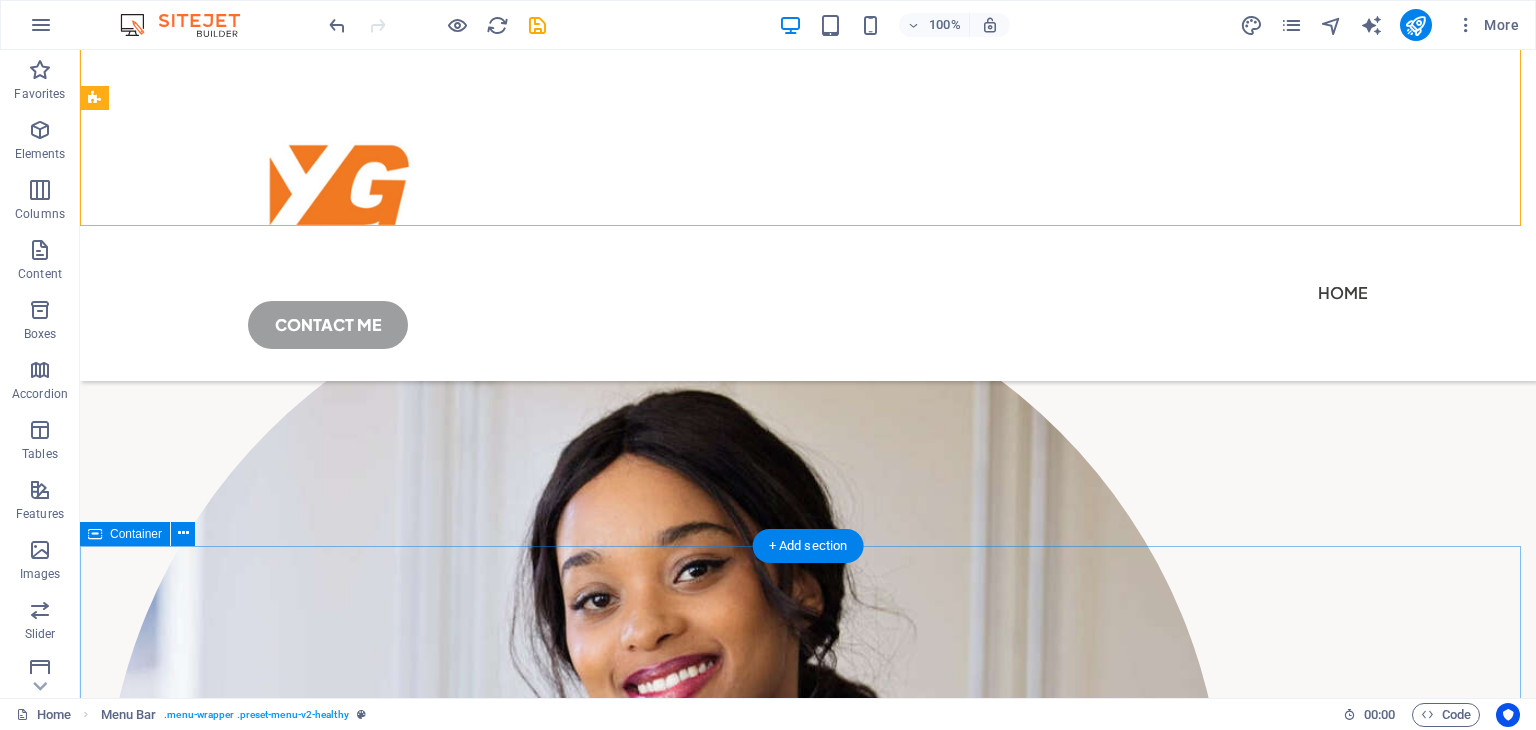 scroll, scrollTop: 0, scrollLeft: 0, axis: both 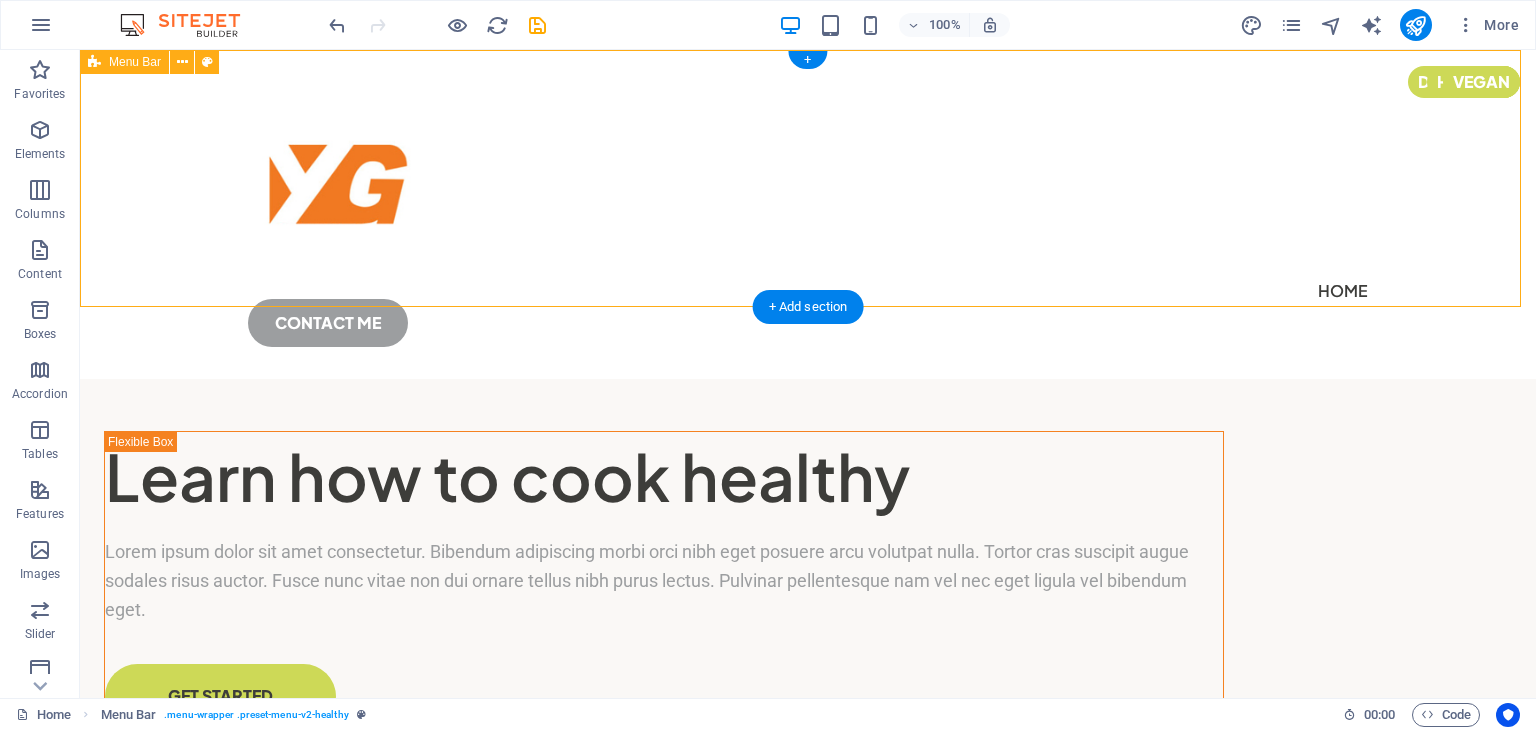 click on "CONTACT ME" at bounding box center [808, 323] 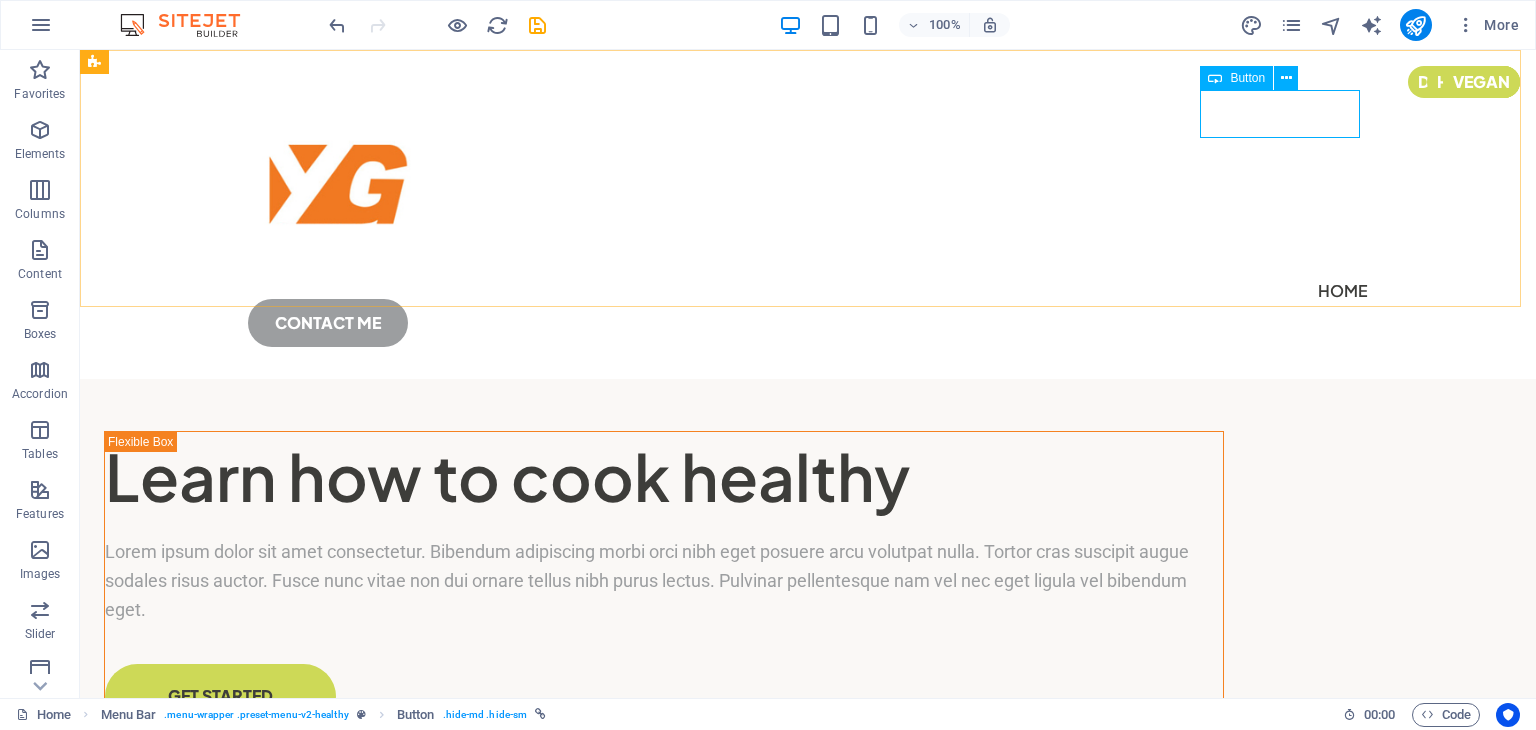 click at bounding box center [1215, 78] 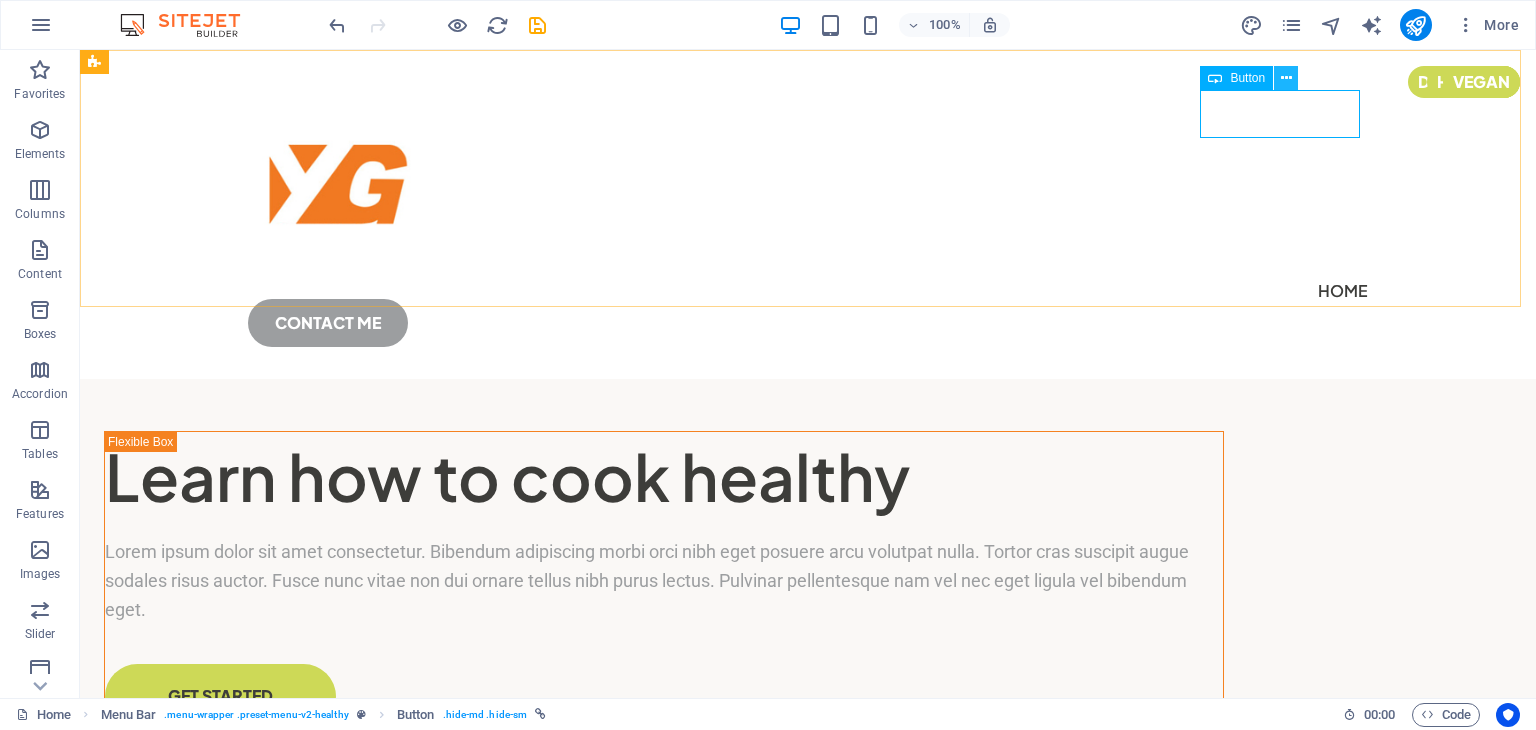 click at bounding box center [1286, 78] 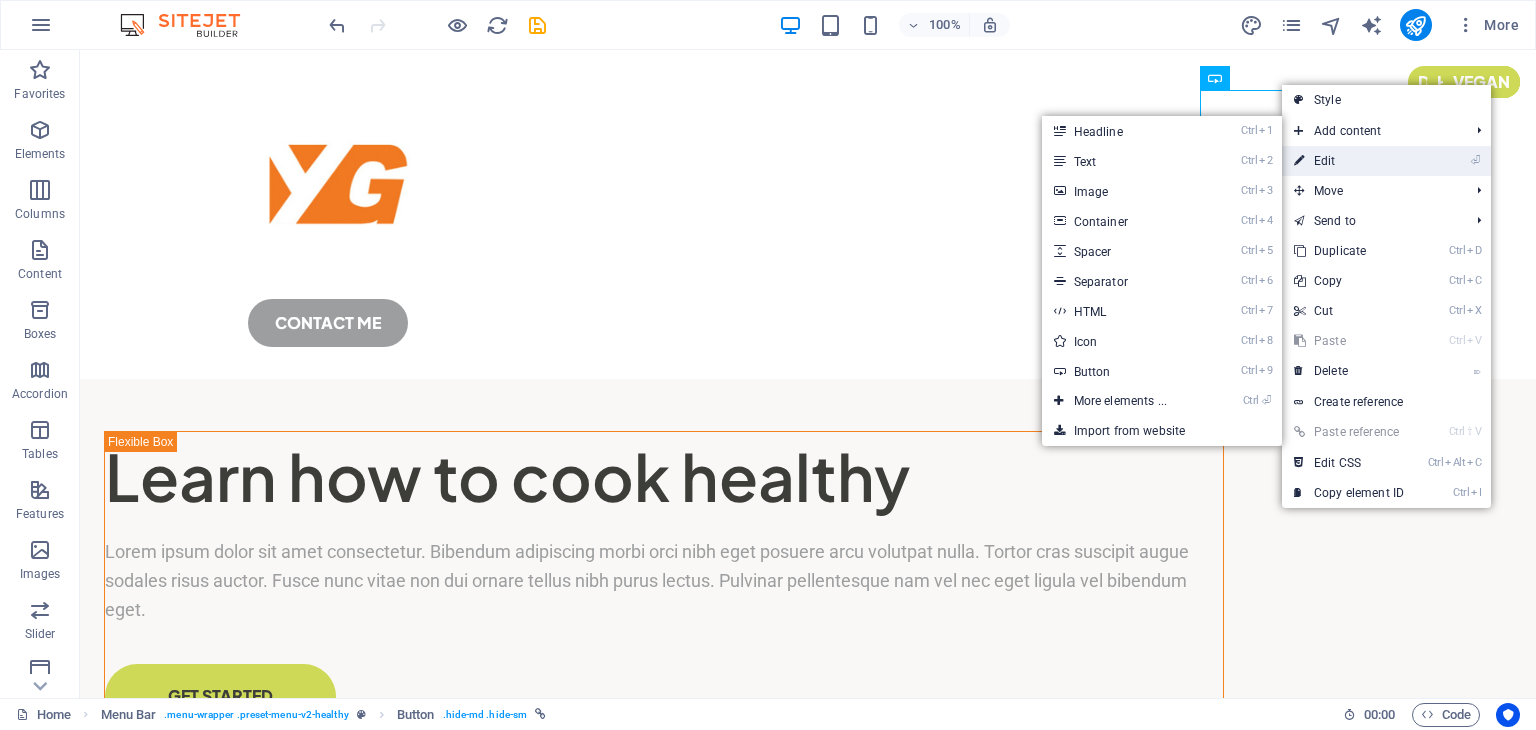 click on "⏎  Edit" at bounding box center (1349, 161) 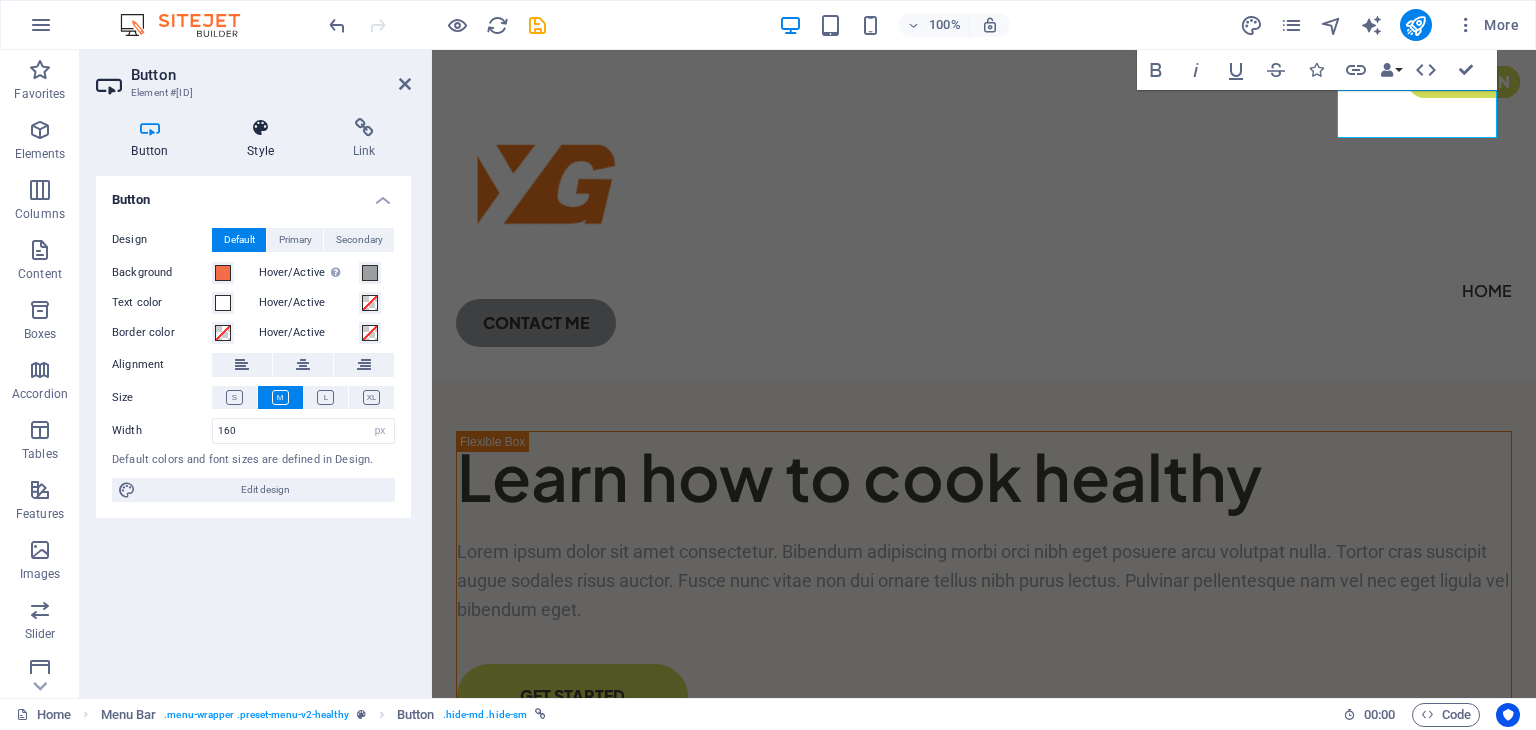 click on "Style" at bounding box center [265, 139] 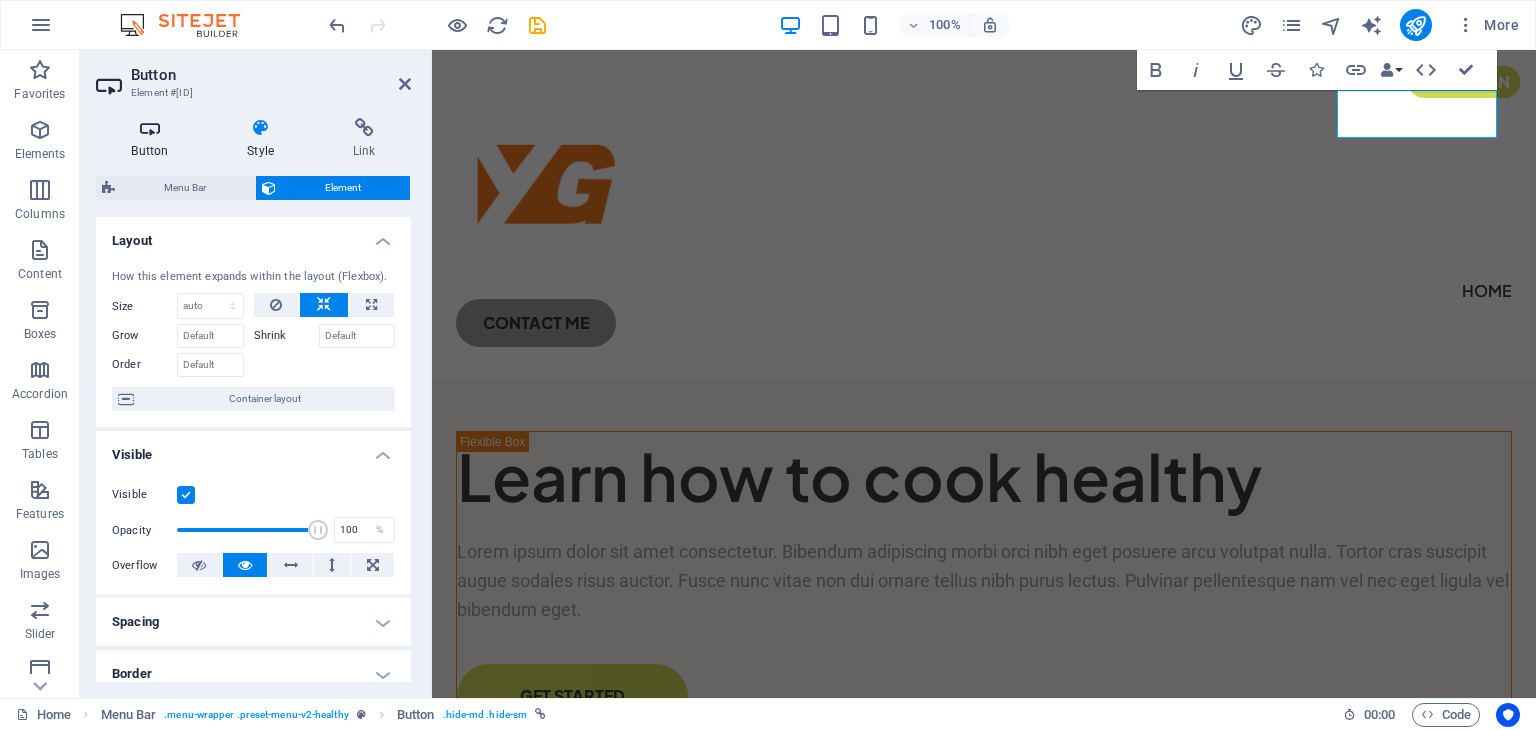 click on "Button" at bounding box center (154, 139) 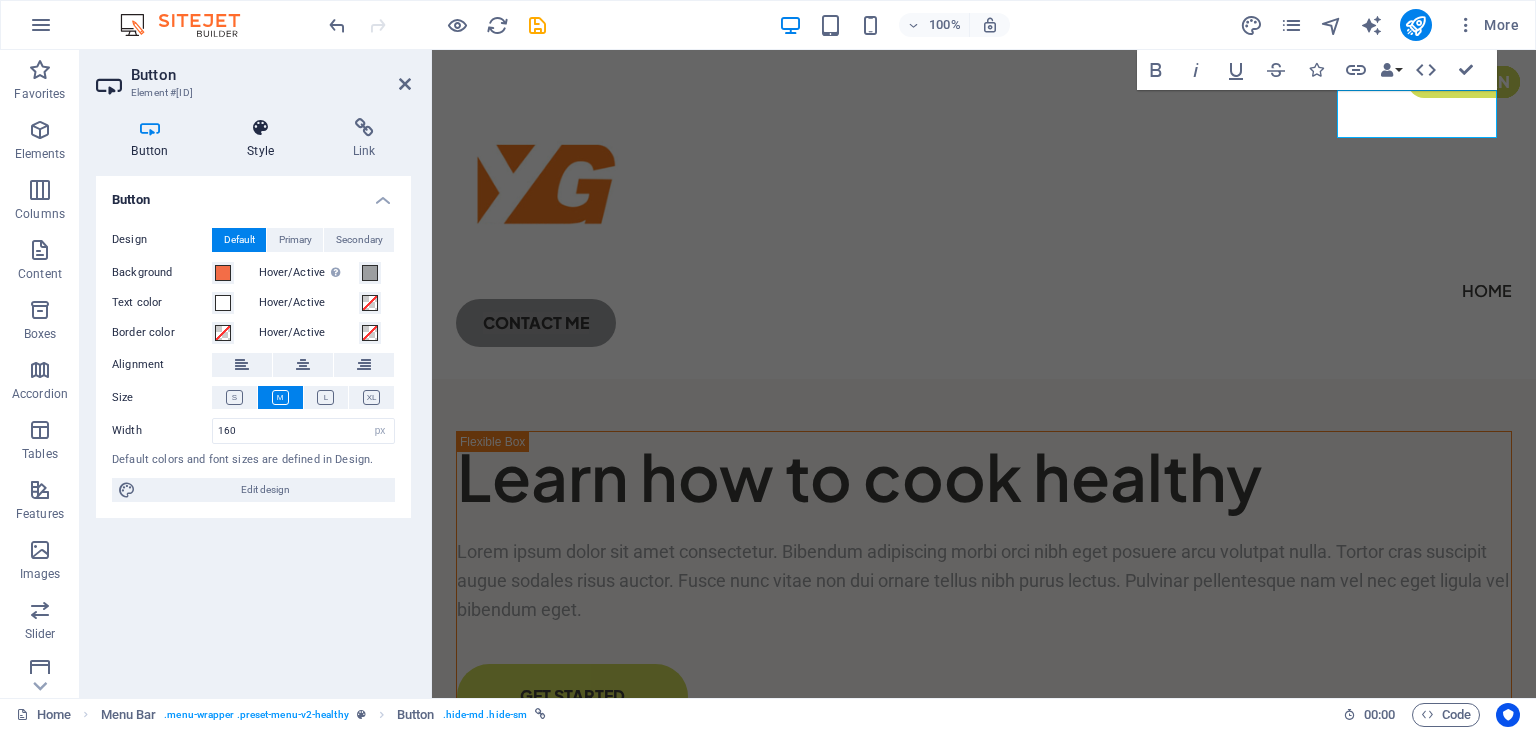 click on "Style" at bounding box center [265, 139] 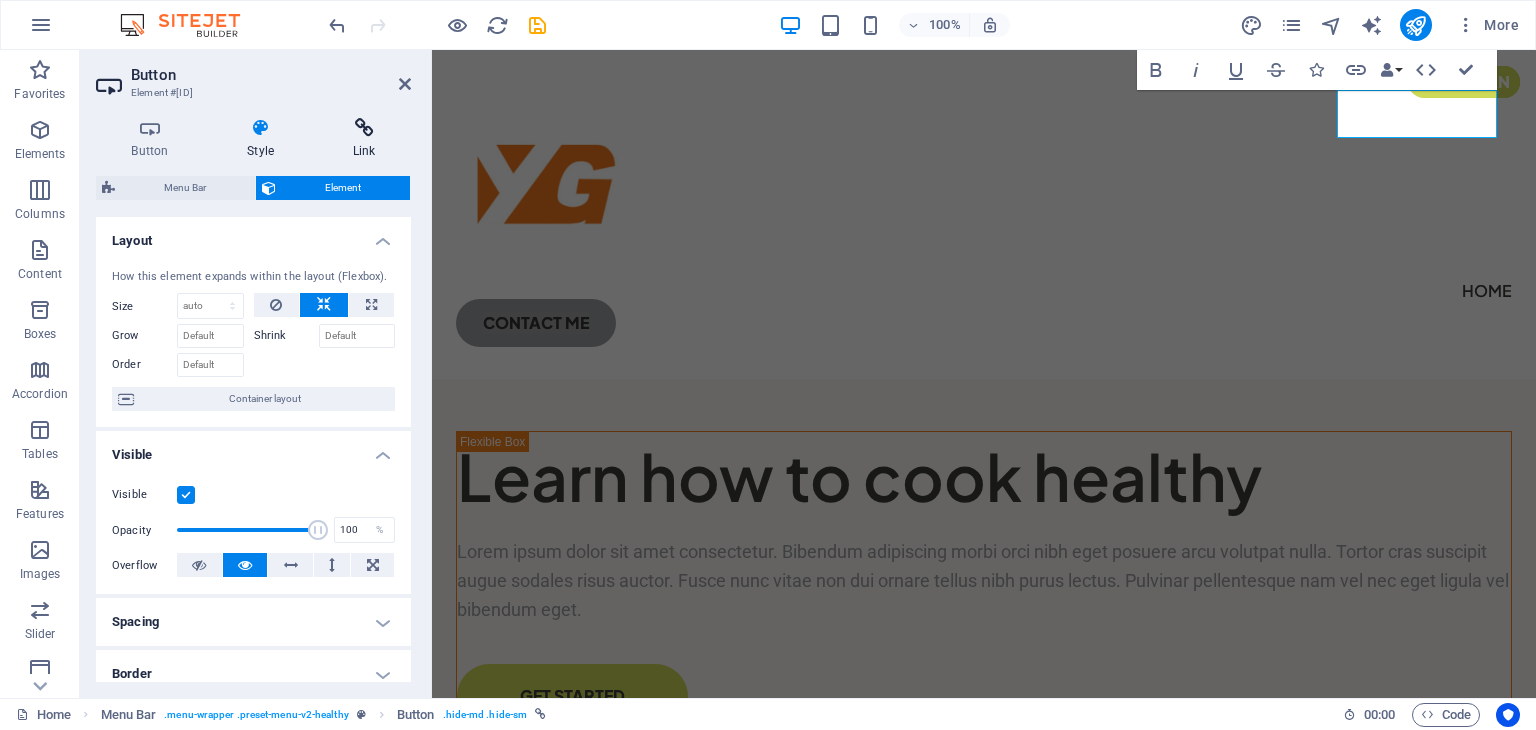 click at bounding box center (364, 128) 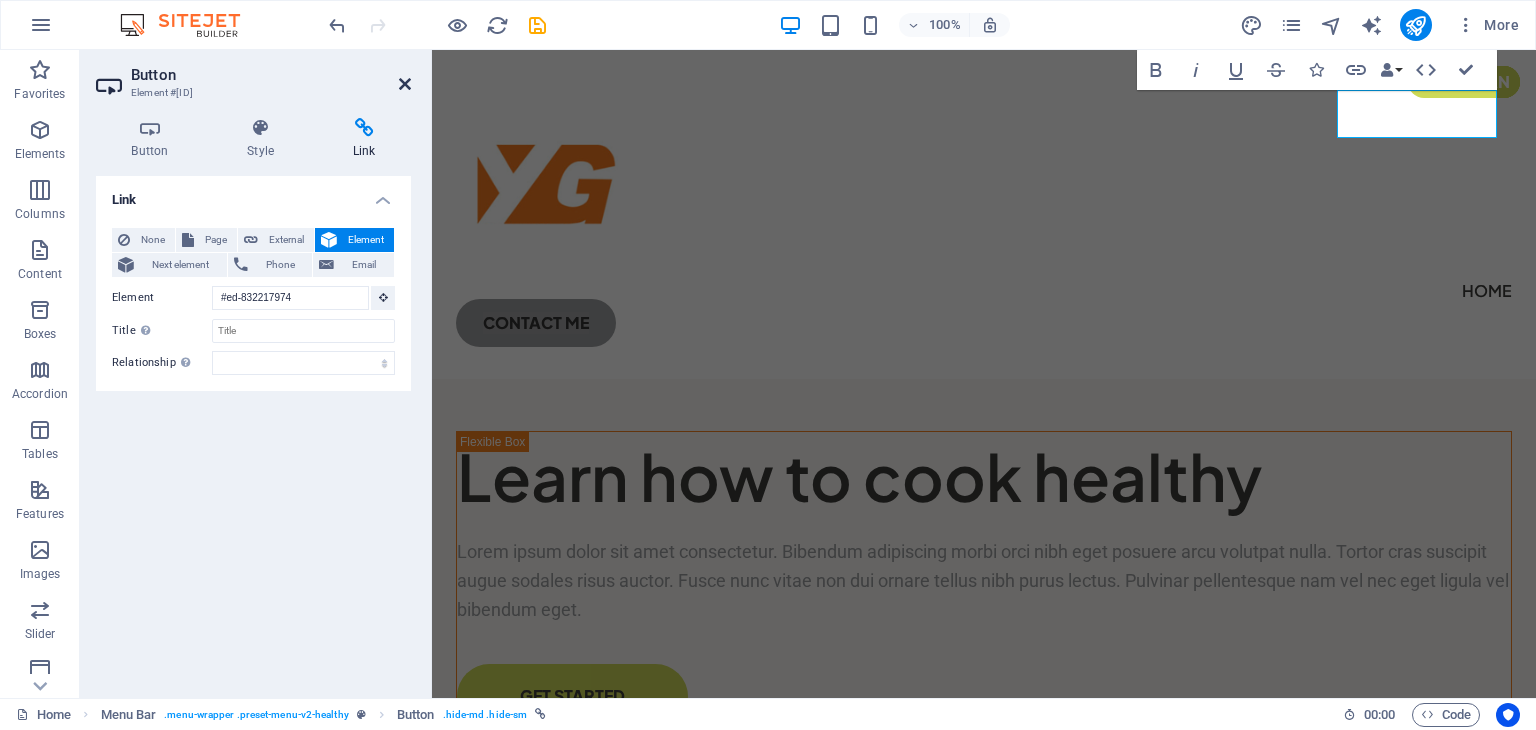click at bounding box center [405, 84] 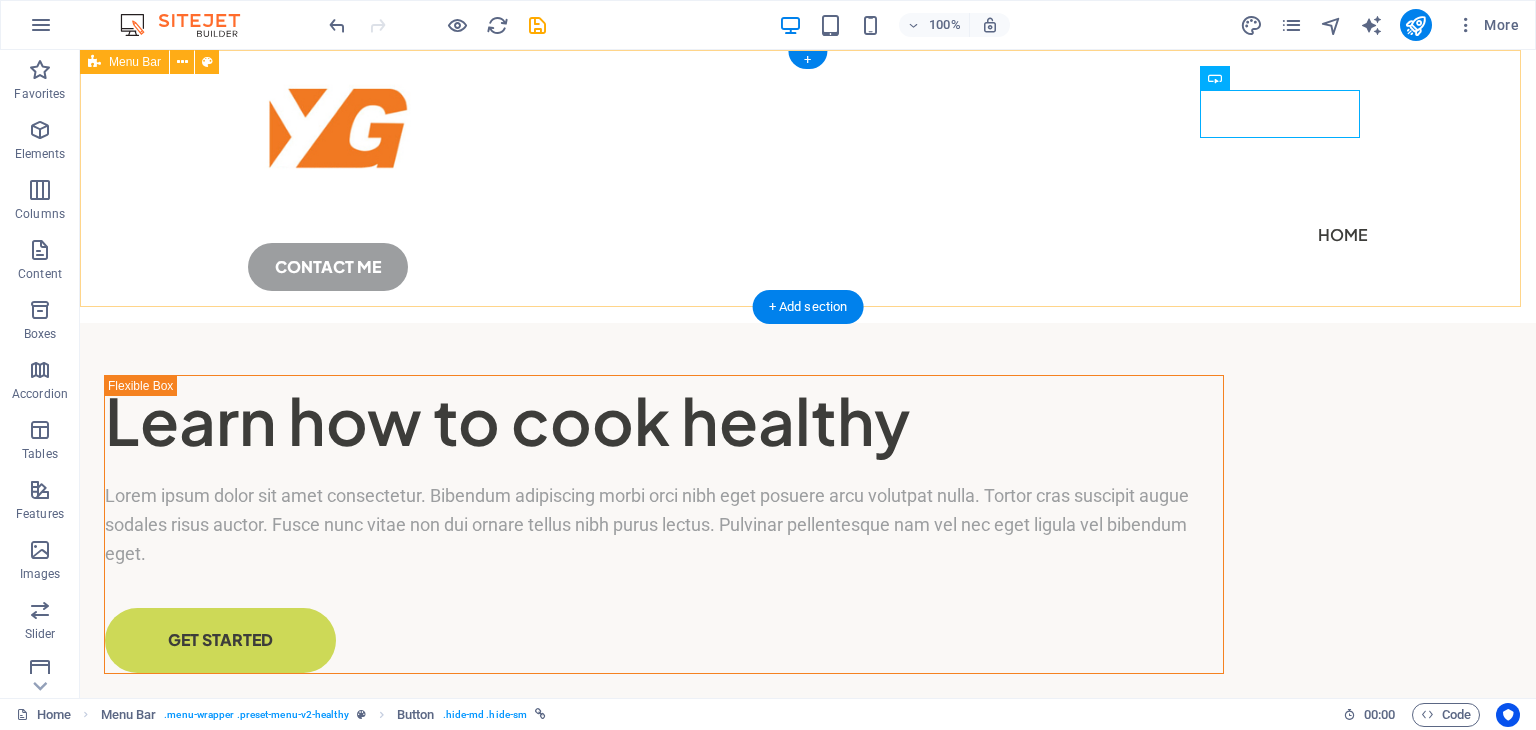 scroll, scrollTop: 0, scrollLeft: 0, axis: both 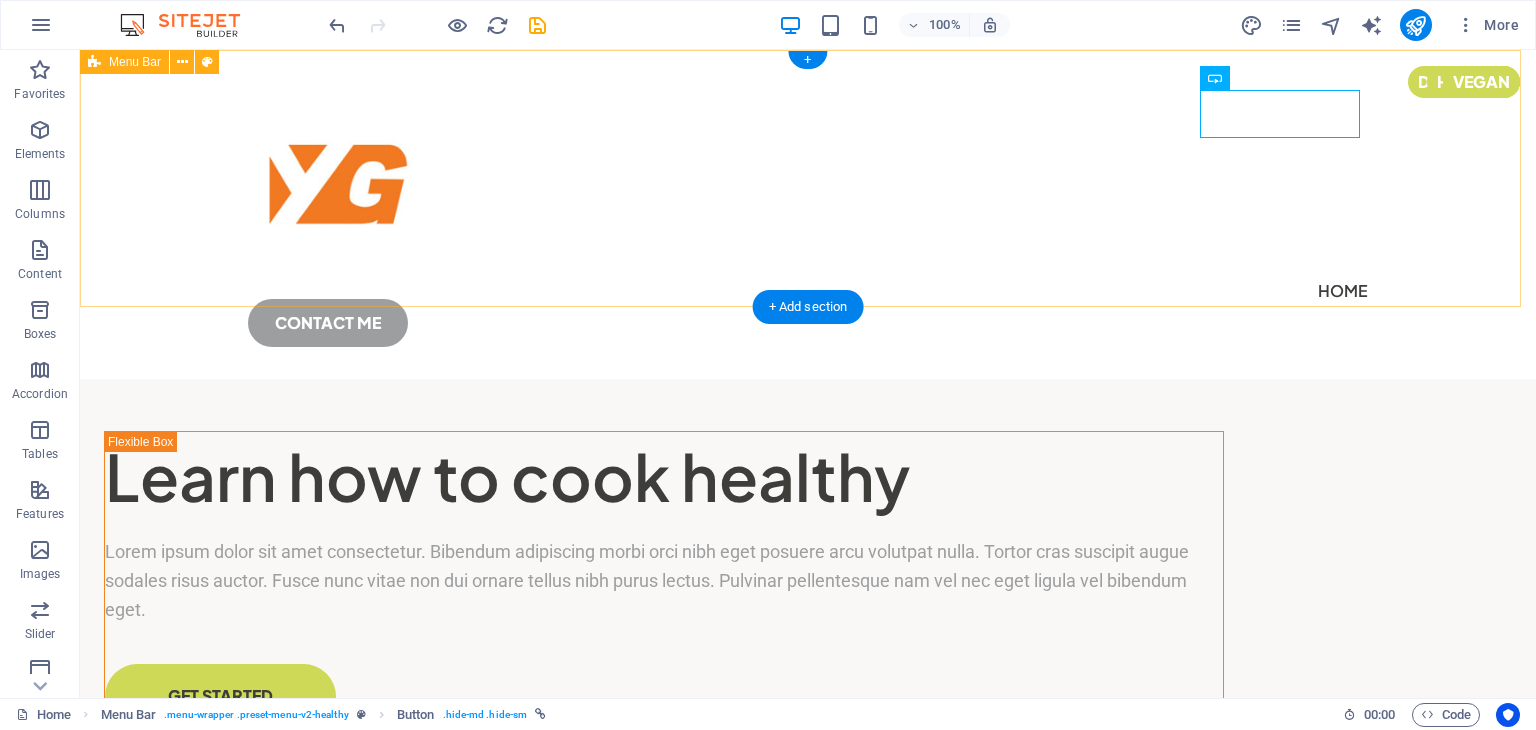 click on "Home CONTACT ME" at bounding box center (808, 214) 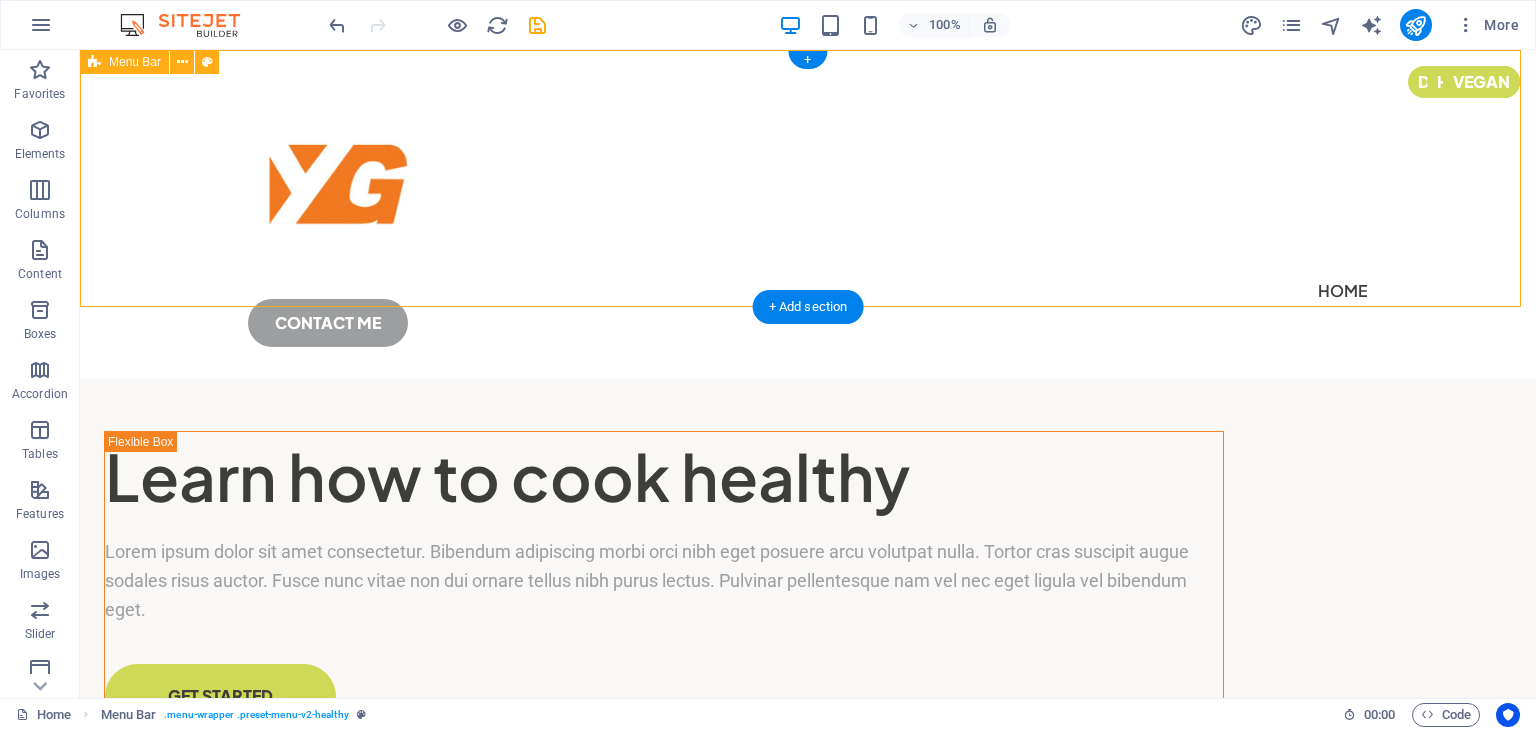 click on "Home CONTACT ME" at bounding box center [808, 214] 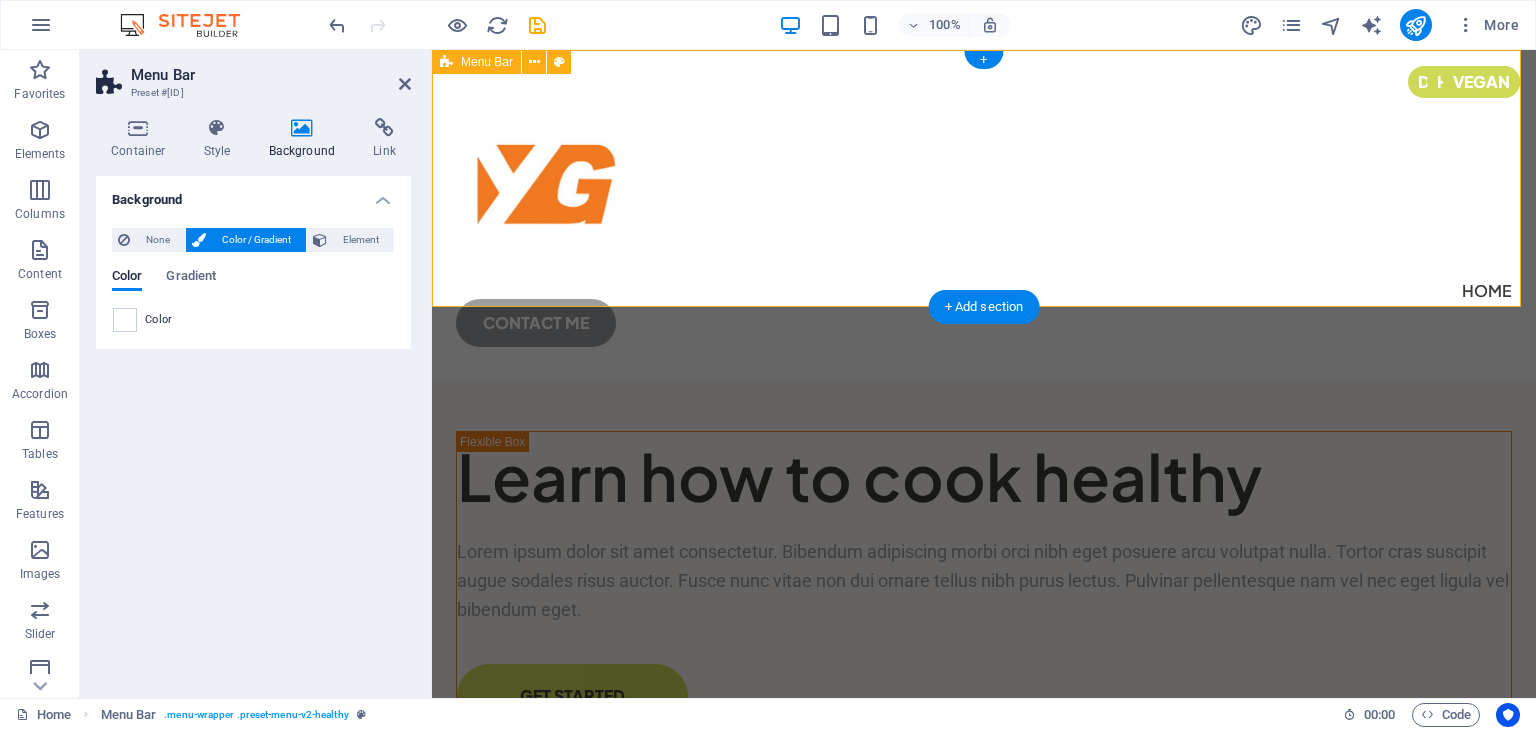 click on "Home CONTACT ME" at bounding box center [984, 214] 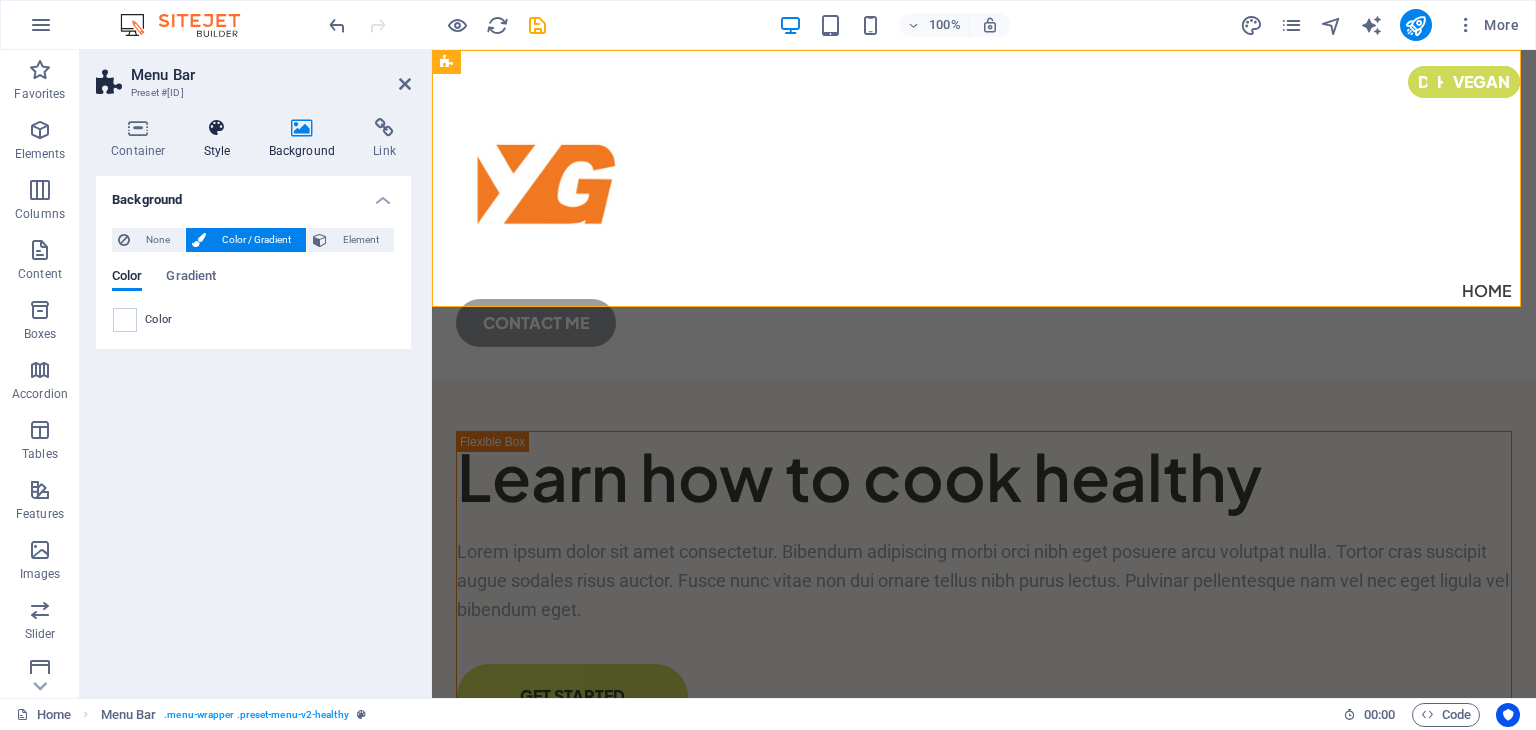click on "Style" at bounding box center [221, 139] 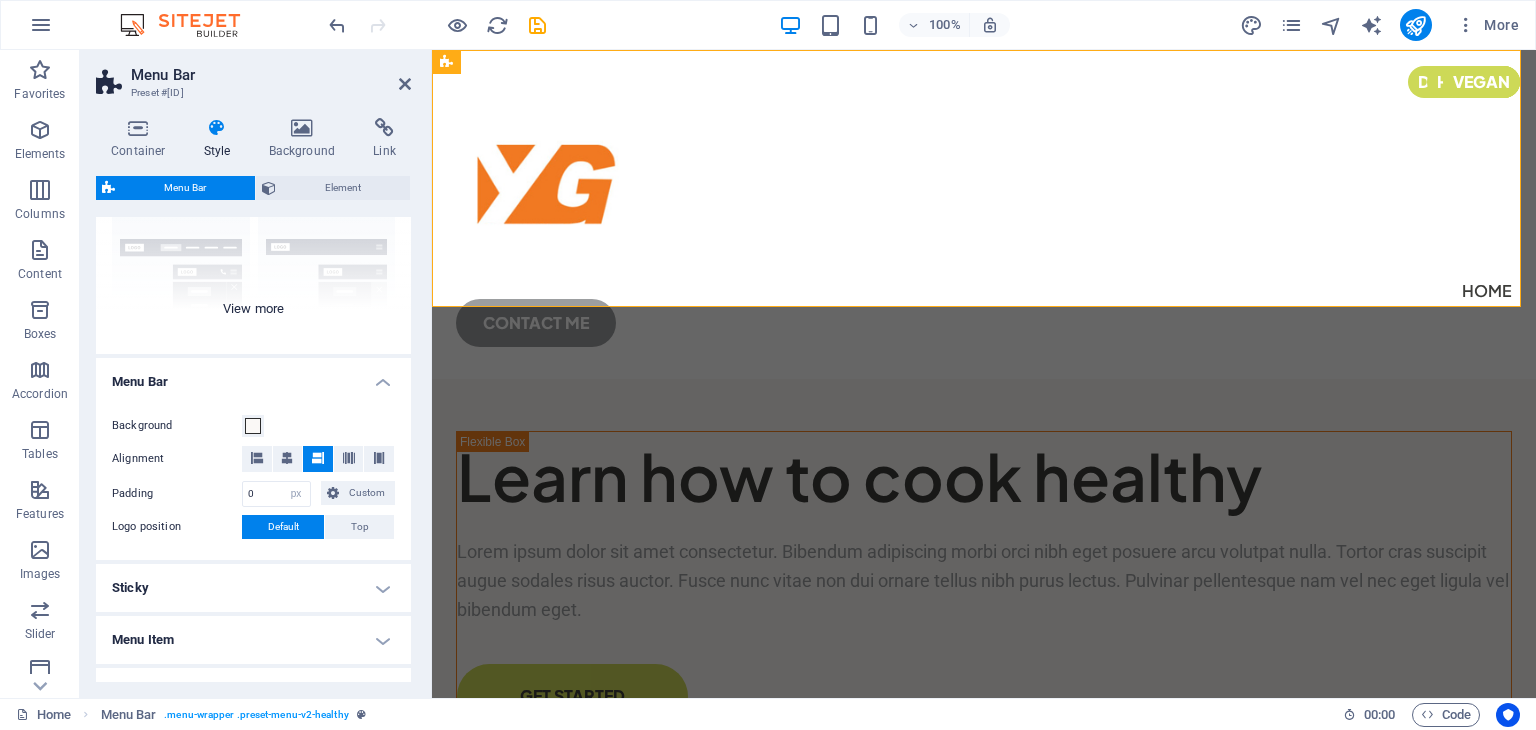 scroll, scrollTop: 200, scrollLeft: 0, axis: vertical 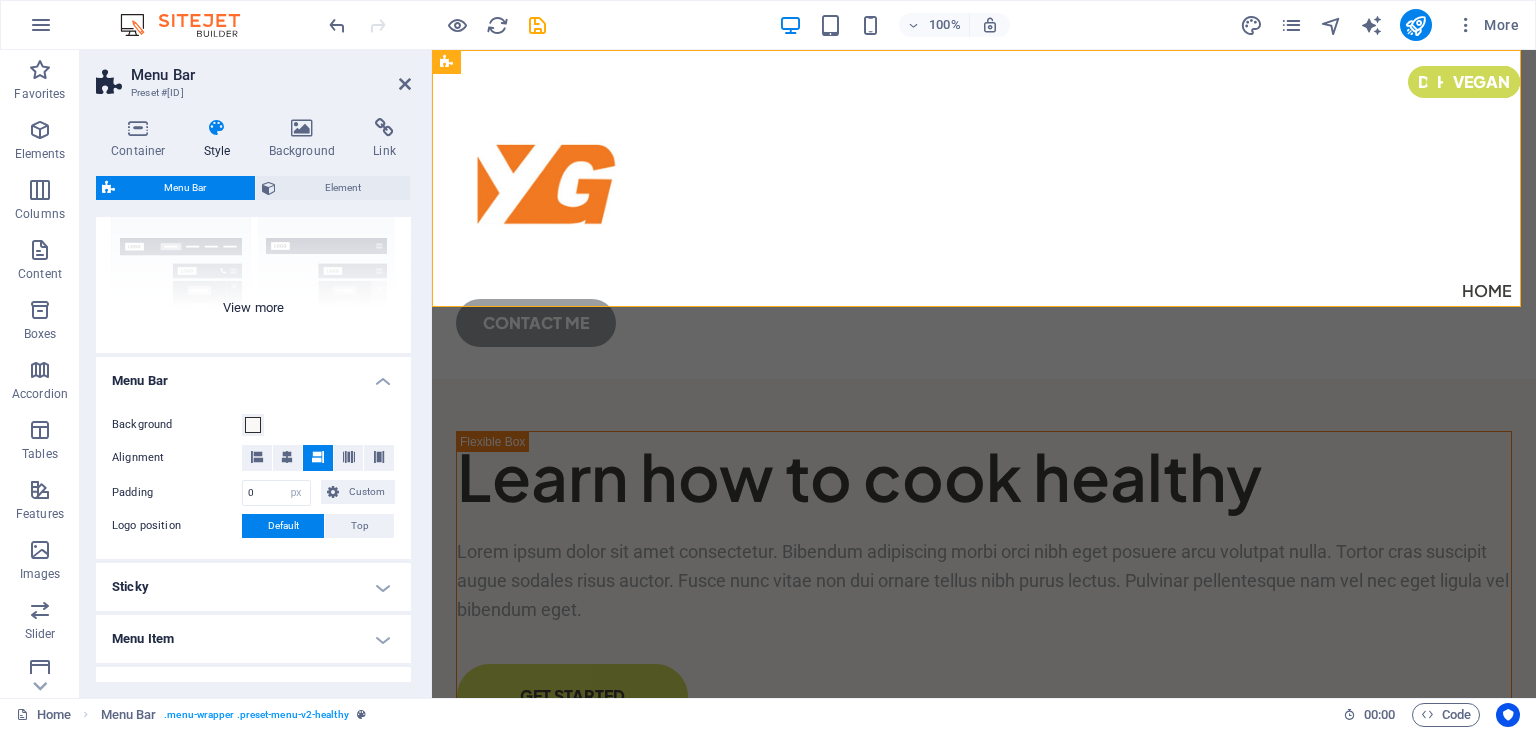 click on "Border Centered Default Fixed Loki Trigger Wide XXL" at bounding box center [253, 203] 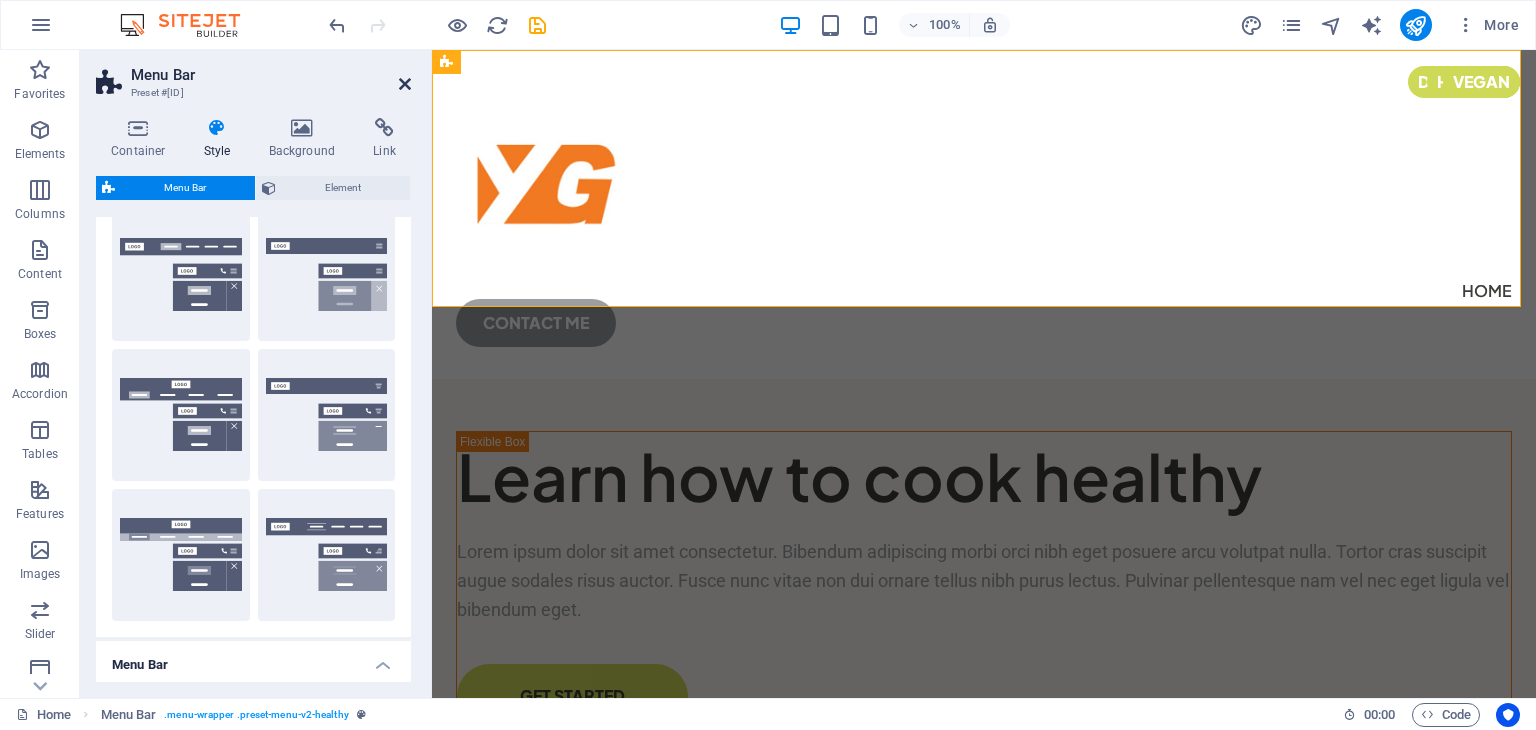 drag, startPoint x: 404, startPoint y: 80, endPoint x: 316, endPoint y: 123, distance: 97.94386 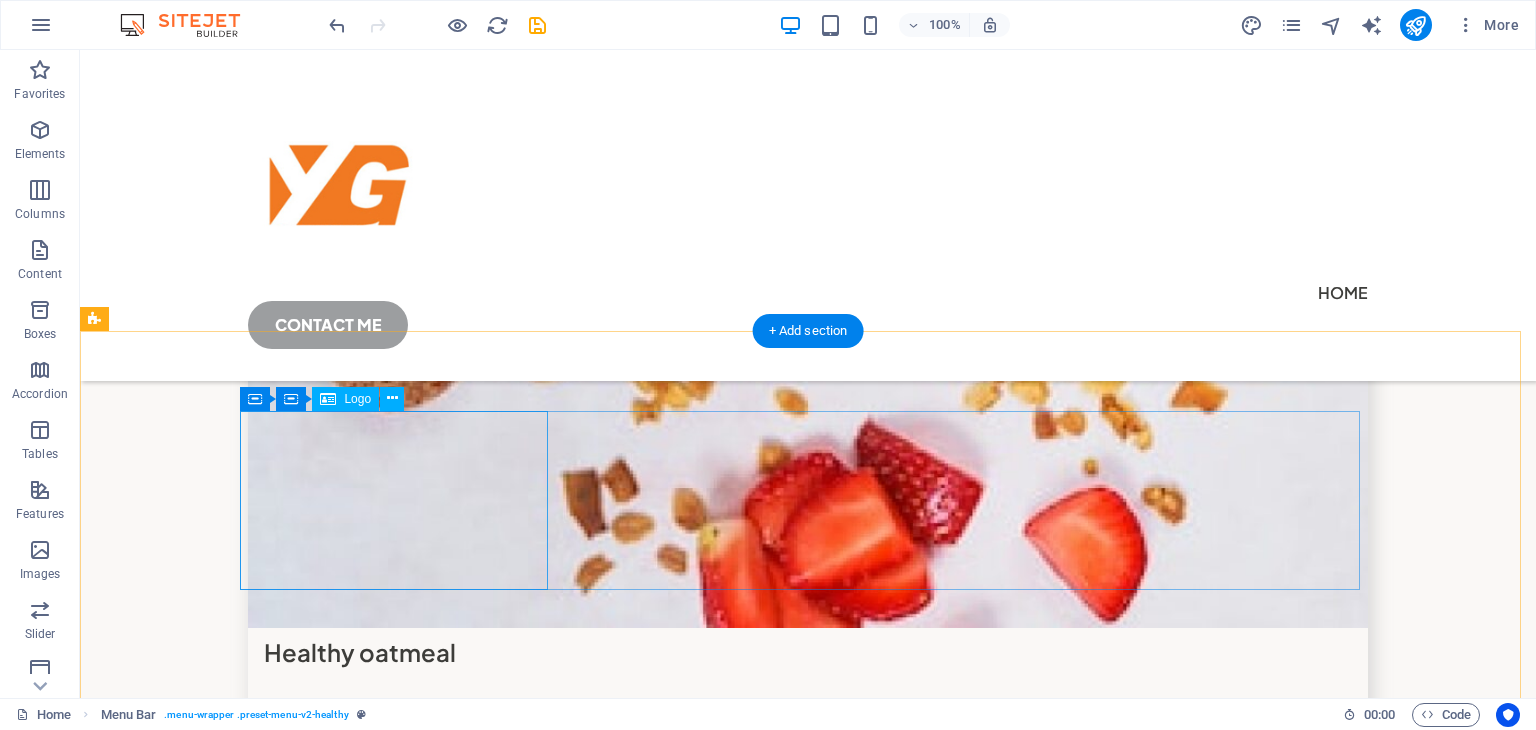 scroll, scrollTop: 6772, scrollLeft: 0, axis: vertical 